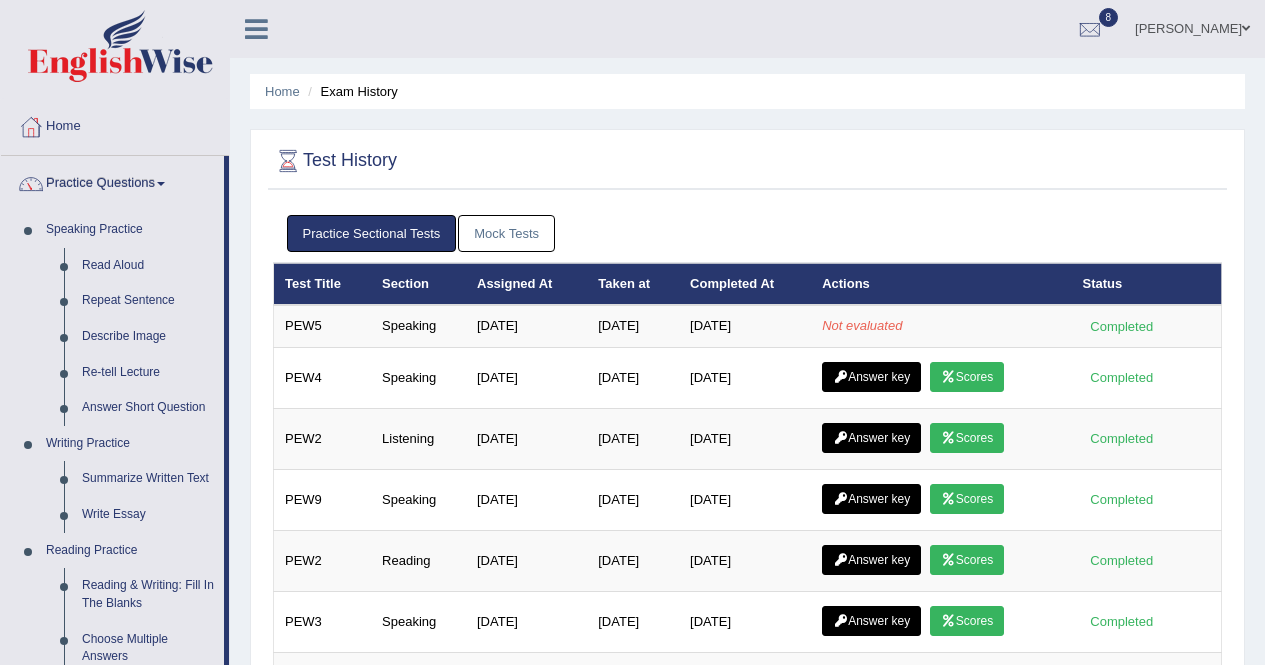 scroll, scrollTop: 0, scrollLeft: 0, axis: both 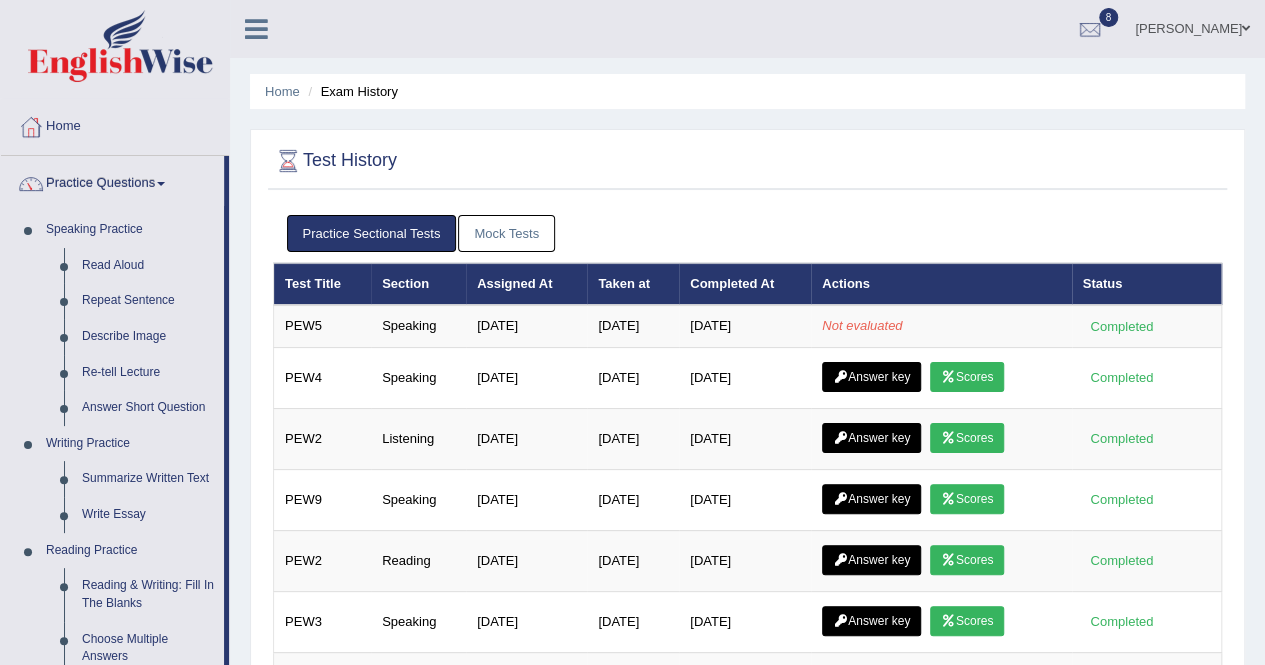 click on "Mock Tests" at bounding box center [506, 233] 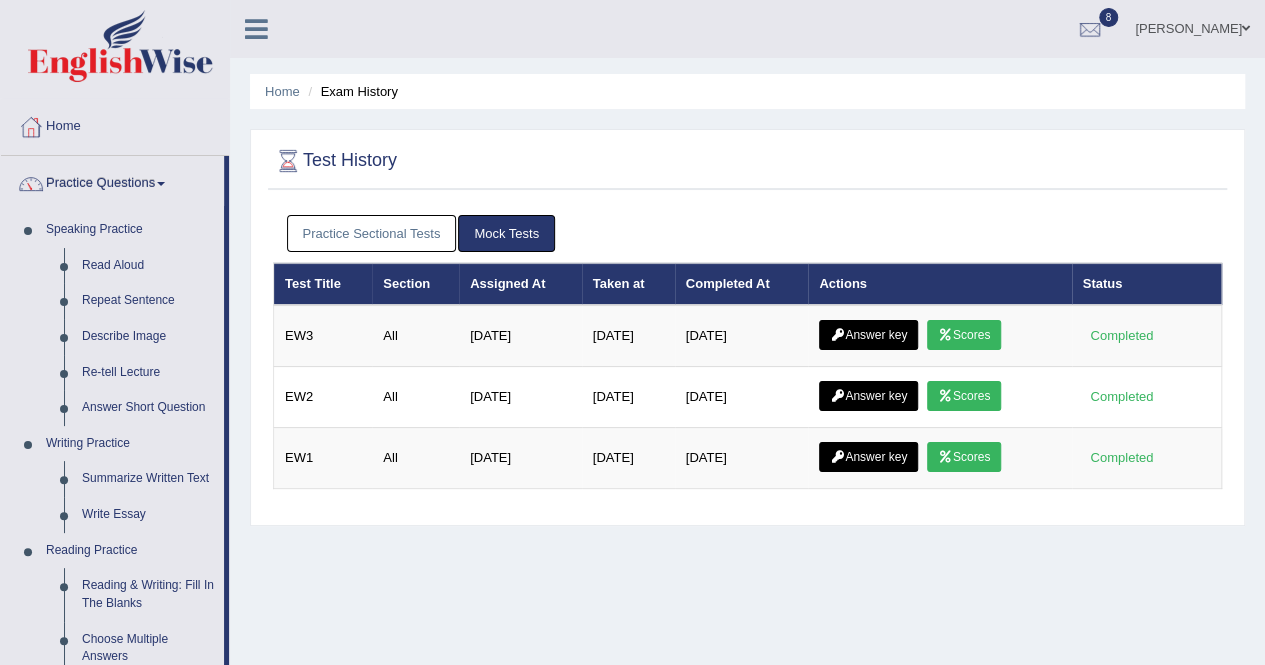 click on "Practice Sectional Tests" at bounding box center [372, 233] 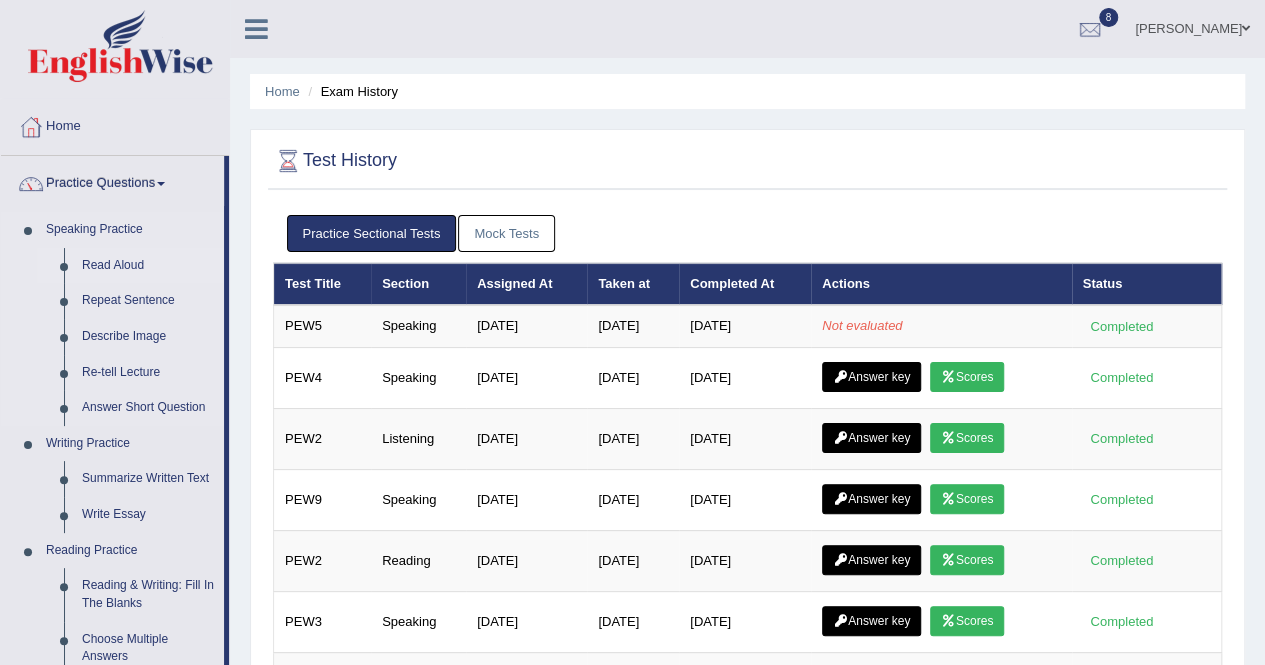click on "Read Aloud" at bounding box center (148, 266) 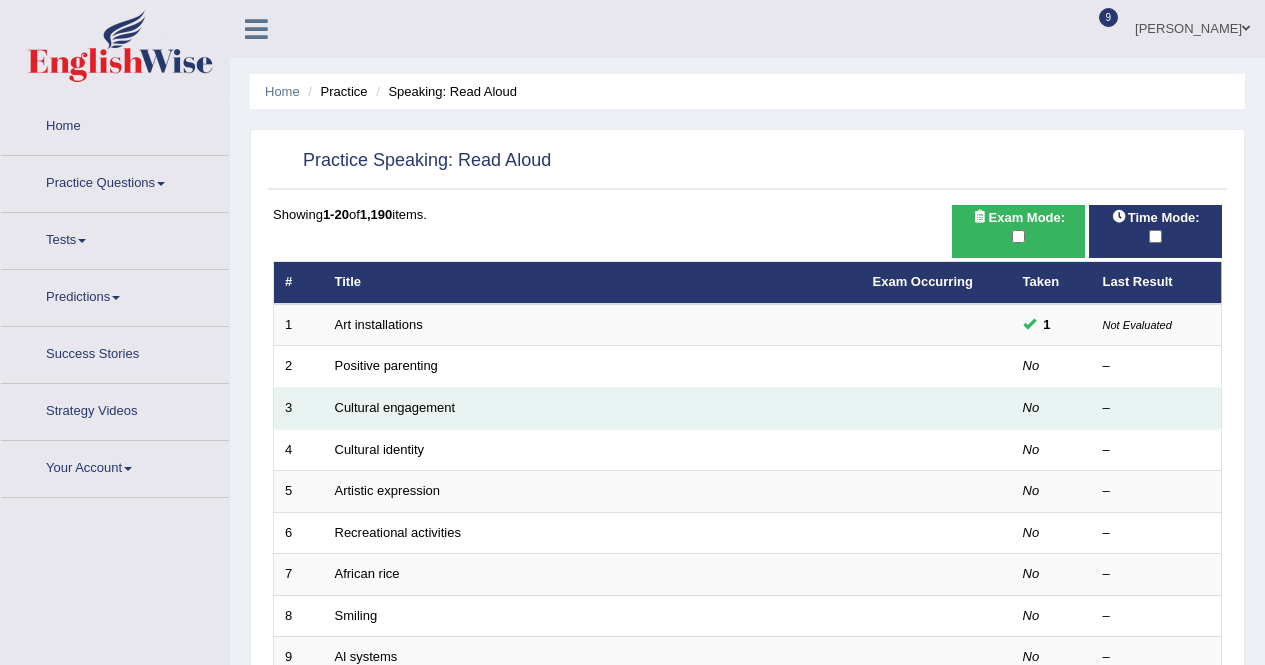scroll, scrollTop: 0, scrollLeft: 0, axis: both 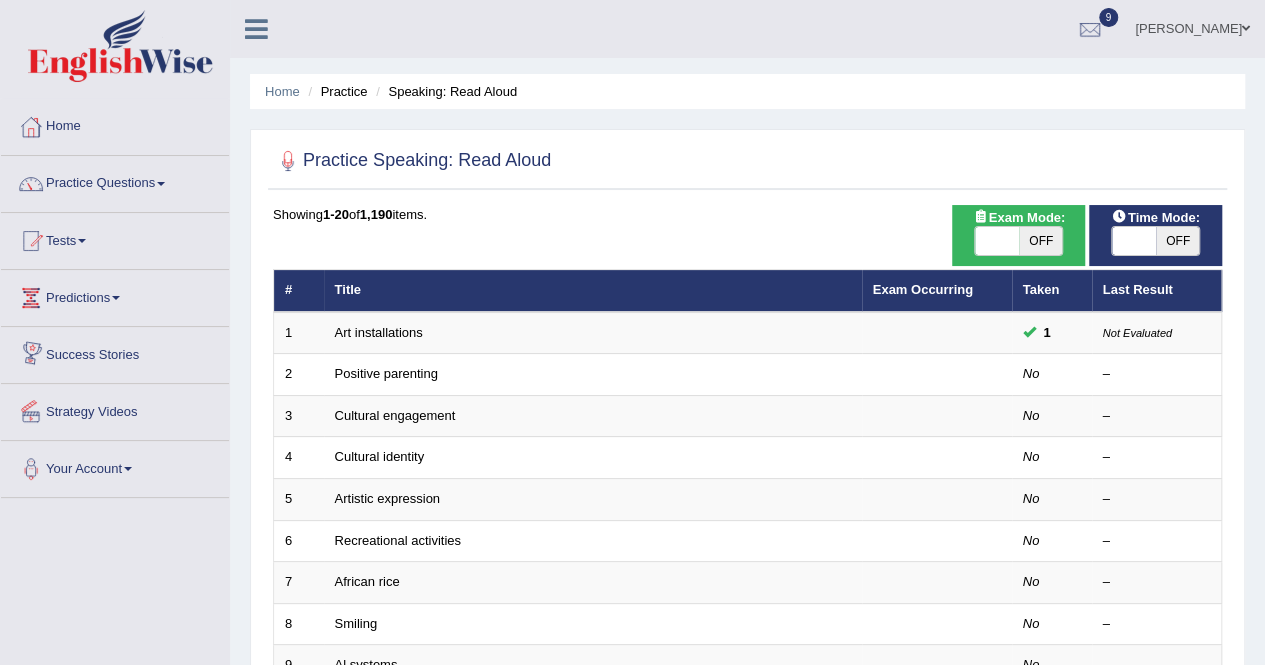 click at bounding box center (997, 241) 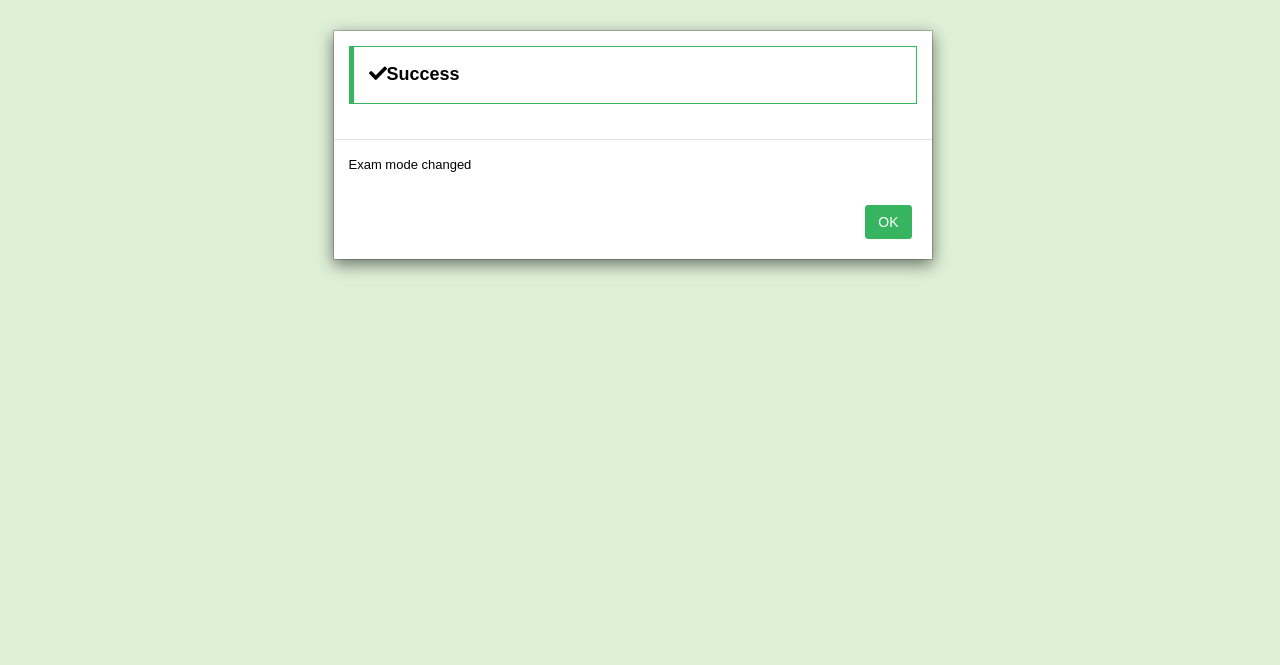 click on "OK" at bounding box center [888, 222] 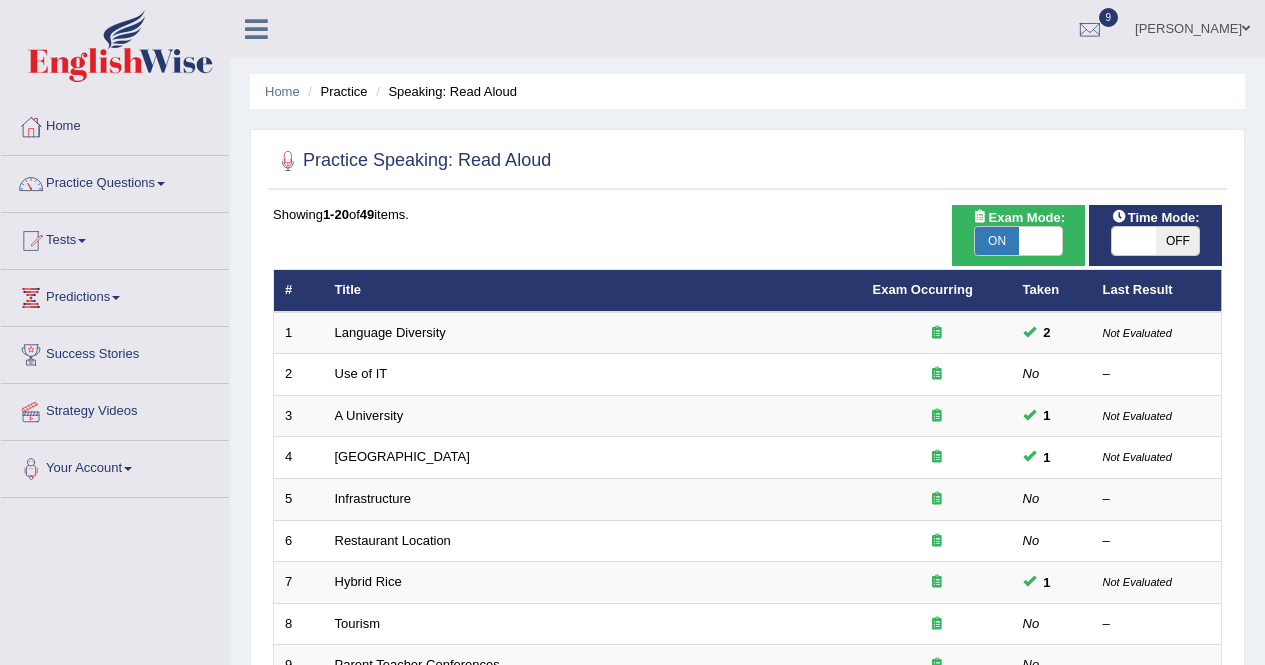 scroll, scrollTop: 0, scrollLeft: 0, axis: both 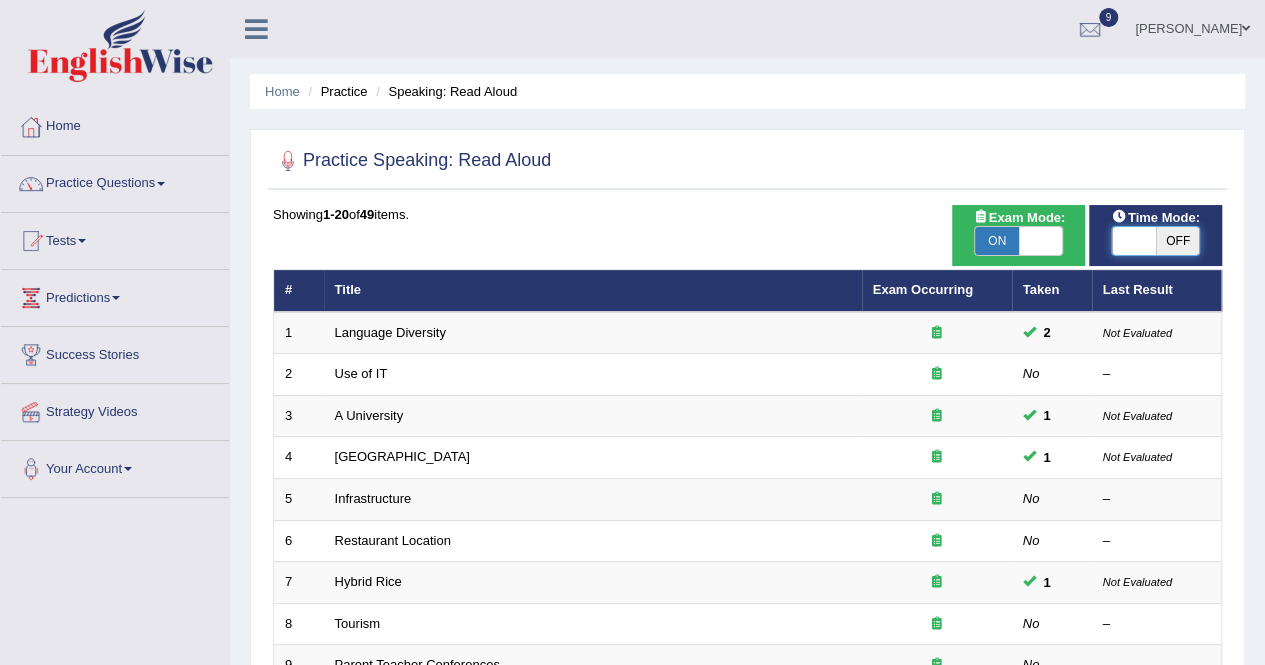 click at bounding box center [1134, 241] 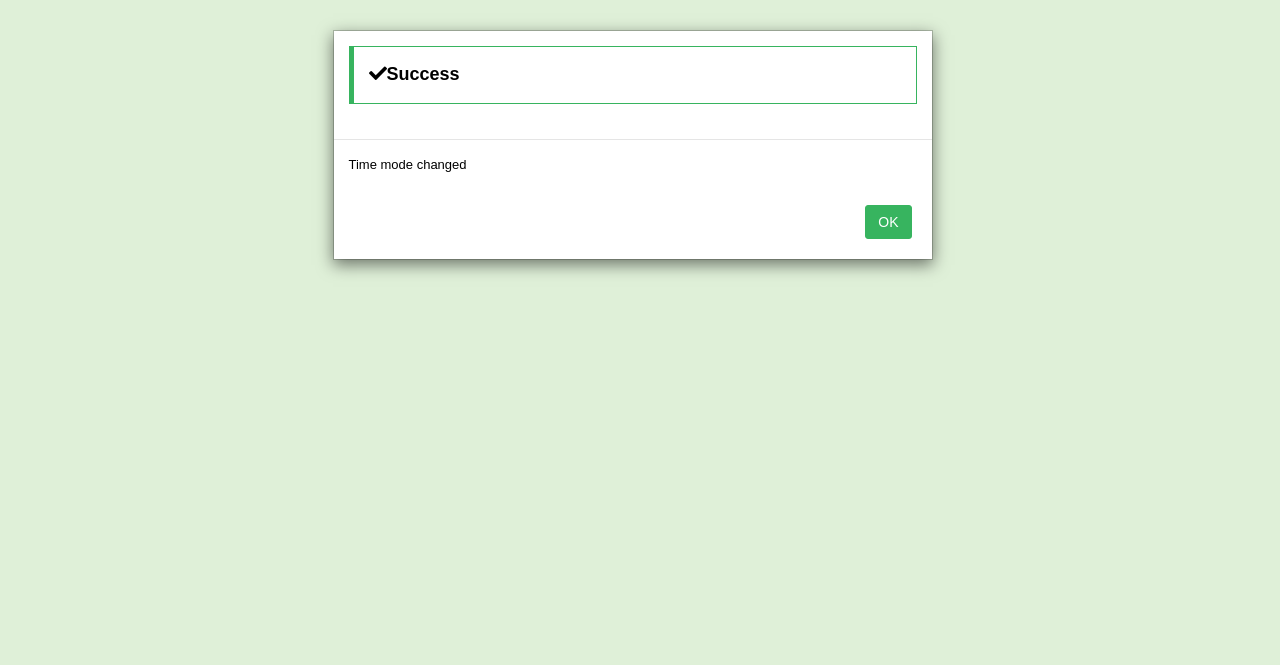 click on "OK" at bounding box center (888, 222) 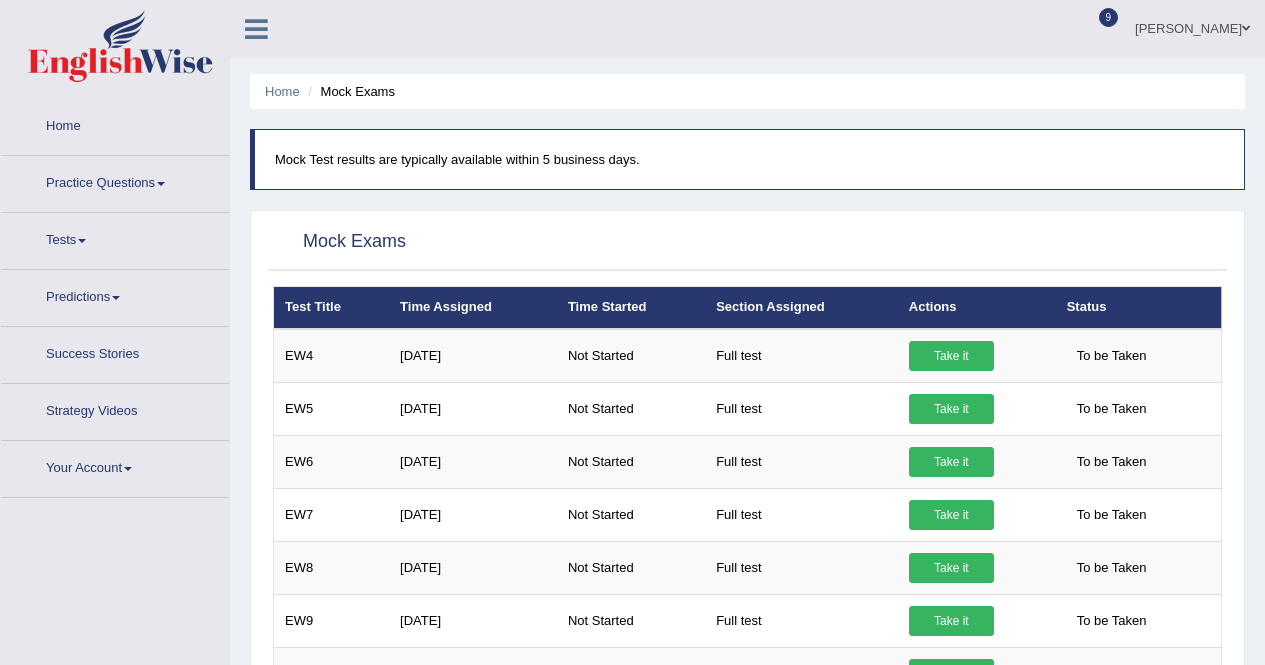 scroll, scrollTop: 0, scrollLeft: 0, axis: both 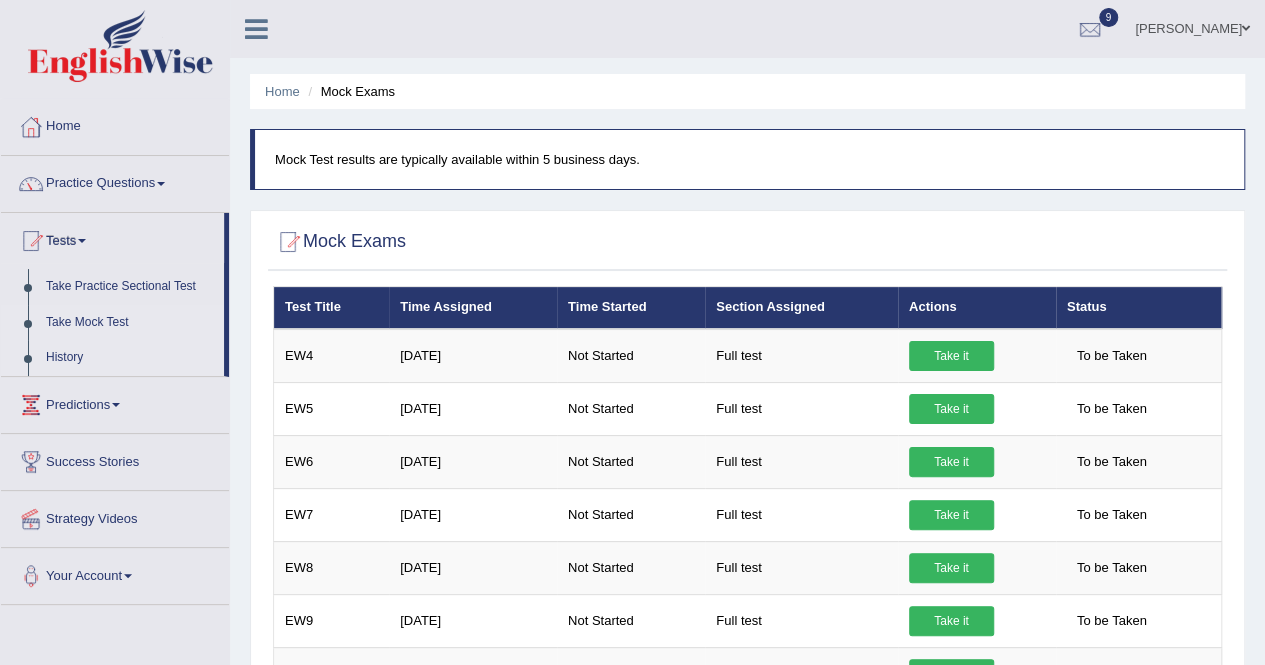 click on "History" at bounding box center [130, 358] 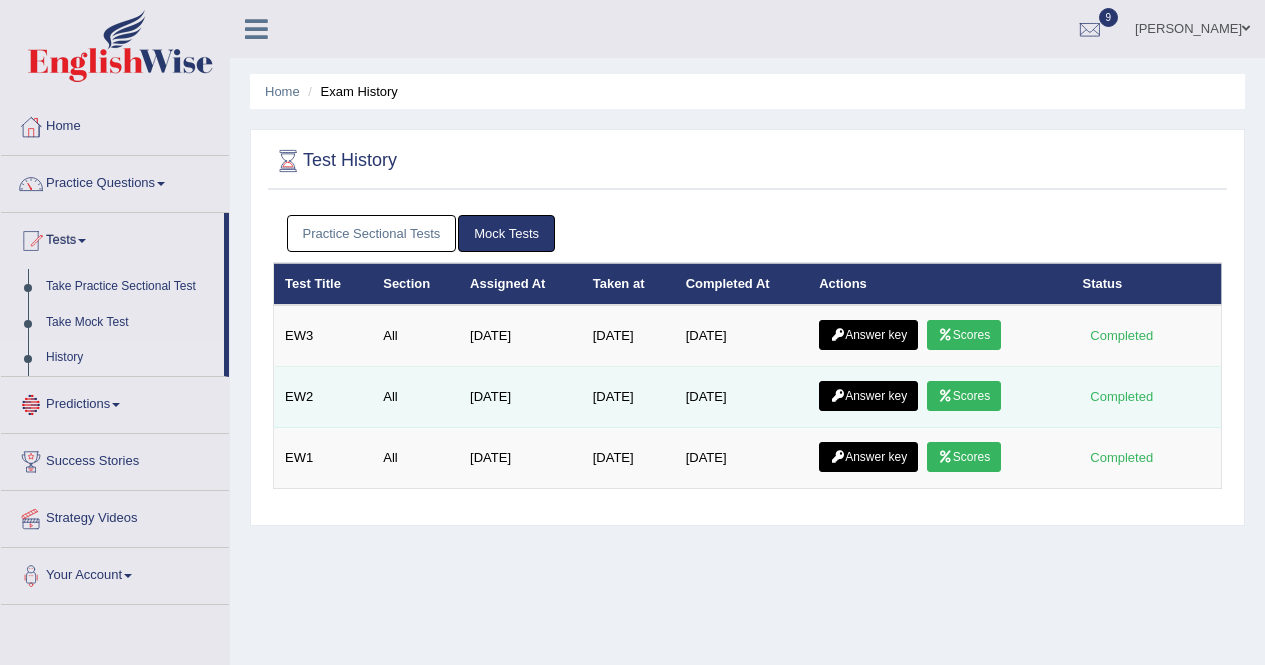 scroll, scrollTop: 0, scrollLeft: 0, axis: both 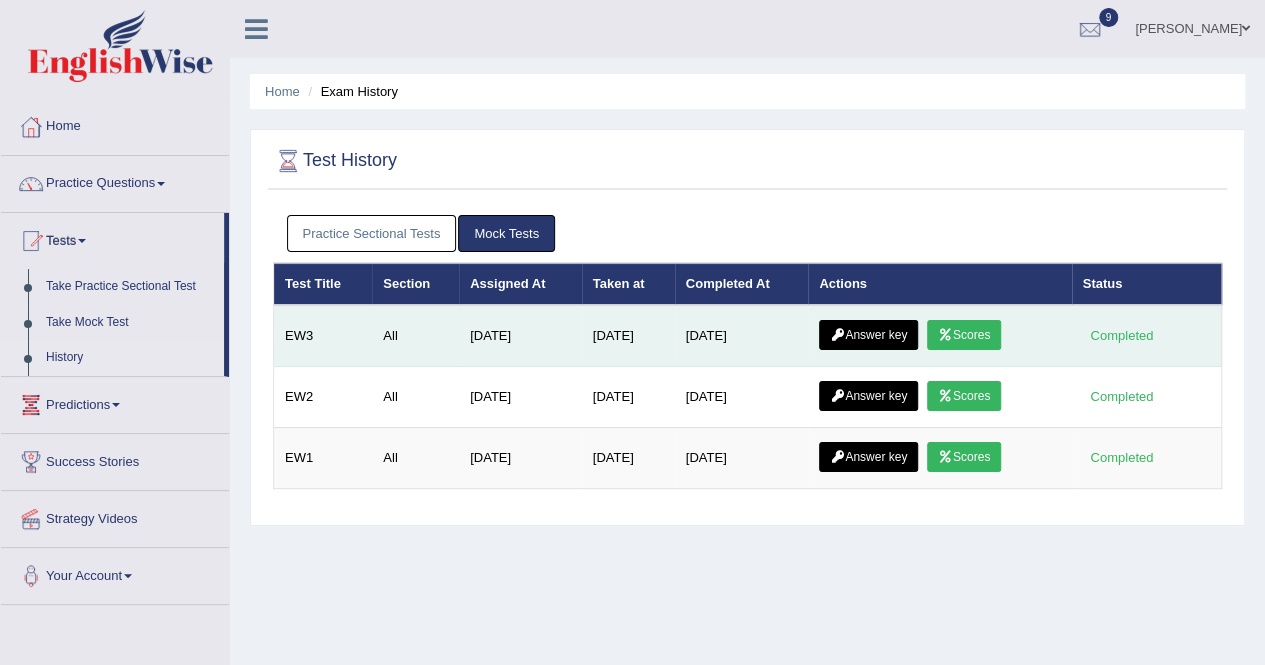 click on "Scores" at bounding box center (964, 335) 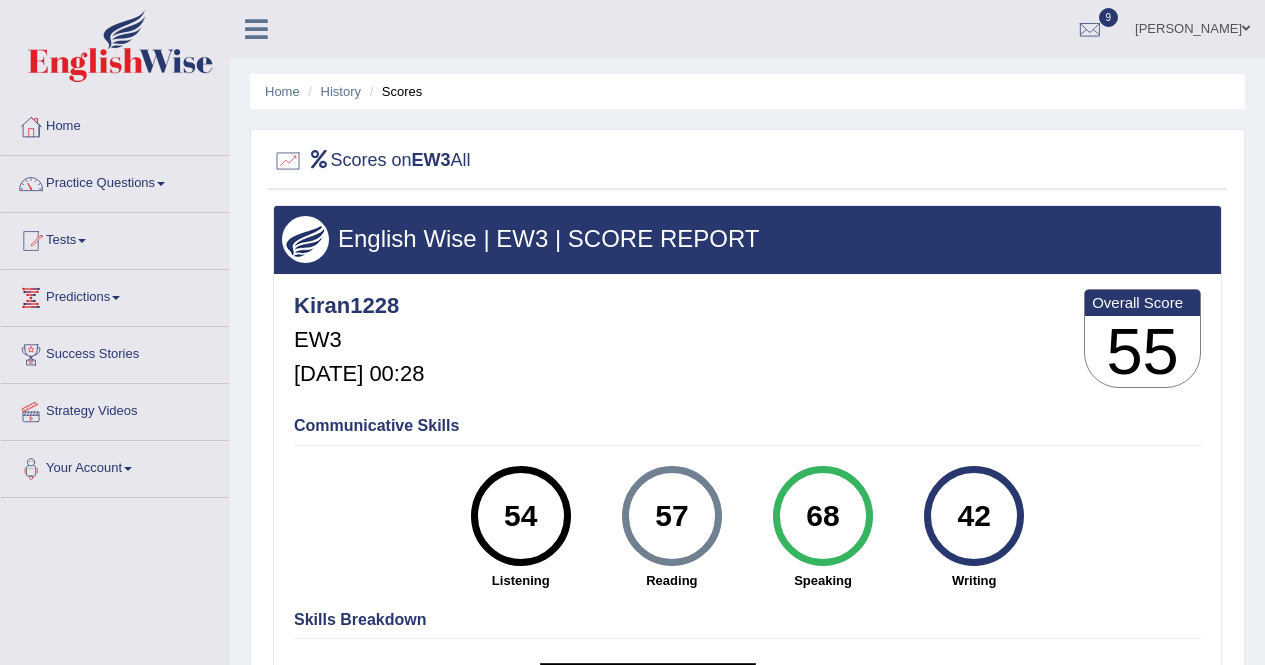 scroll, scrollTop: 0, scrollLeft: 0, axis: both 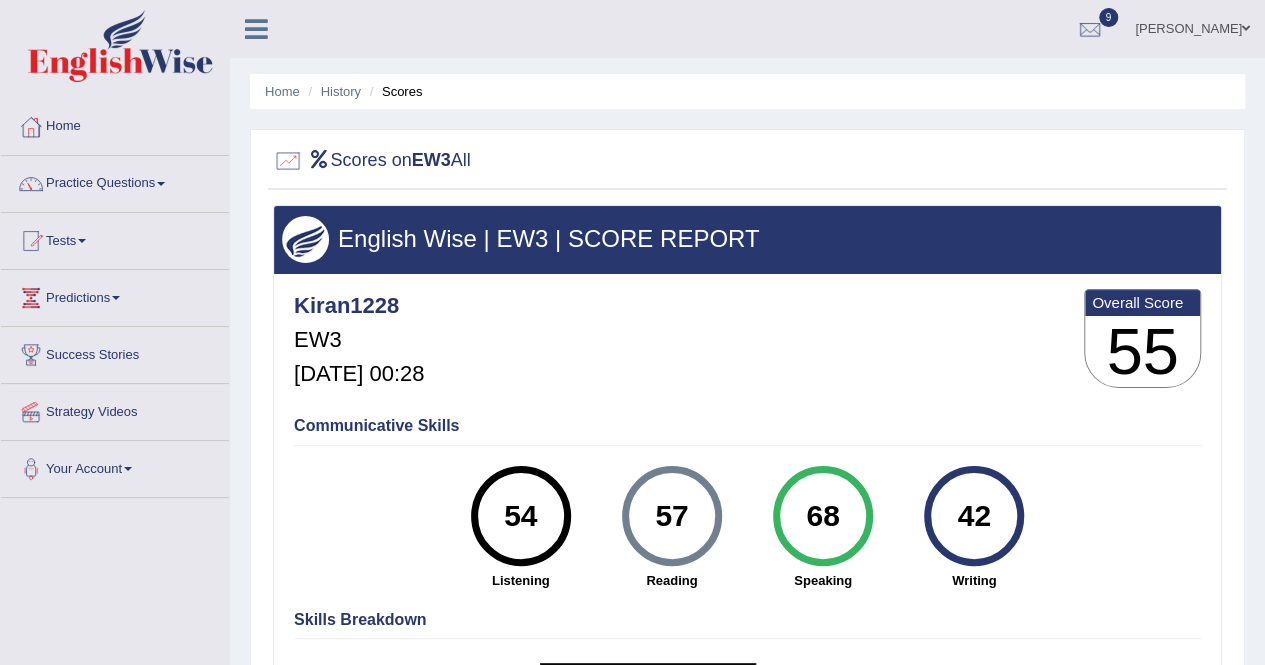 click at bounding box center [319, 159] 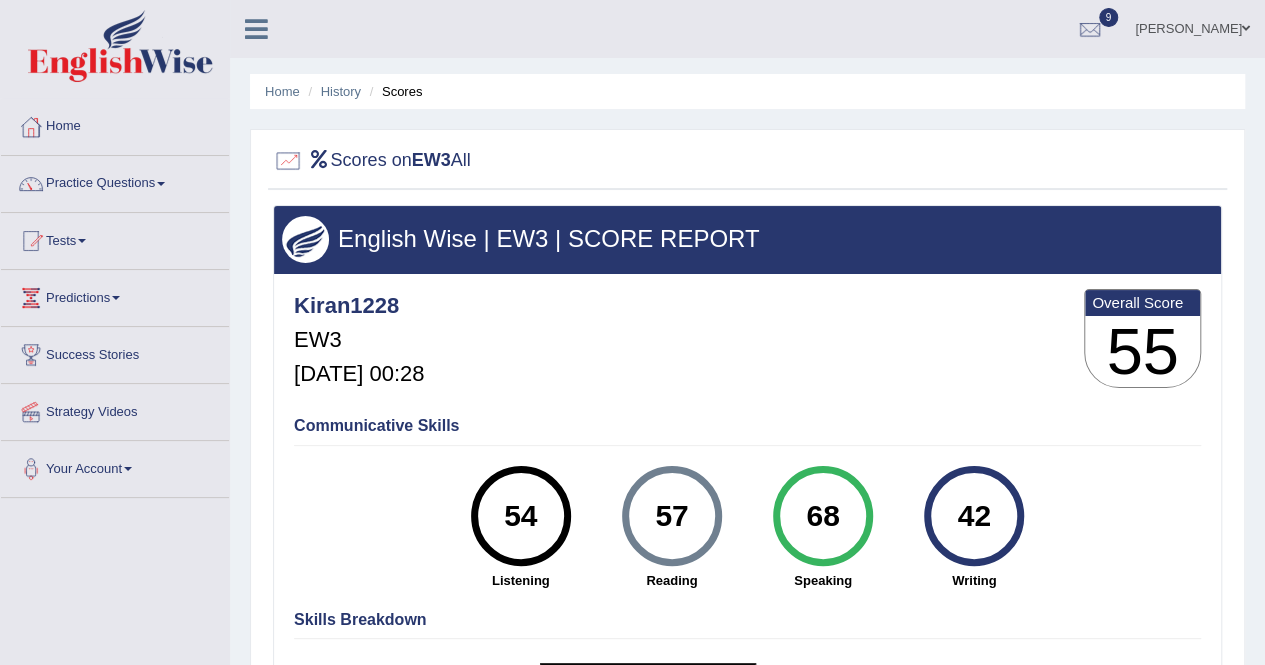 click at bounding box center (288, 161) 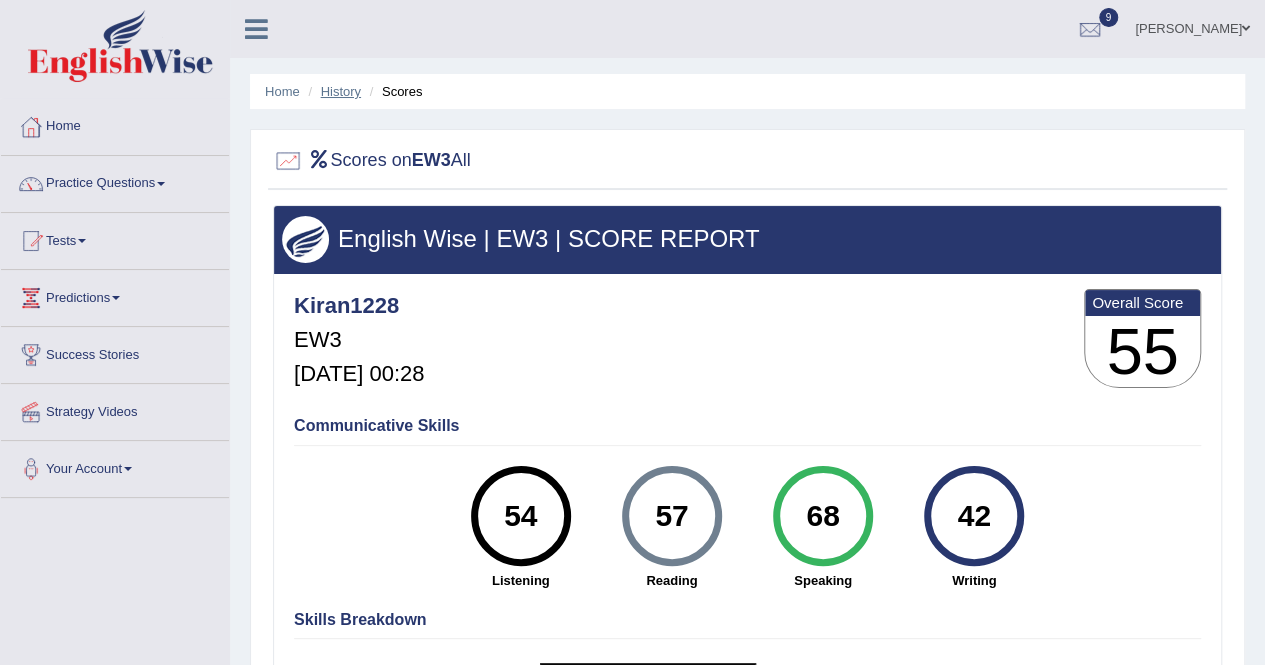 click on "History" at bounding box center (341, 91) 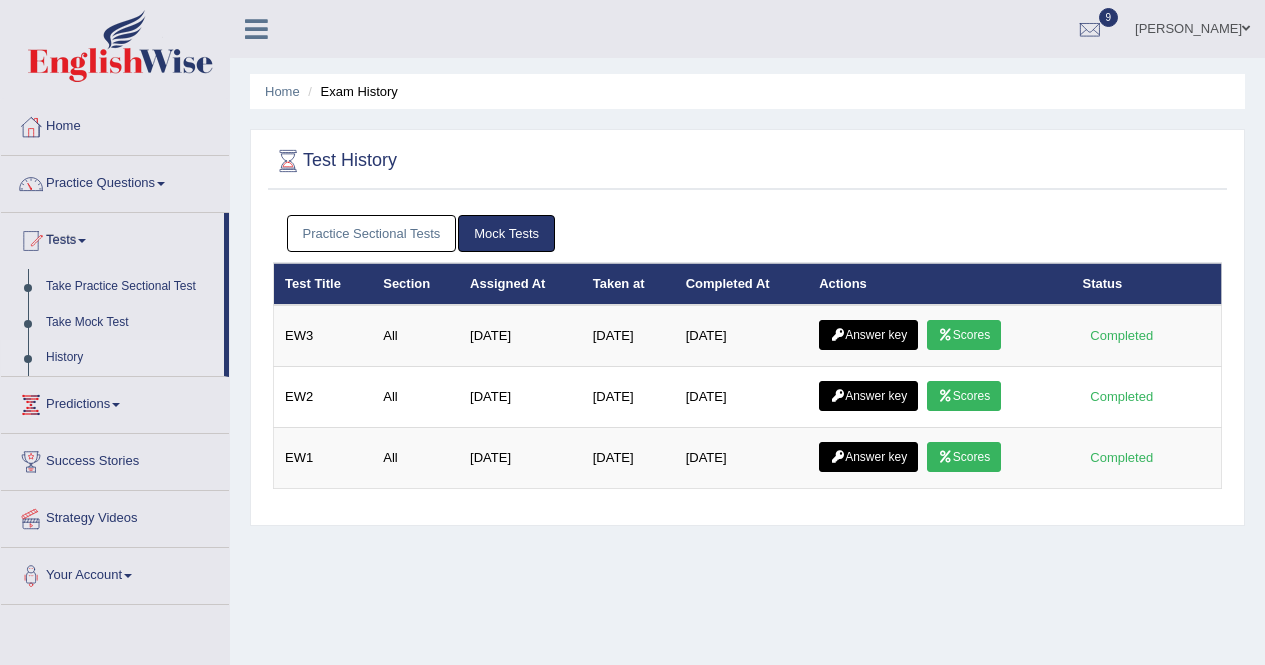 scroll, scrollTop: 0, scrollLeft: 0, axis: both 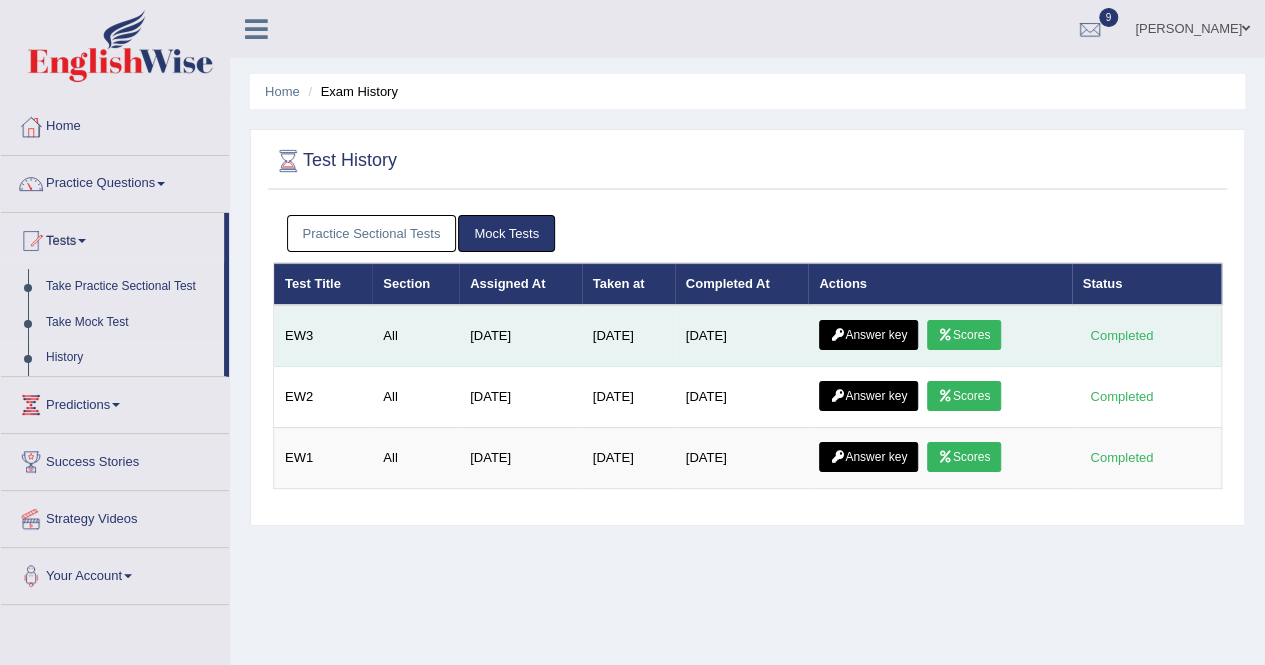 click on "Answer key" at bounding box center (868, 335) 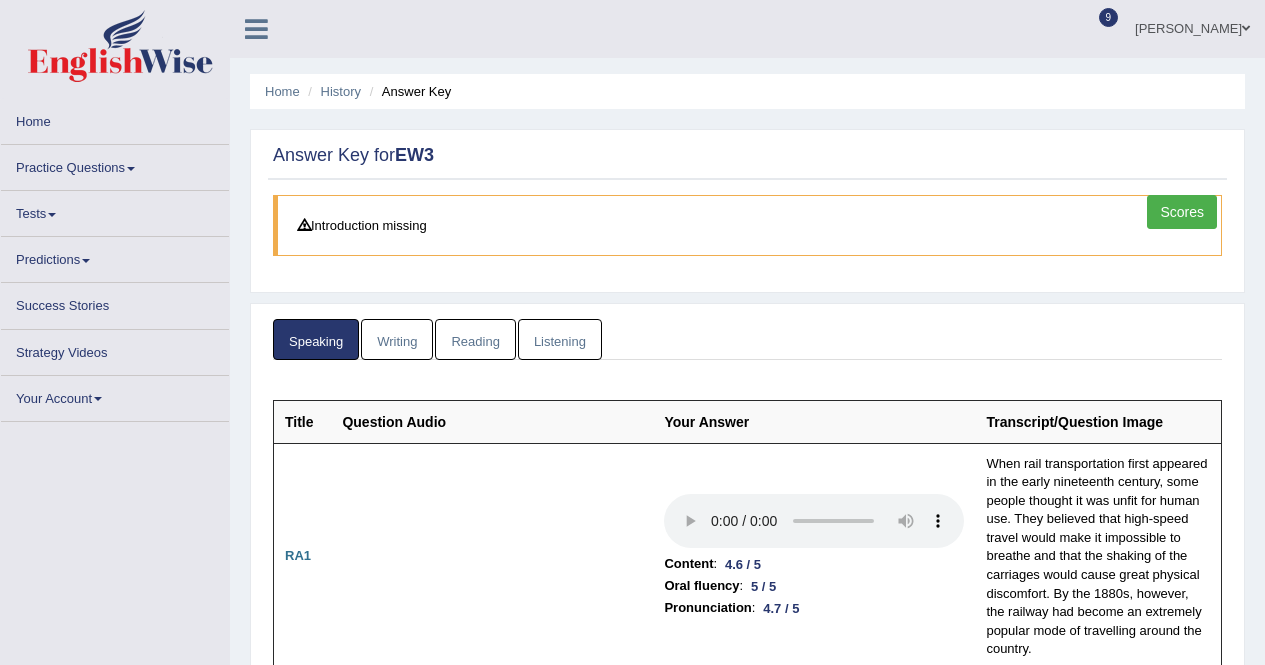 scroll, scrollTop: 0, scrollLeft: 0, axis: both 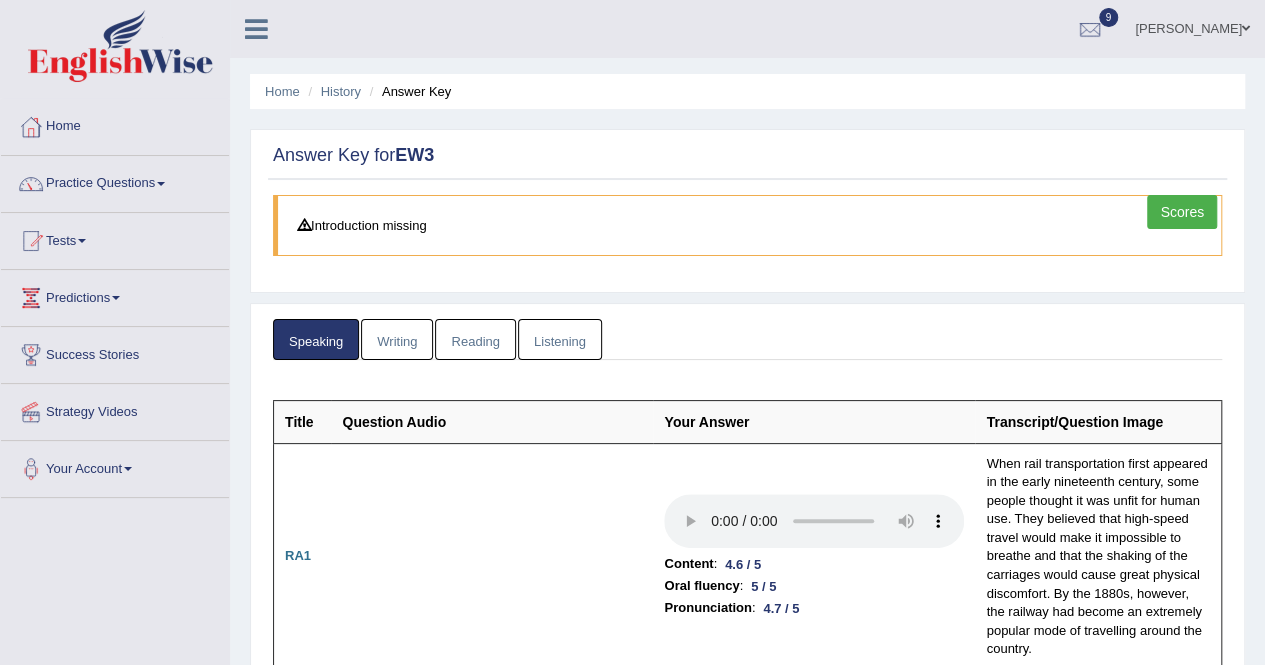 click on "Home
History
Answer Key
Answer Key for  EW3
Scores
Introduction missing
Speaking
Writing
Reading
Listening
Title Question Audio Your Answer Transcript/Question Image RA1
Content  :  4.6 / 5
Oral fluency  :  5 / 5
Pronunciation  :  4.7 / 5
RA2
Content  :  4.2 / 5
Oral fluency  :  5 / 5
Pronunciation  :  4.6 / 5
RA3
Content  :  3.4 / 5" at bounding box center [747, 2616] 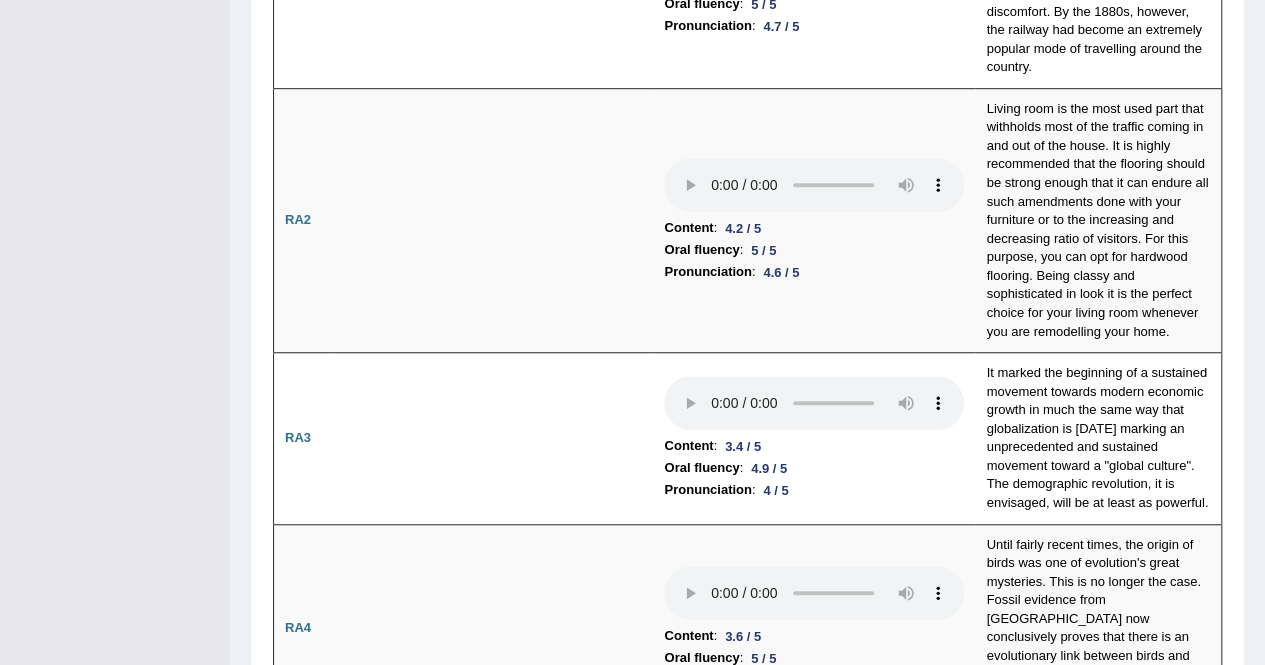 scroll, scrollTop: 1164, scrollLeft: 0, axis: vertical 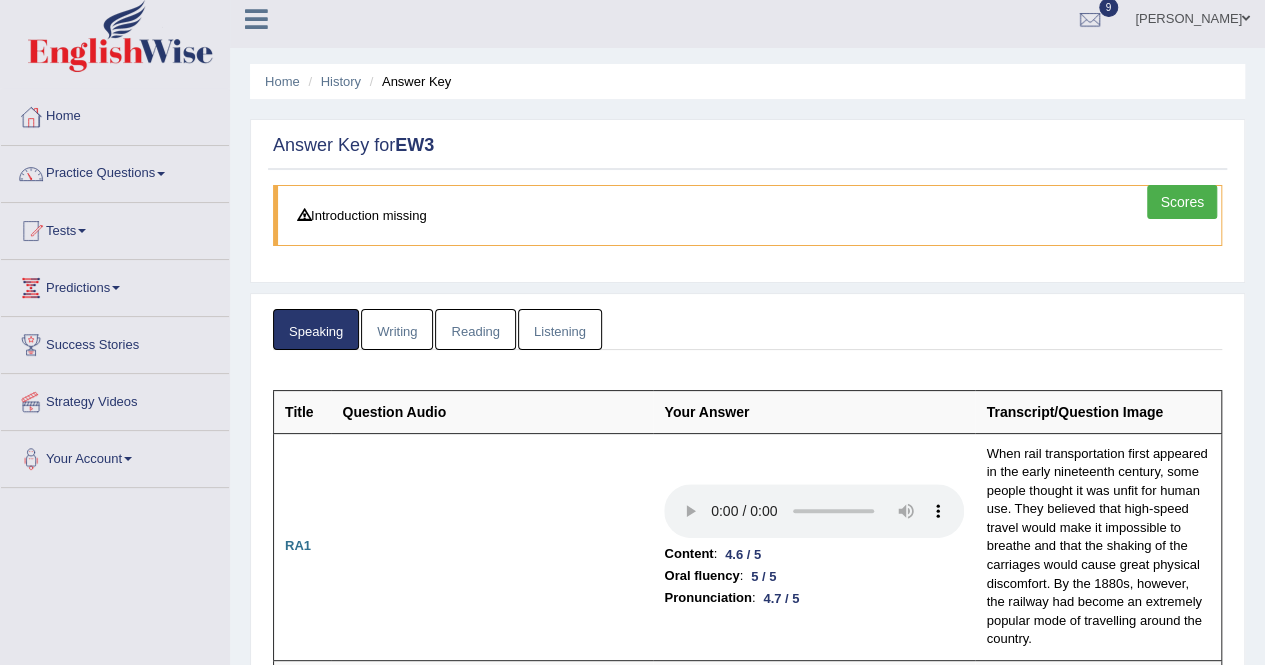 click on "Writing" at bounding box center [397, 329] 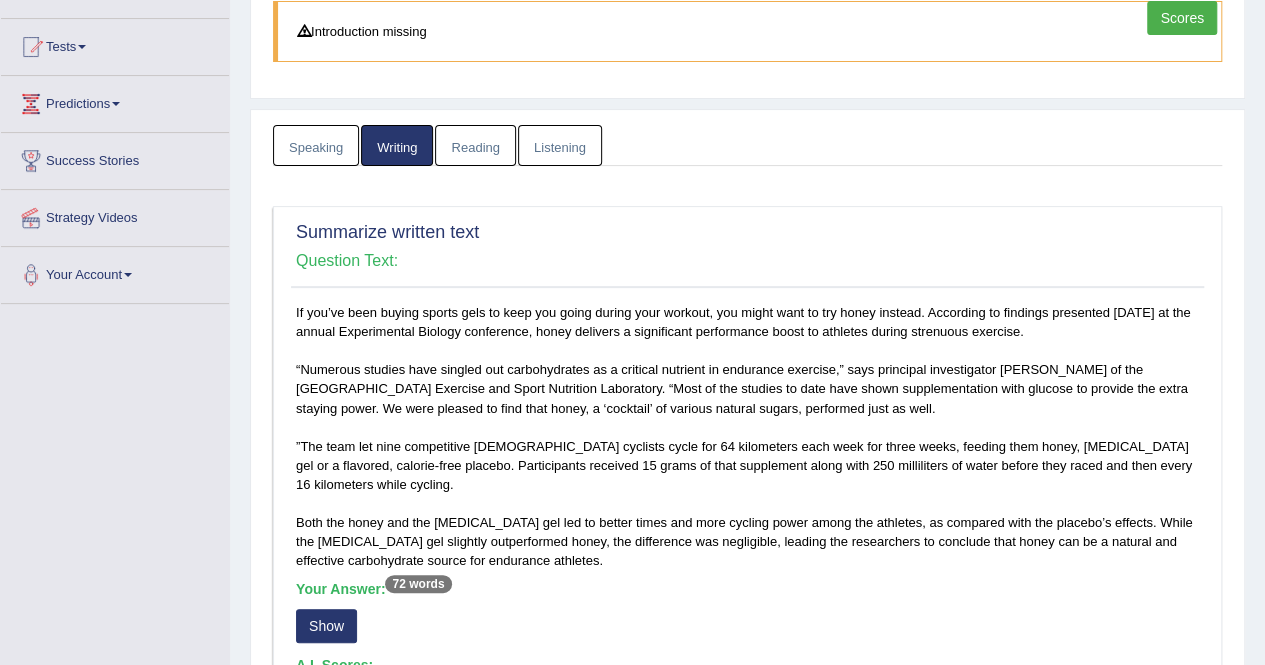 scroll, scrollTop: 592, scrollLeft: 0, axis: vertical 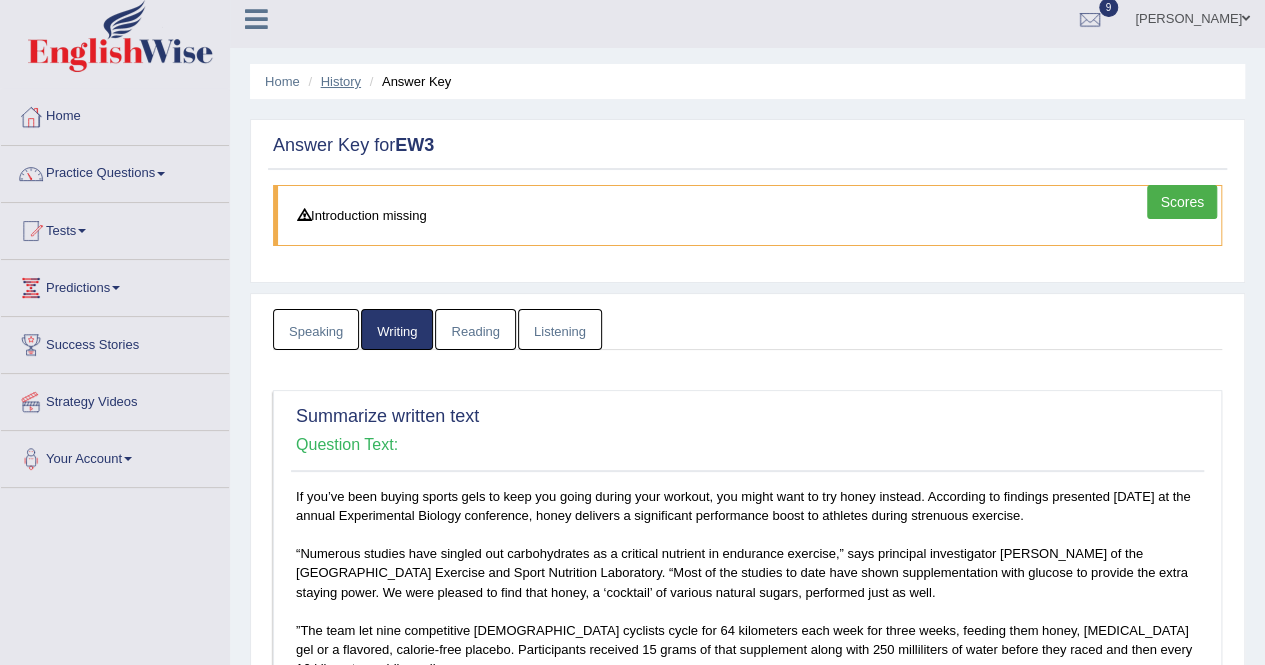 click on "History" at bounding box center (341, 81) 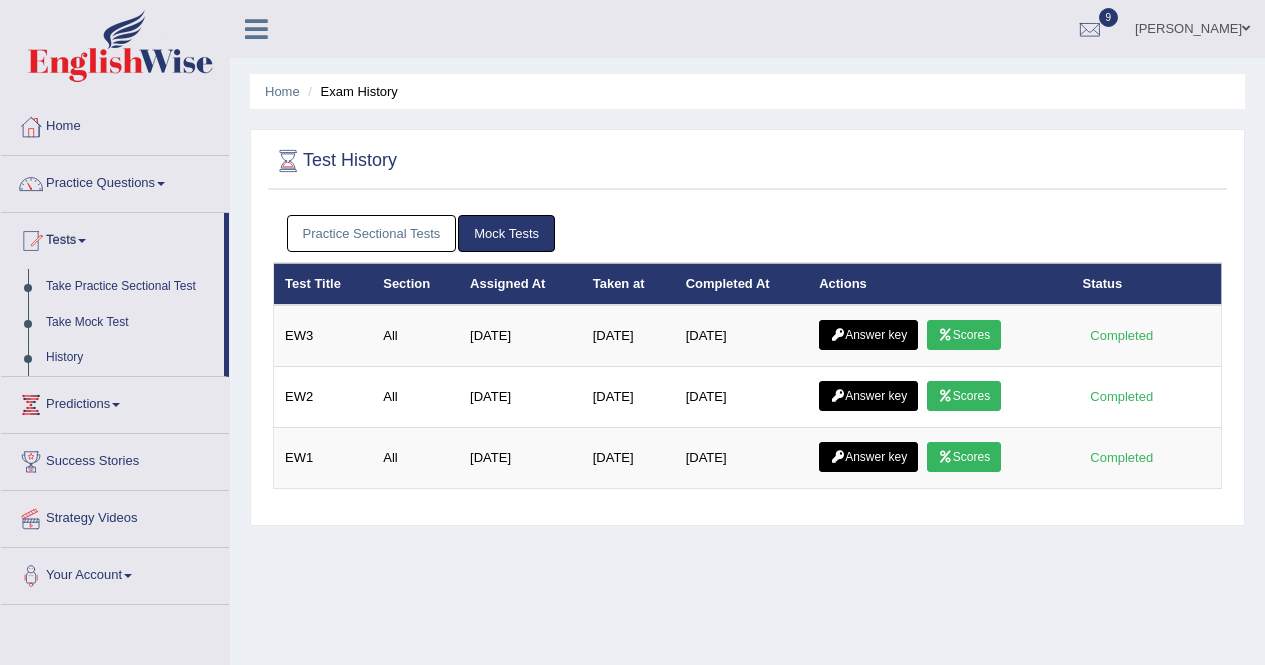 scroll, scrollTop: 0, scrollLeft: 0, axis: both 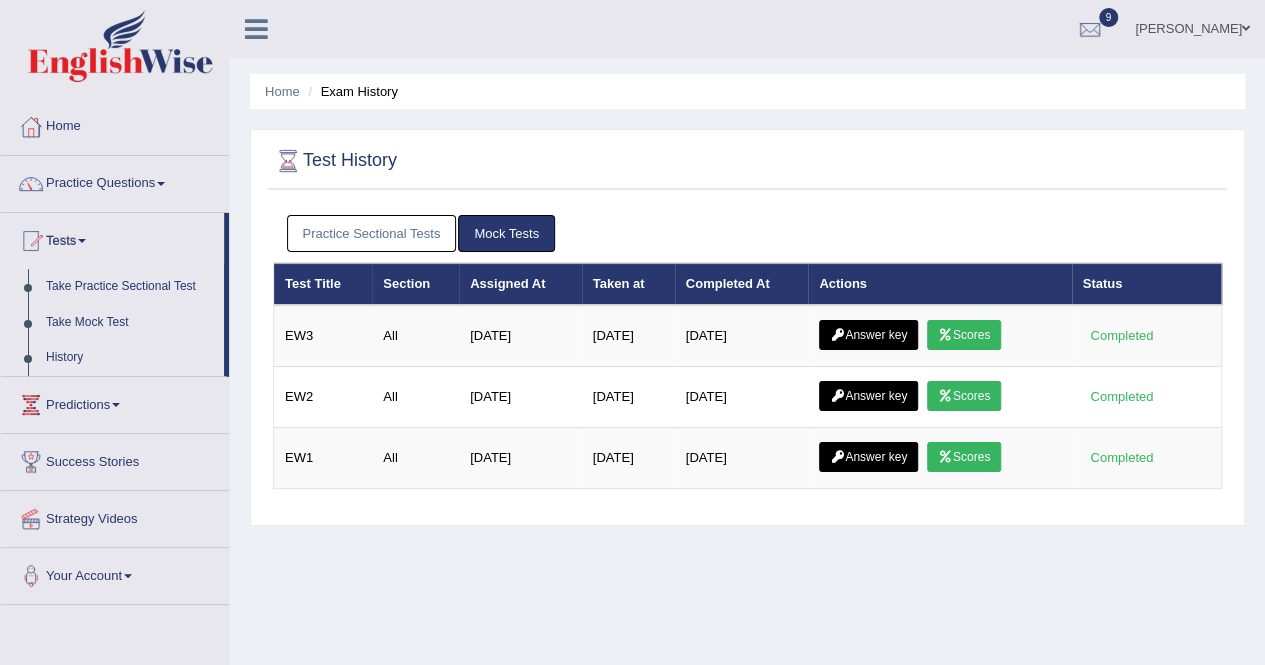 click on "Practice Sectional Tests" at bounding box center [372, 233] 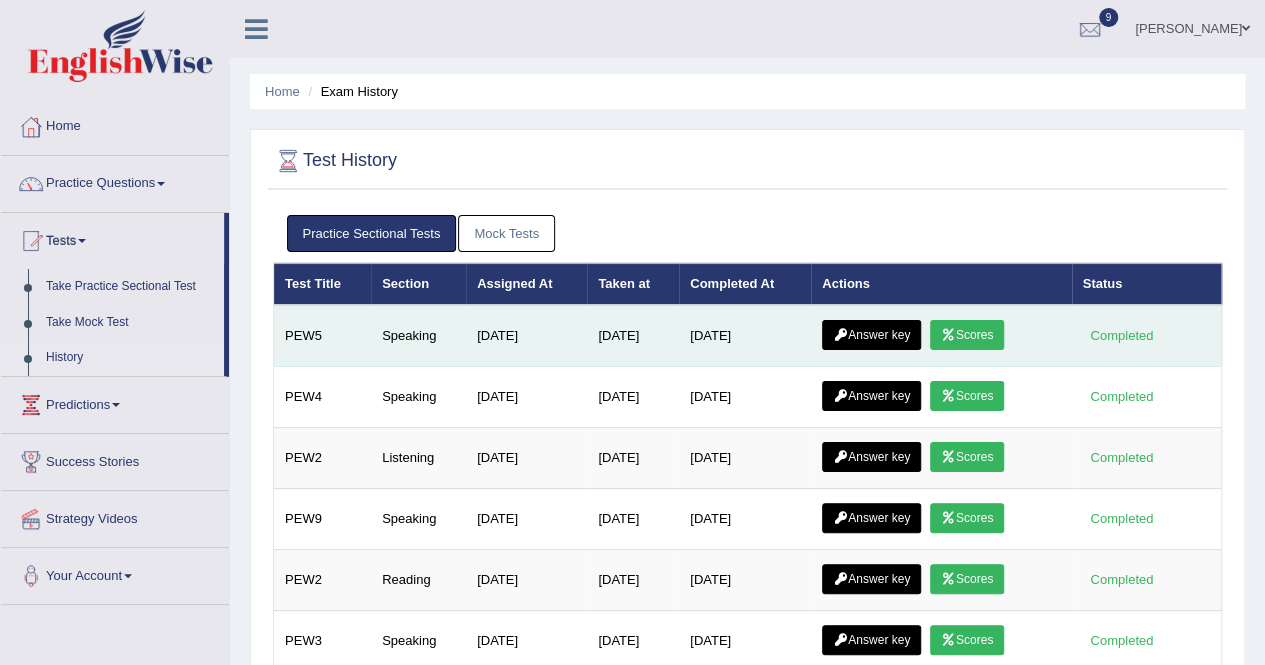 click on "Answer key" at bounding box center [871, 335] 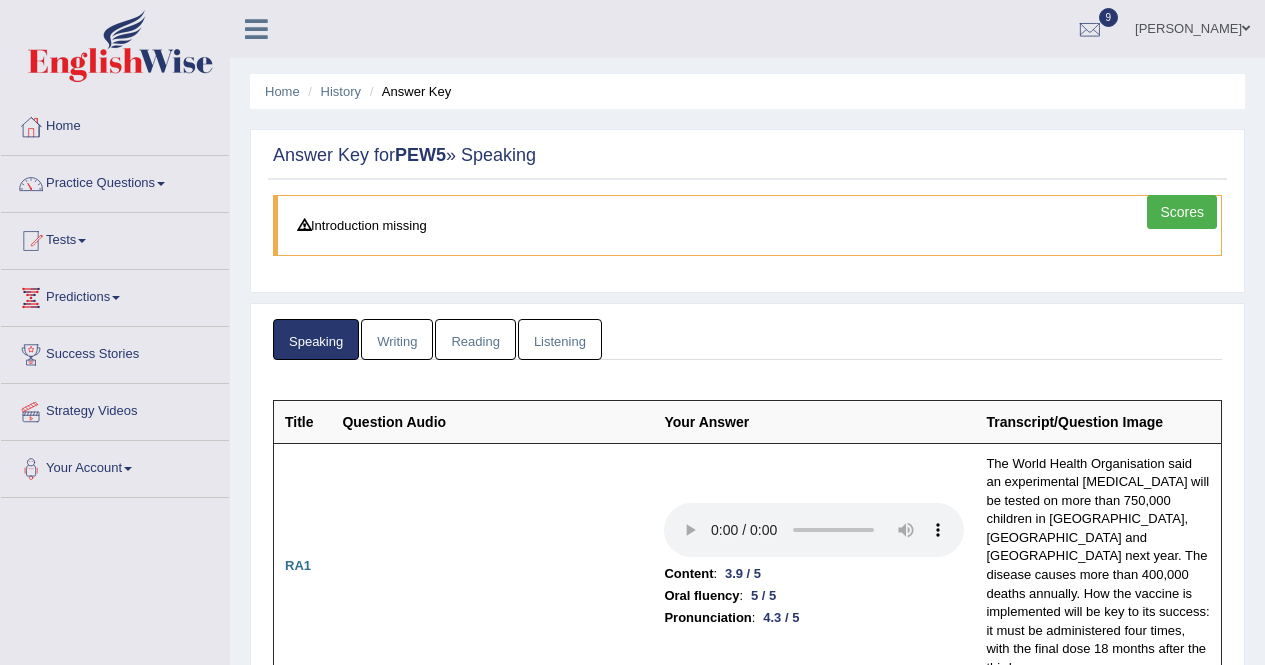 scroll, scrollTop: 0, scrollLeft: 0, axis: both 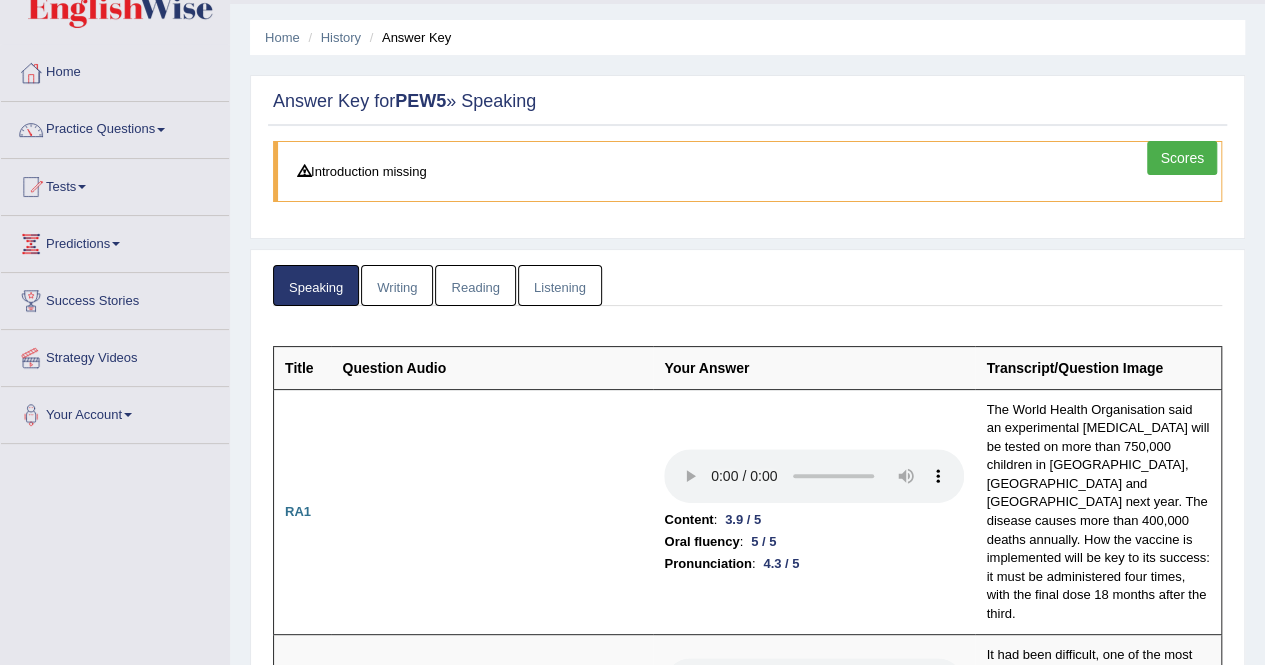 click on "Scores" at bounding box center (1182, 158) 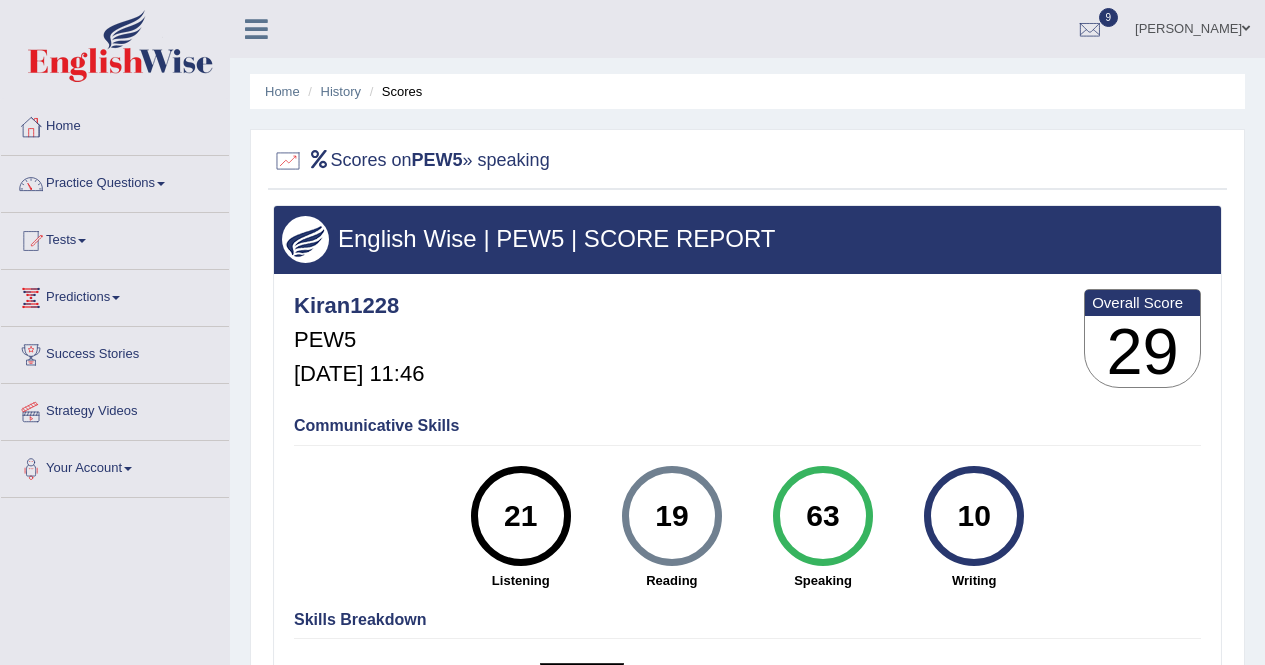 scroll, scrollTop: 0, scrollLeft: 0, axis: both 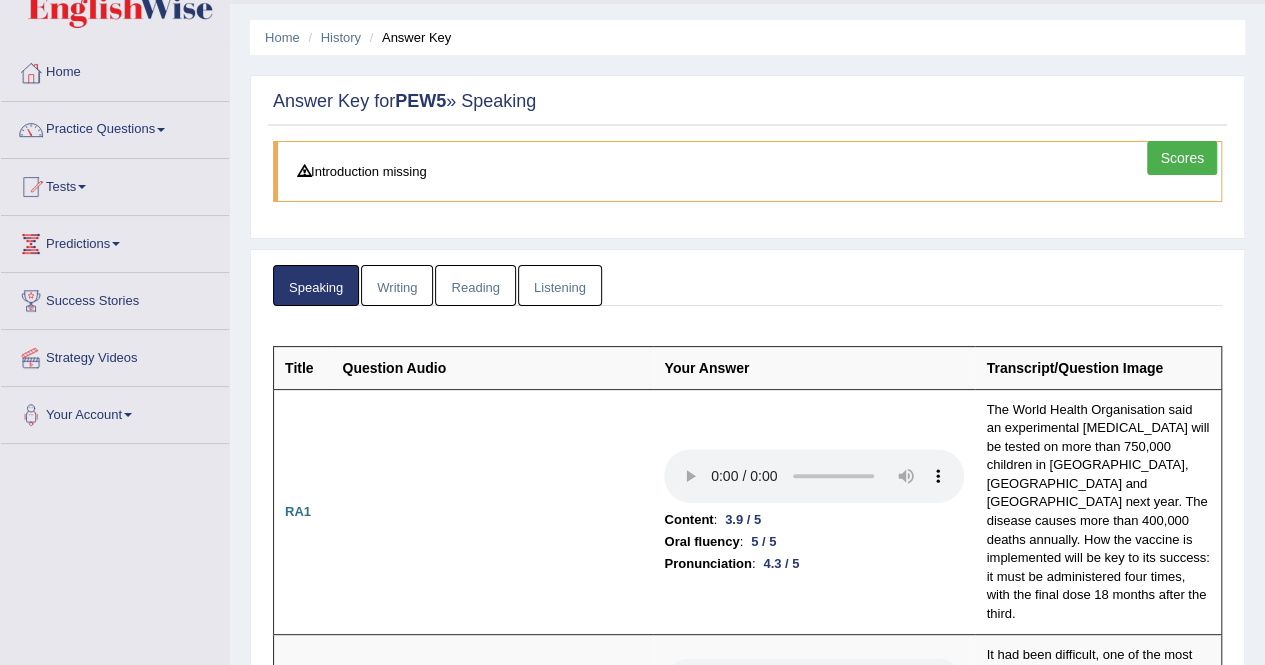 click at bounding box center [161, 130] 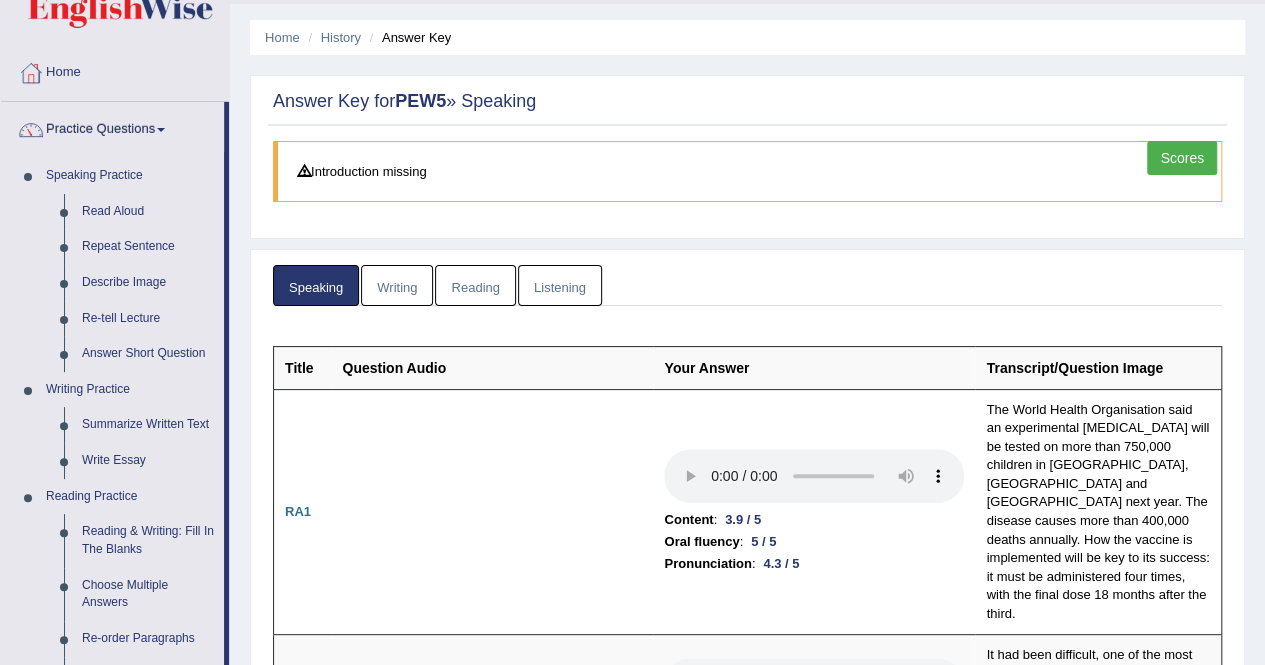 scroll, scrollTop: 636, scrollLeft: 0, axis: vertical 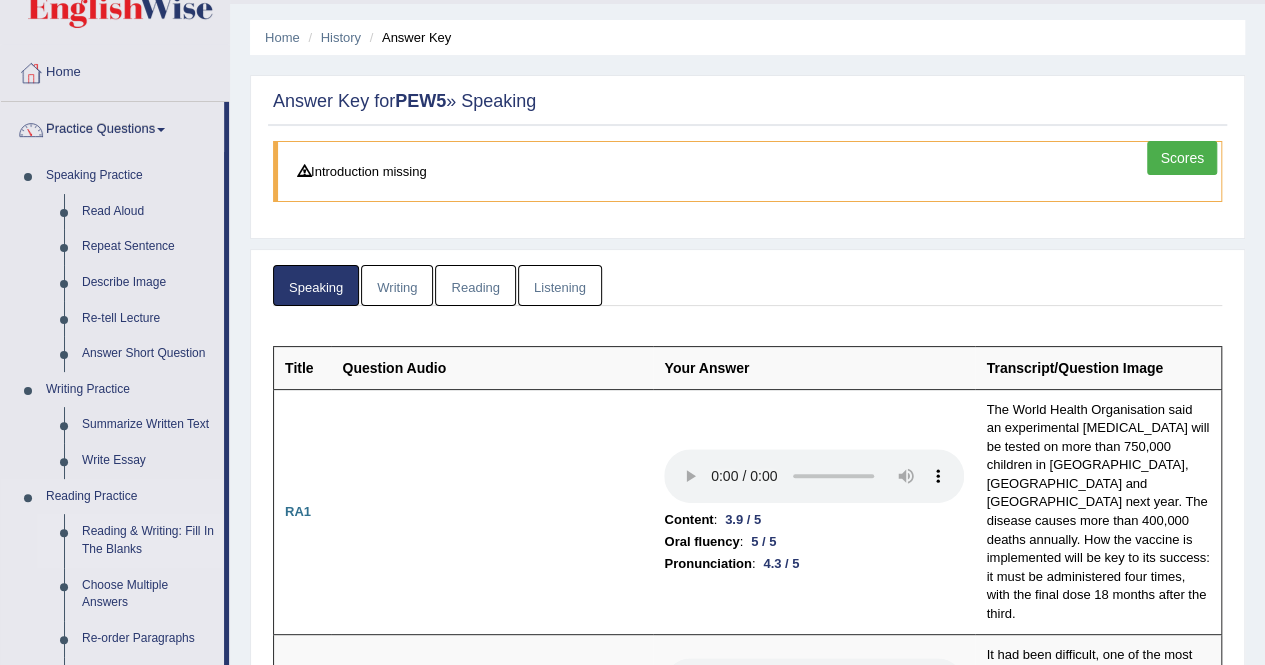 click on "Reading & Writing: Fill In The Blanks" at bounding box center [148, 540] 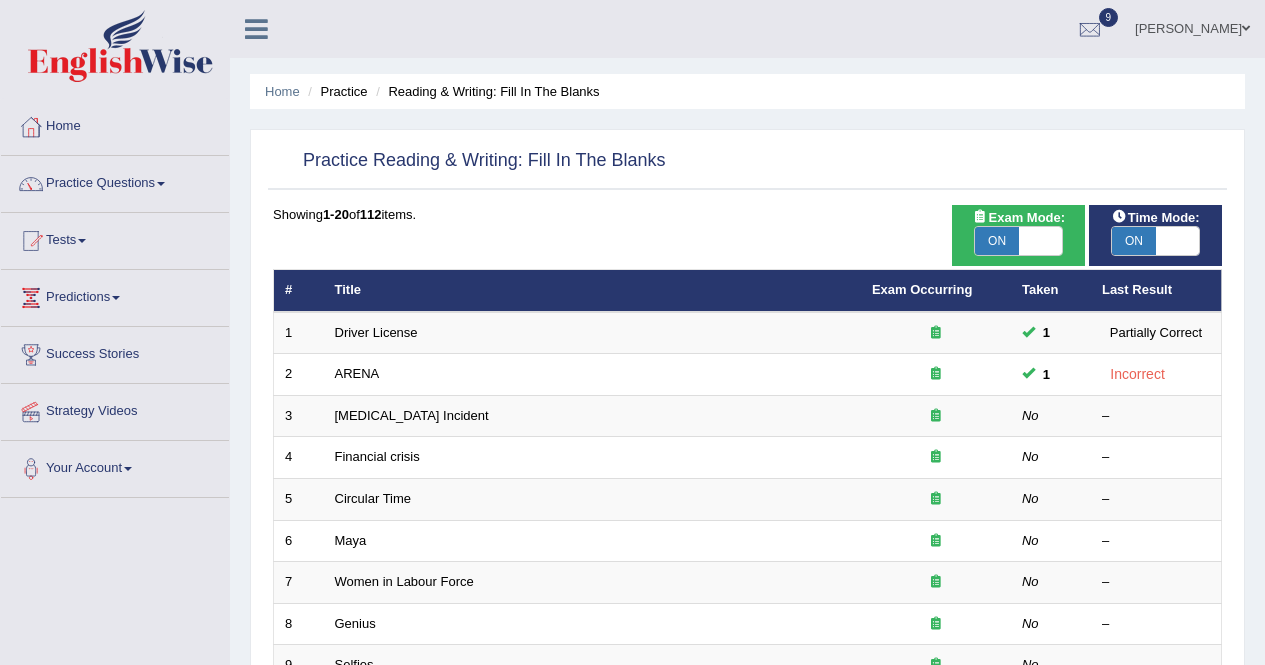 scroll, scrollTop: 0, scrollLeft: 0, axis: both 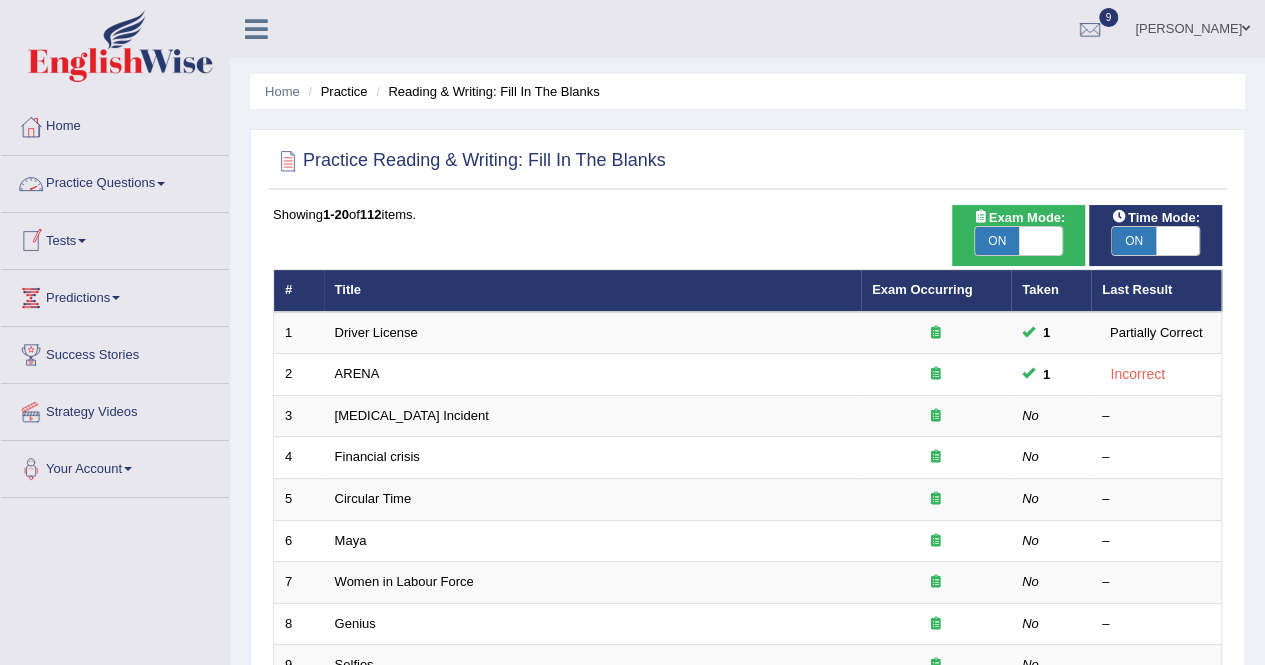 click on "Practice Questions" at bounding box center (115, 181) 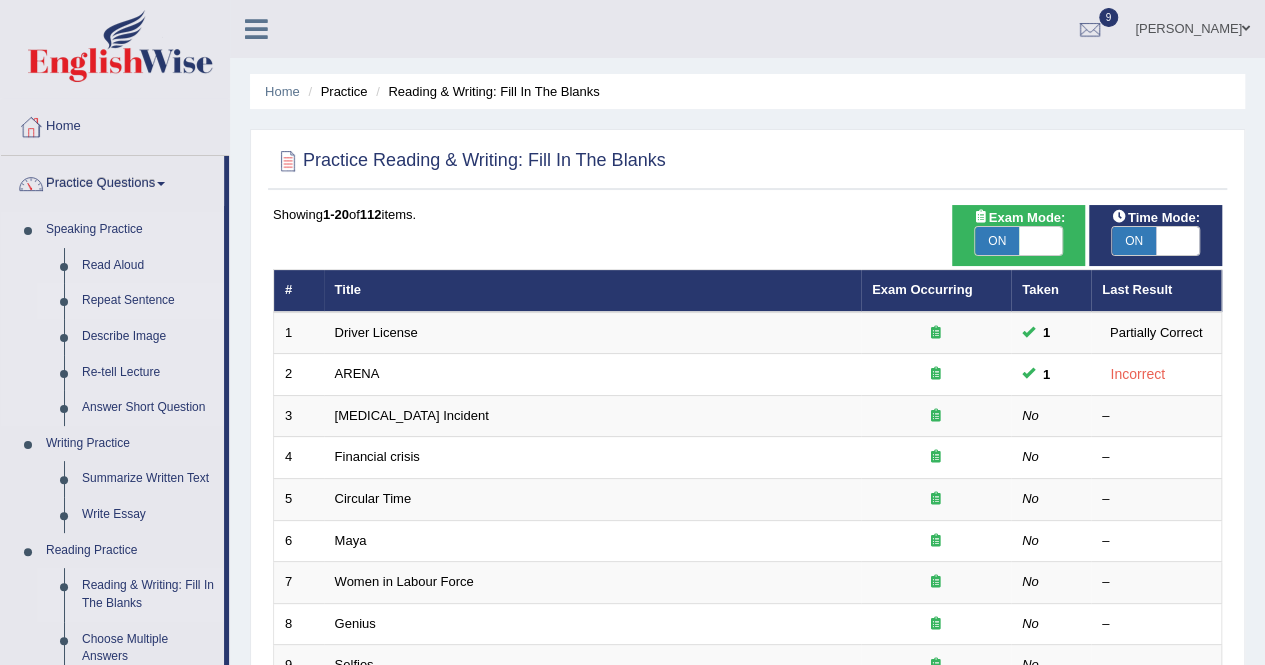 click on "Repeat Sentence" at bounding box center (148, 301) 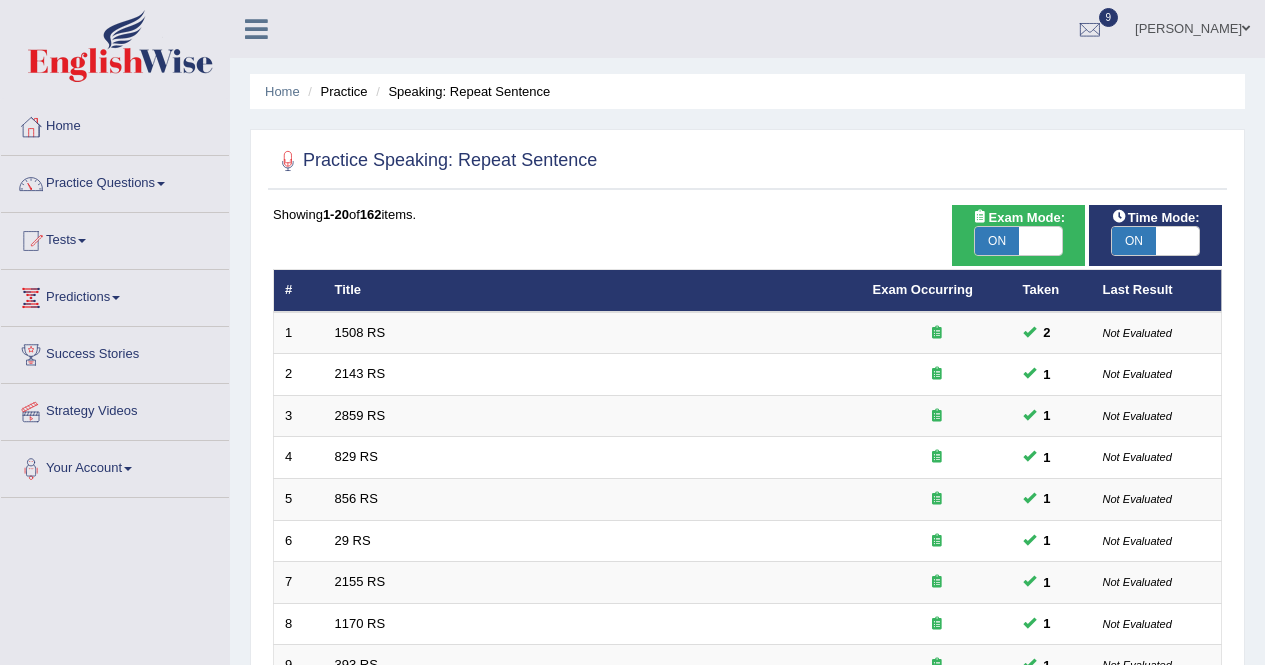 scroll, scrollTop: 0, scrollLeft: 0, axis: both 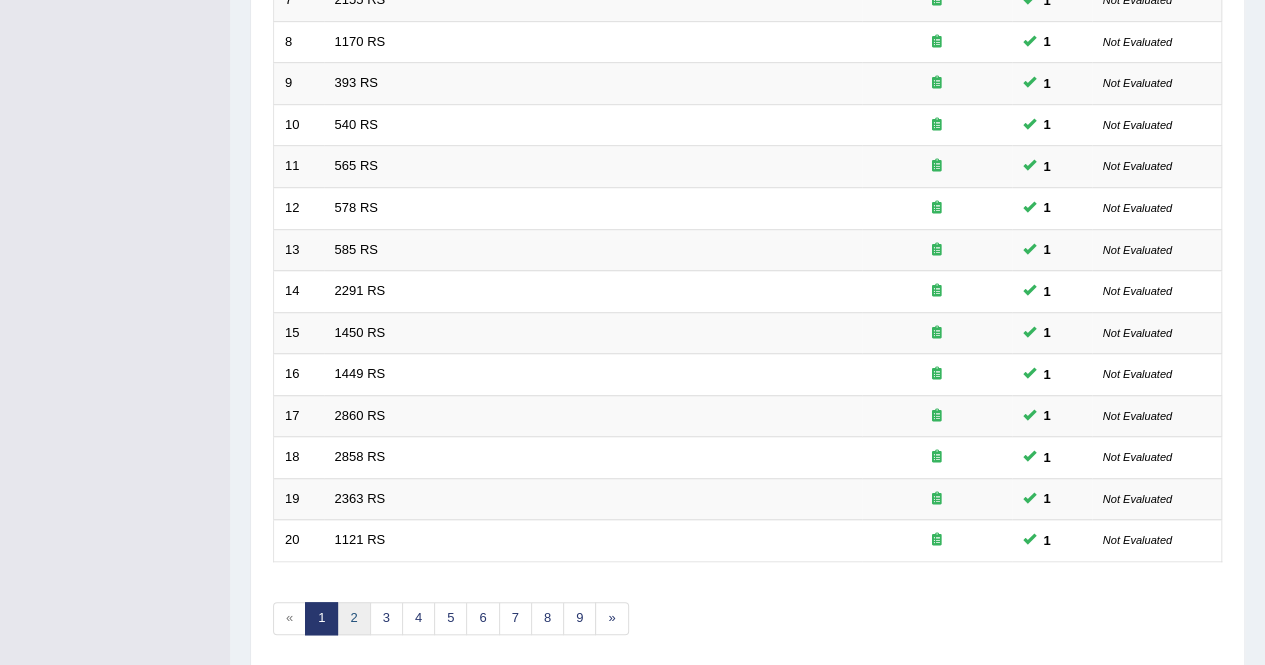 click on "2" at bounding box center [353, 618] 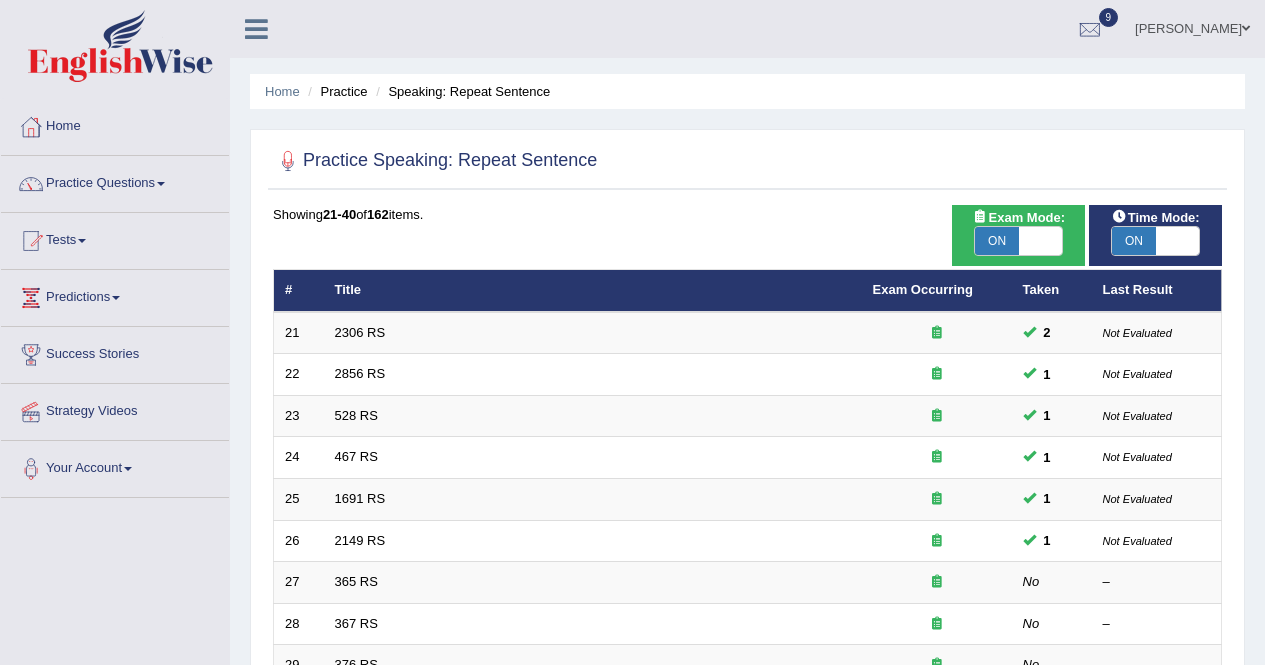 scroll, scrollTop: 0, scrollLeft: 0, axis: both 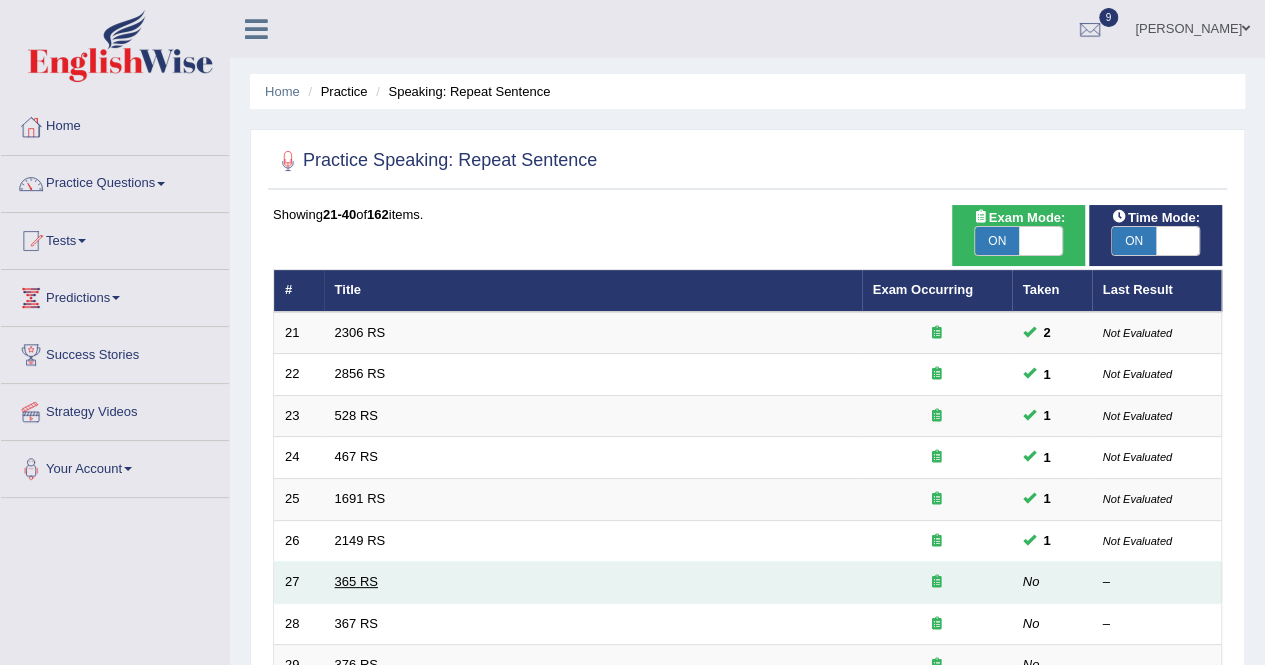 click on "365 RS" at bounding box center (356, 581) 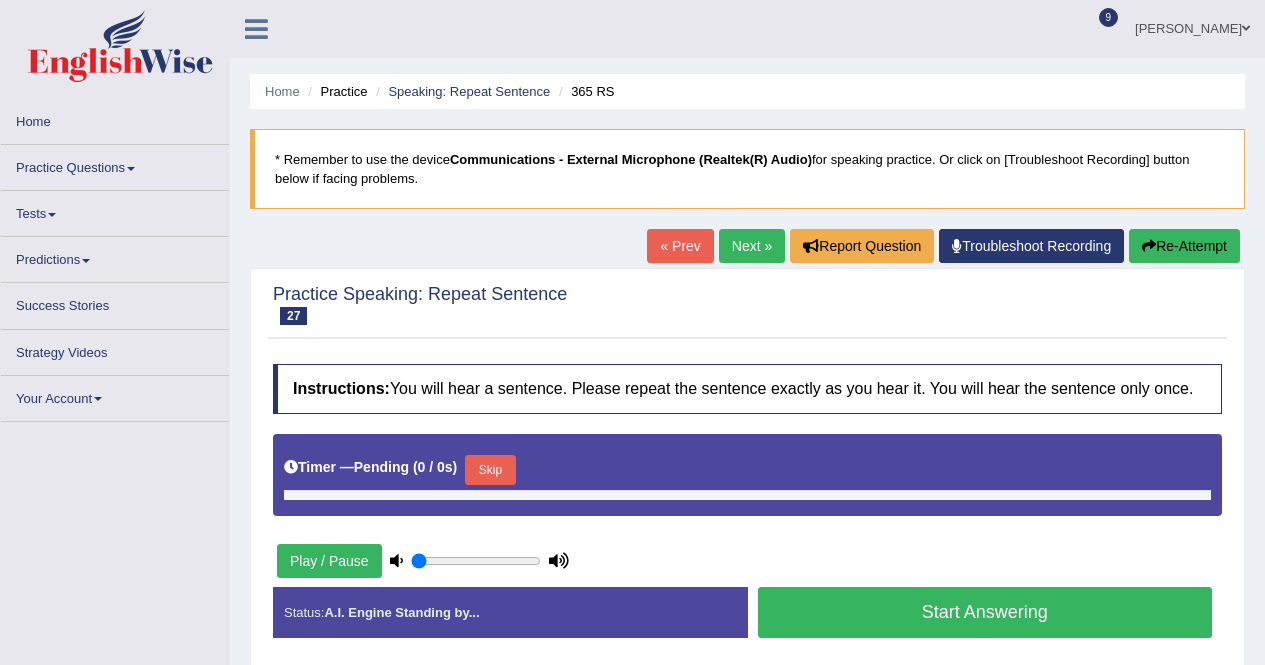 scroll, scrollTop: 0, scrollLeft: 0, axis: both 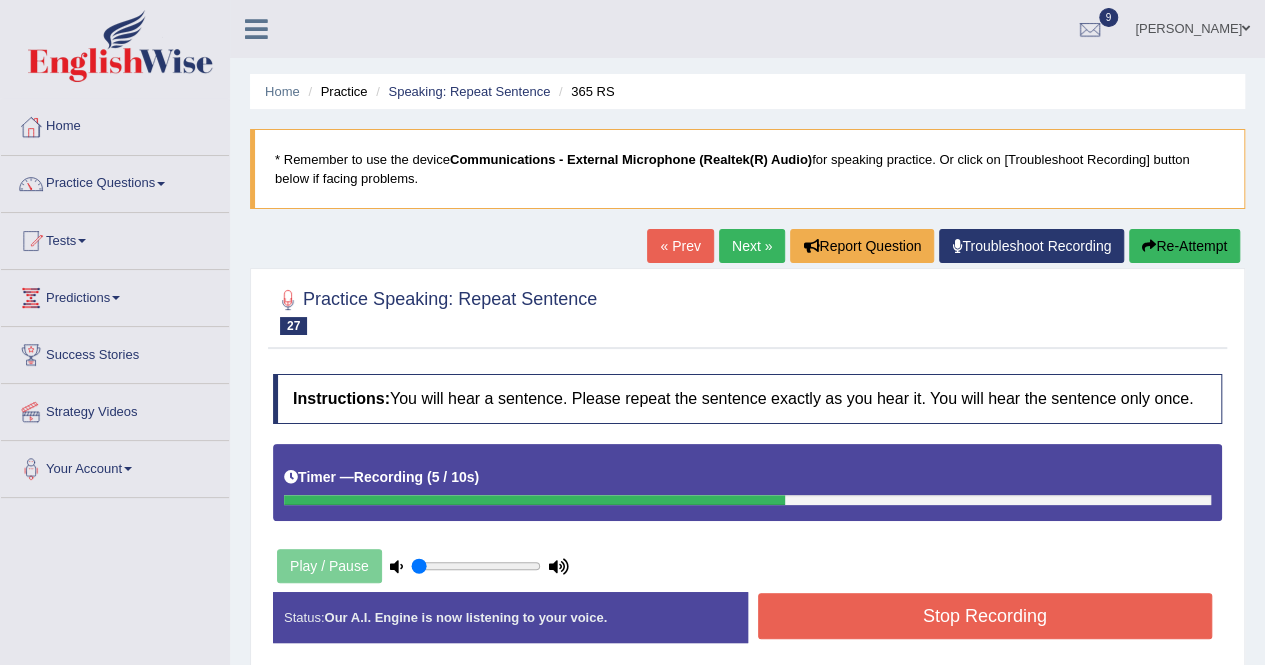 click on "Stop Recording" at bounding box center (985, 616) 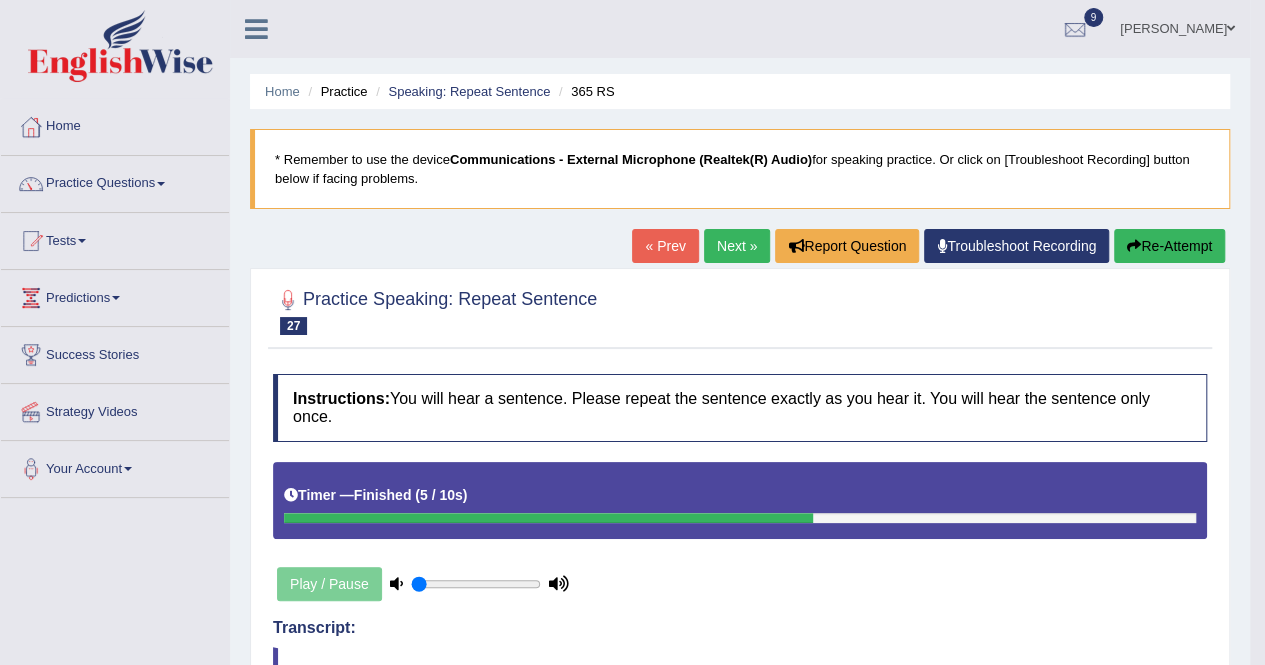 scroll, scrollTop: 582, scrollLeft: 0, axis: vertical 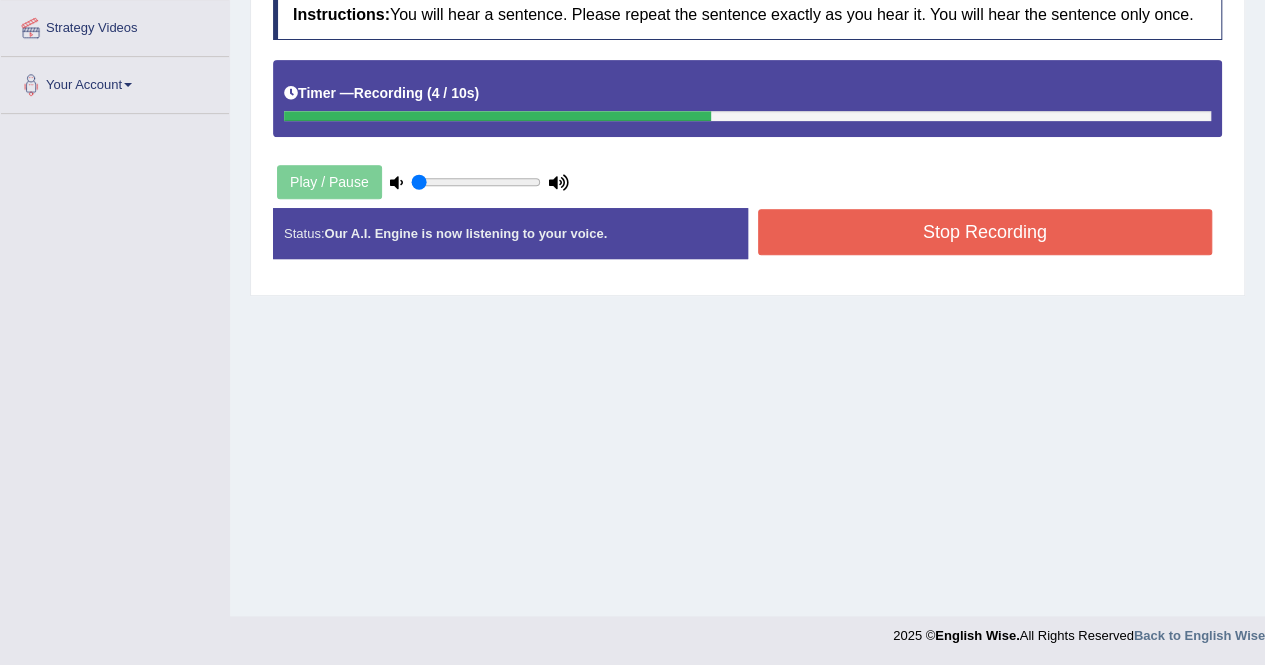 click on "Stop Recording" at bounding box center [985, 232] 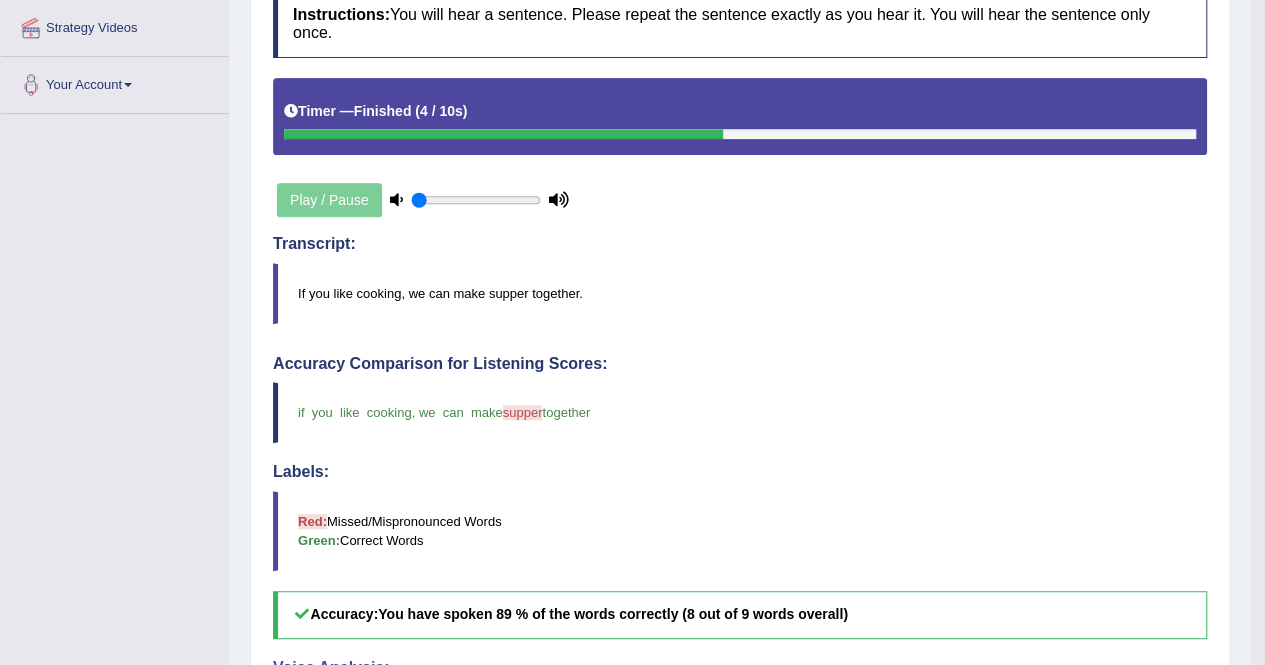 scroll, scrollTop: 800, scrollLeft: 0, axis: vertical 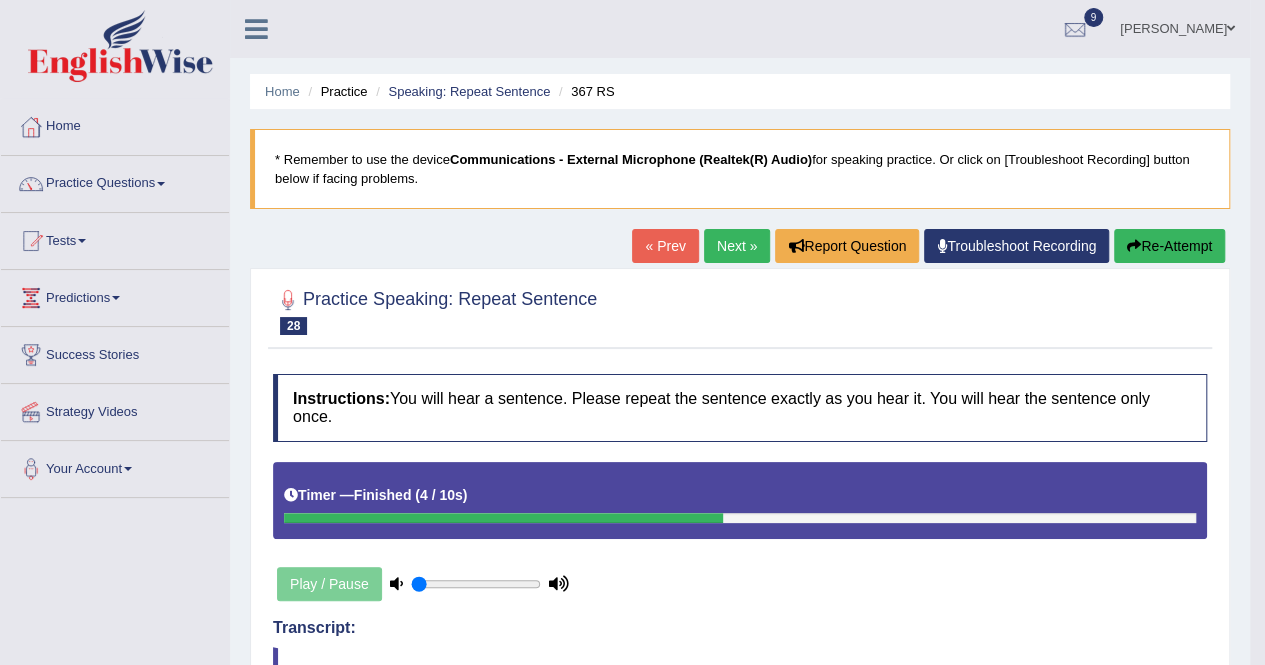 click on "Next »" at bounding box center [737, 246] 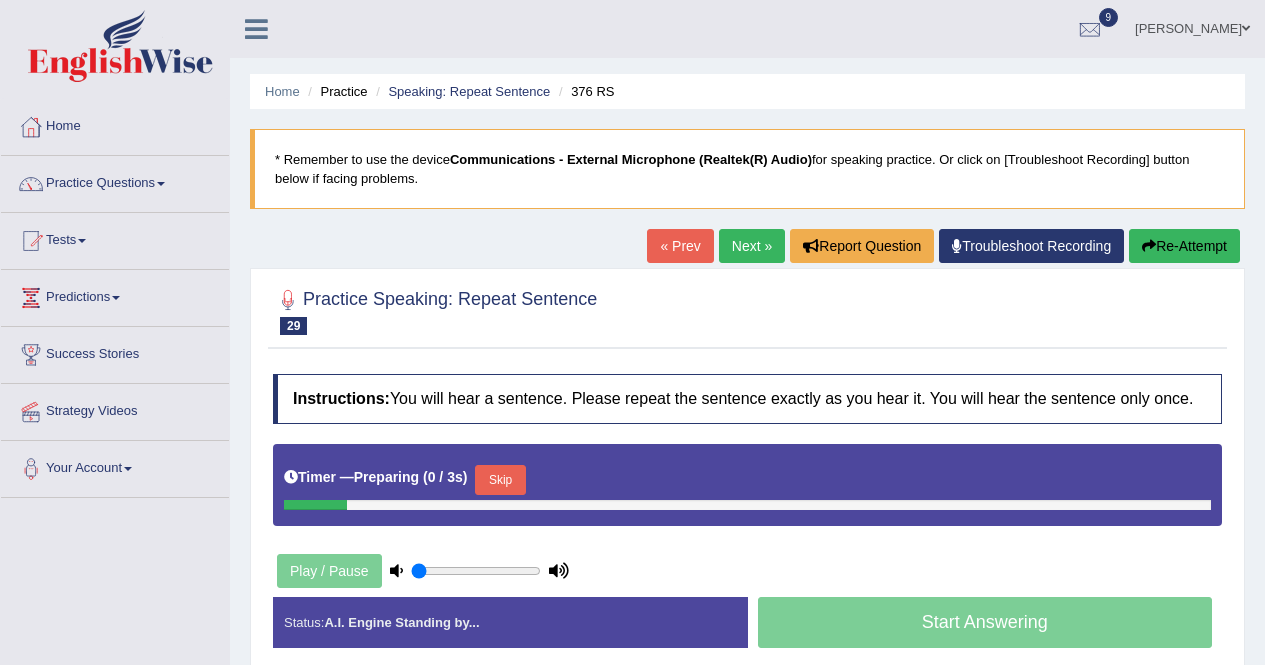 scroll, scrollTop: 0, scrollLeft: 0, axis: both 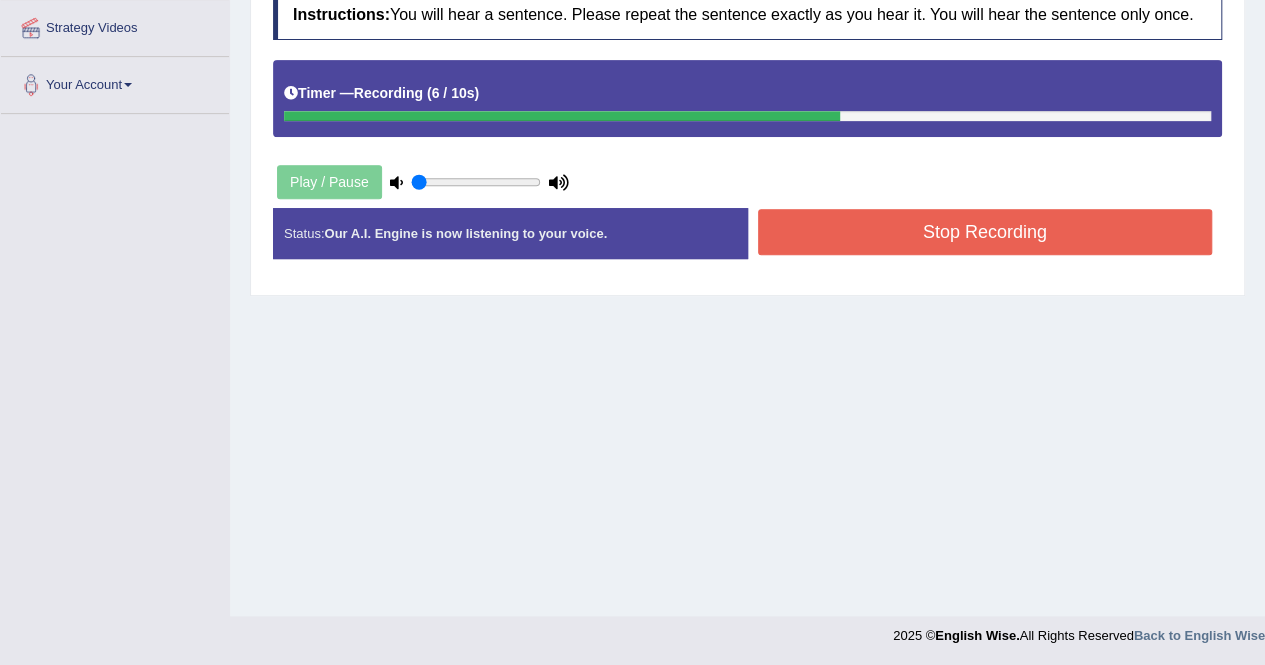 click on "Stop Recording" at bounding box center [985, 232] 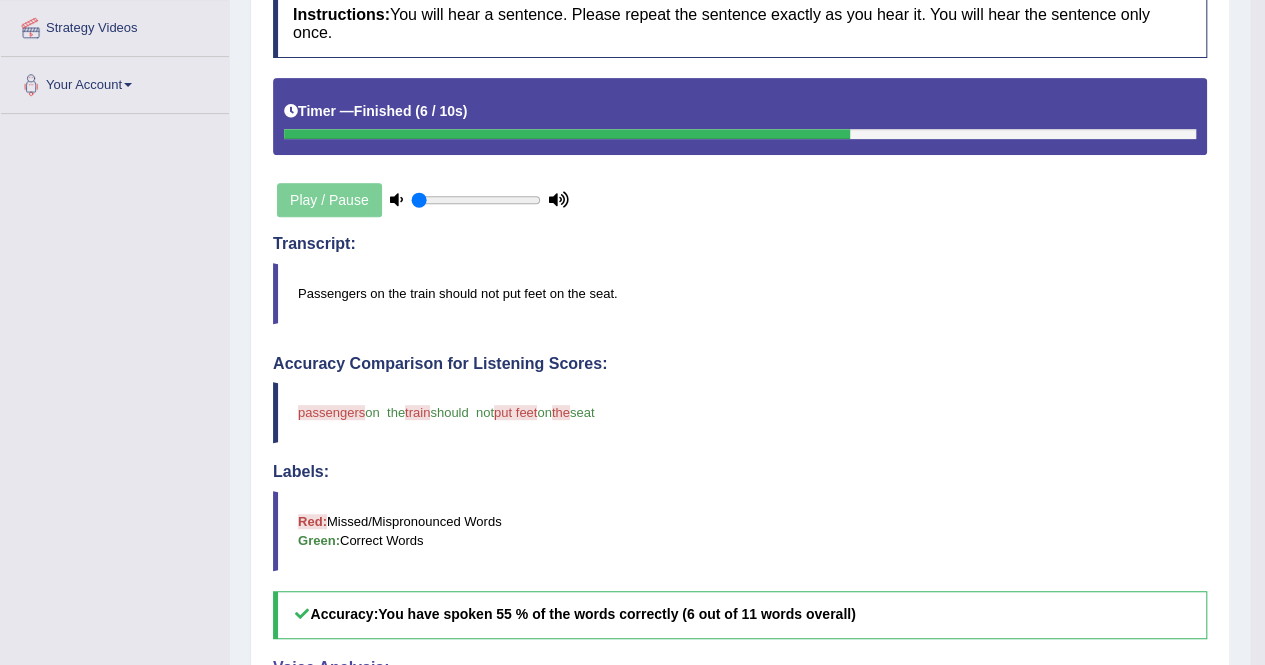 scroll, scrollTop: 800, scrollLeft: 0, axis: vertical 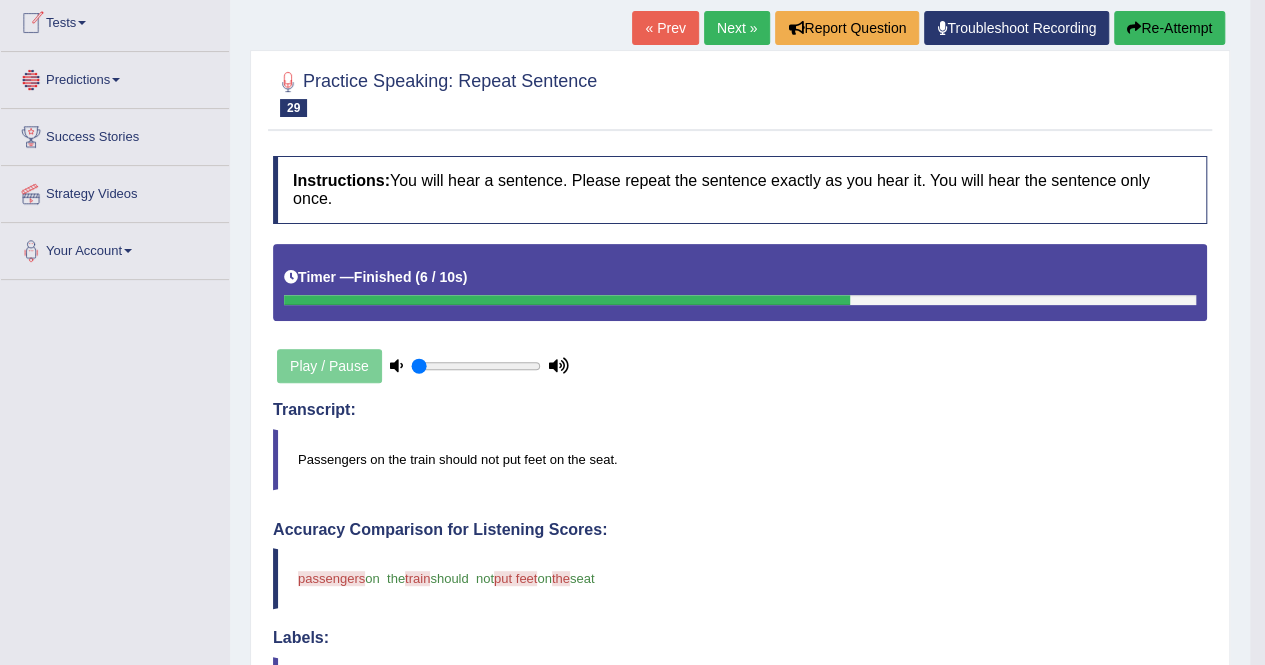 click on "Next »" at bounding box center (737, 28) 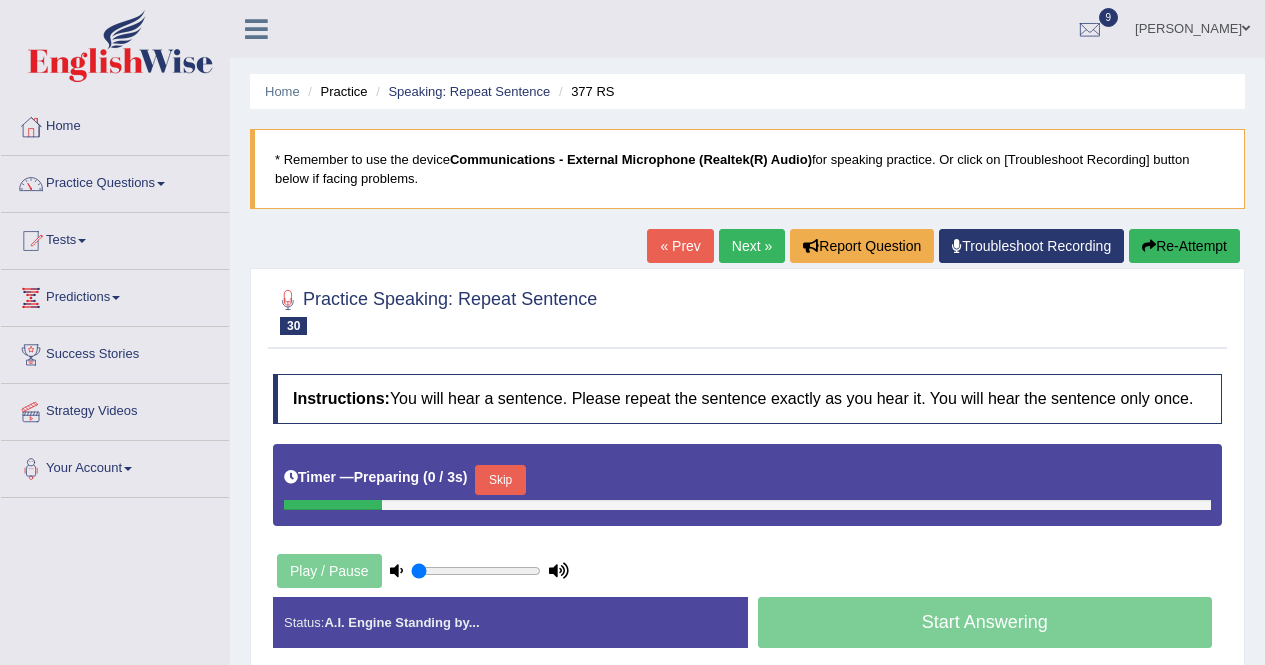 scroll, scrollTop: 0, scrollLeft: 0, axis: both 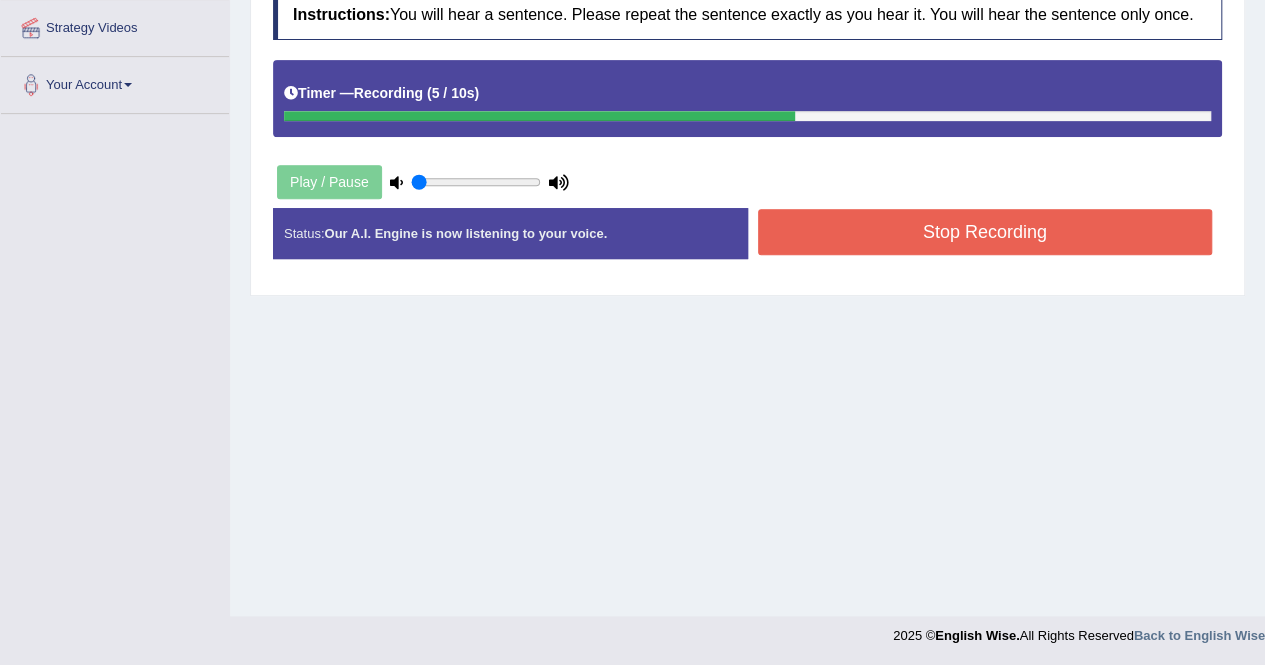click on "Stop Recording" at bounding box center [985, 232] 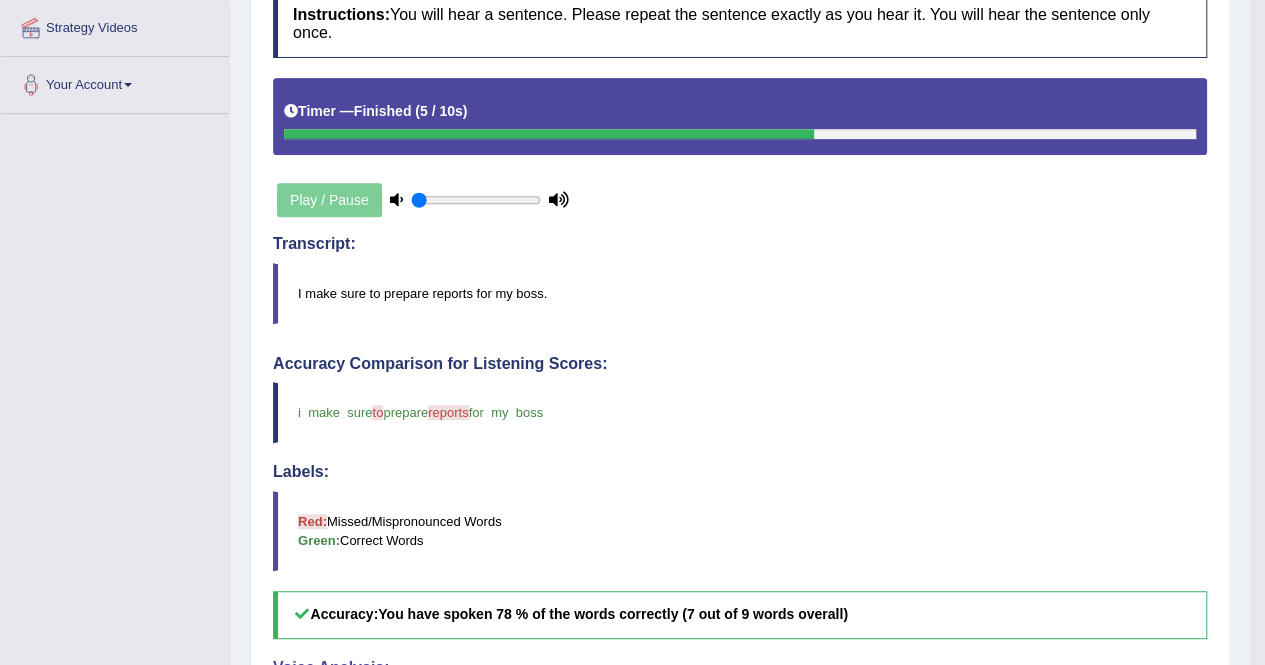 scroll, scrollTop: 800, scrollLeft: 0, axis: vertical 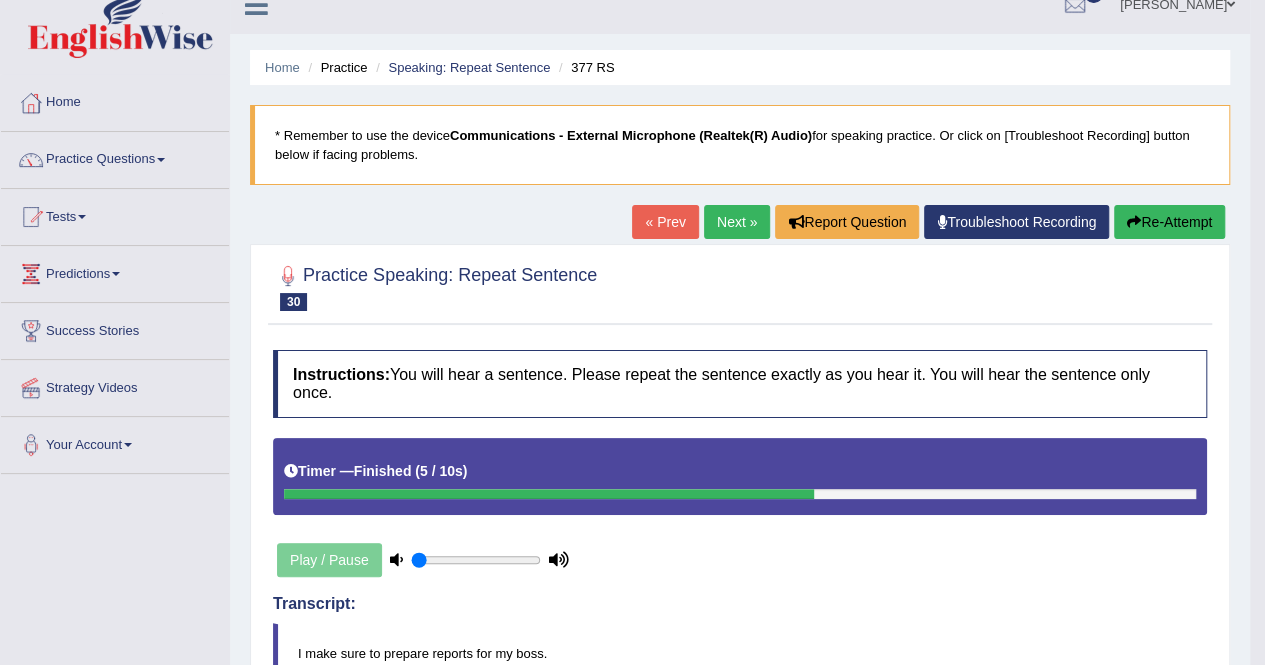 click on "Next »" at bounding box center [737, 222] 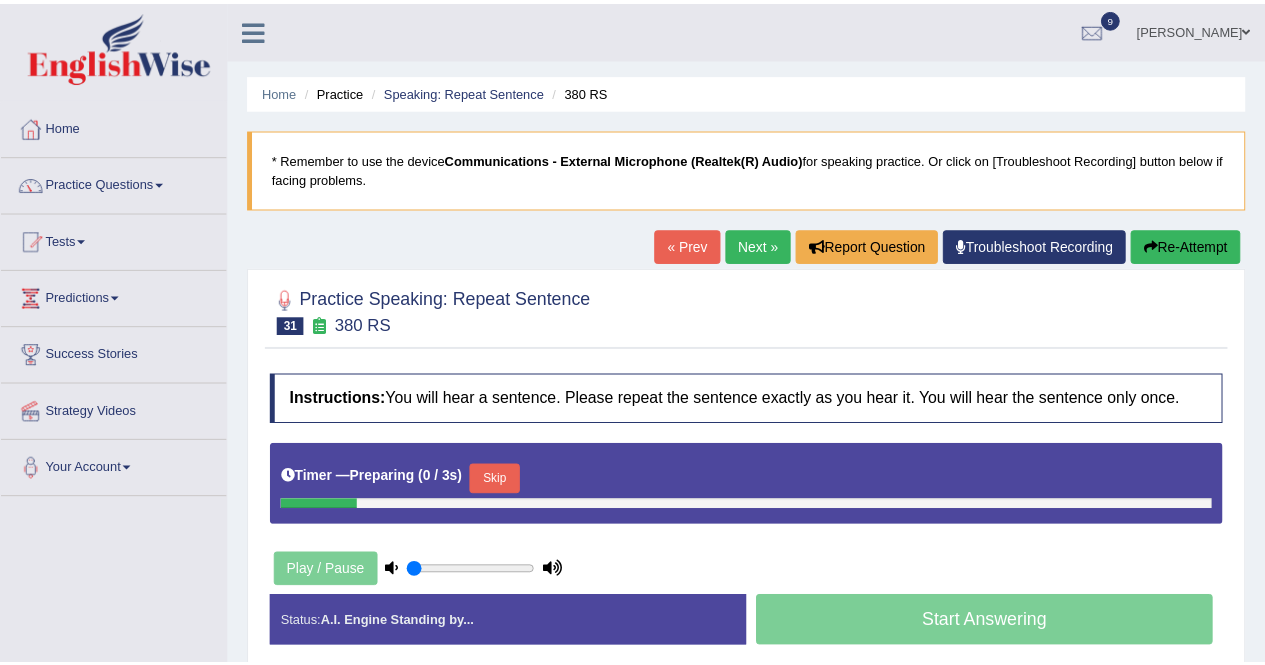 scroll, scrollTop: 0, scrollLeft: 0, axis: both 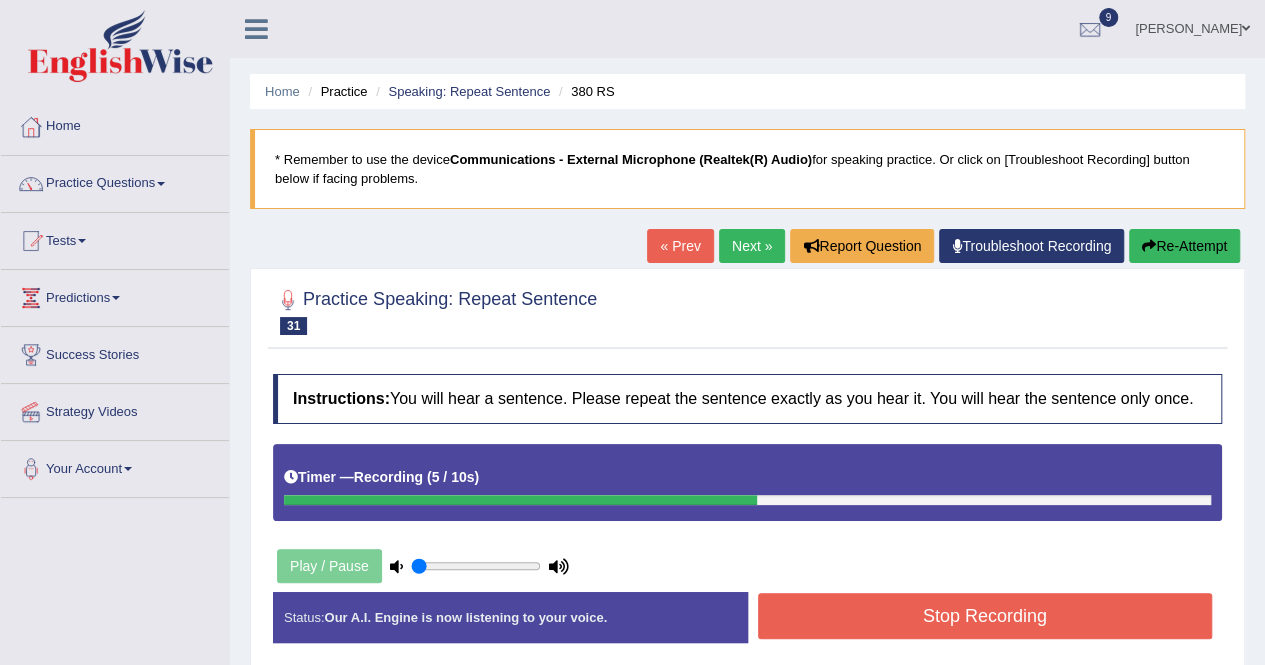 click on "Stop Recording" at bounding box center (985, 616) 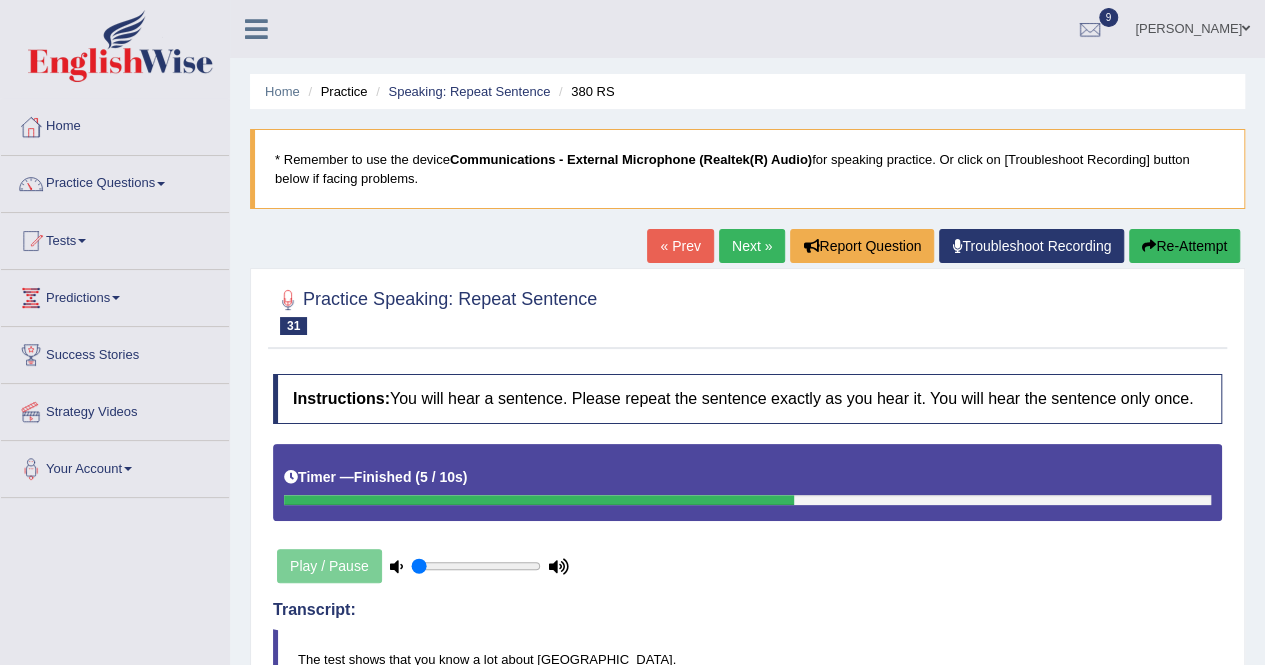 scroll, scrollTop: 582, scrollLeft: 0, axis: vertical 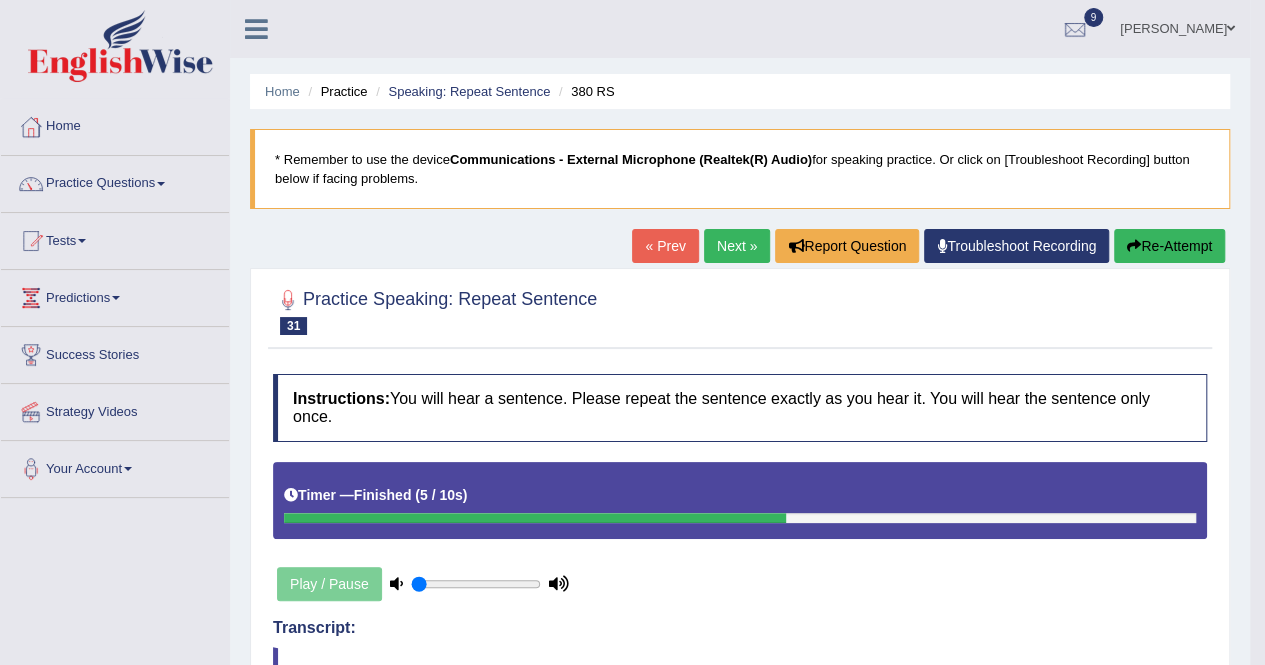 click on "Next »" at bounding box center (737, 246) 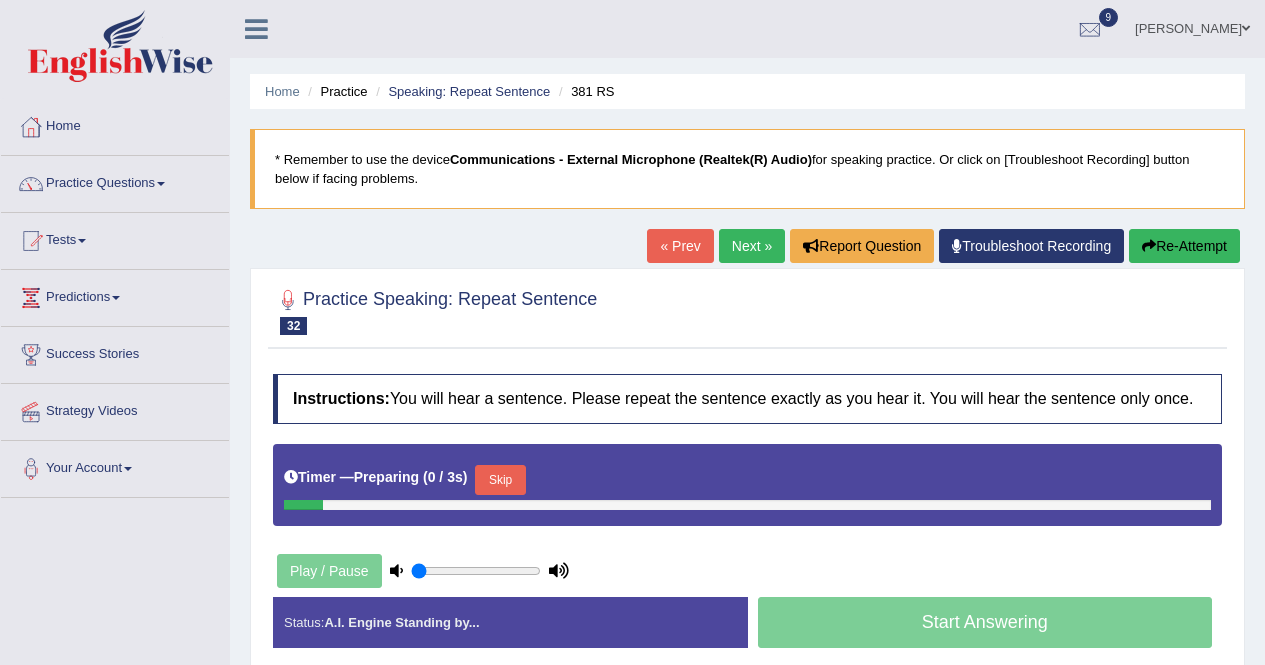 scroll, scrollTop: 0, scrollLeft: 0, axis: both 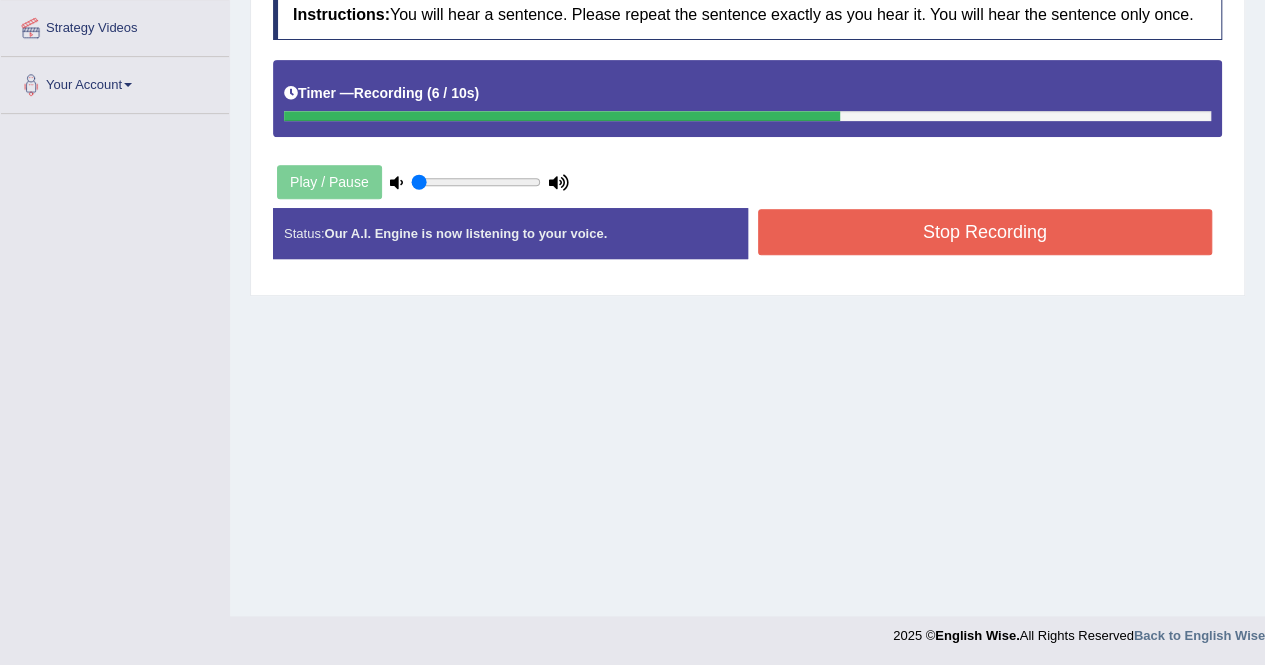 click on "Stop Recording" at bounding box center (985, 232) 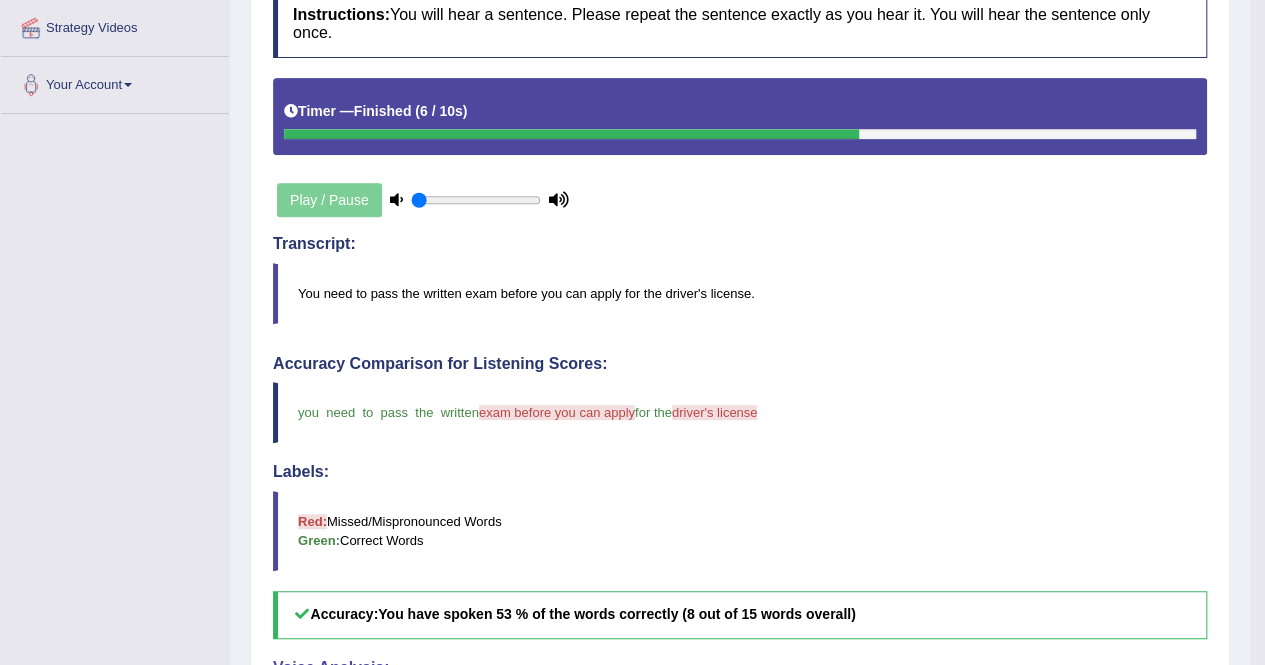 scroll, scrollTop: 800, scrollLeft: 0, axis: vertical 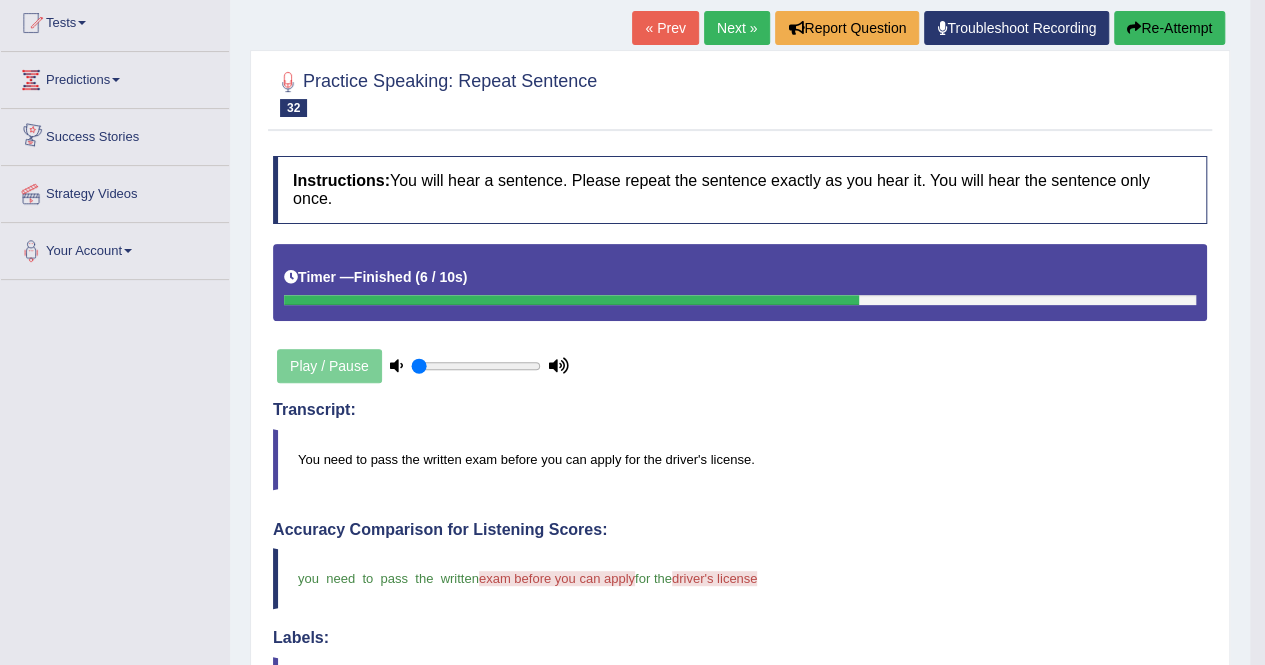 click on "Next »" at bounding box center (737, 28) 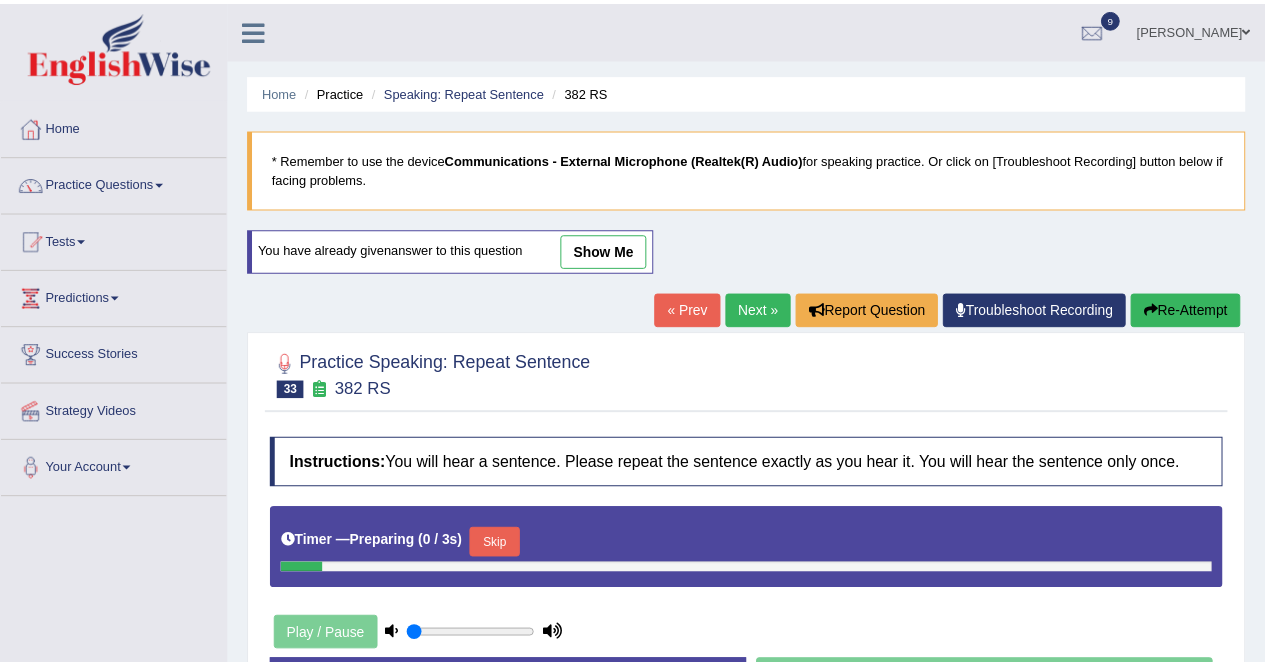 scroll, scrollTop: 0, scrollLeft: 0, axis: both 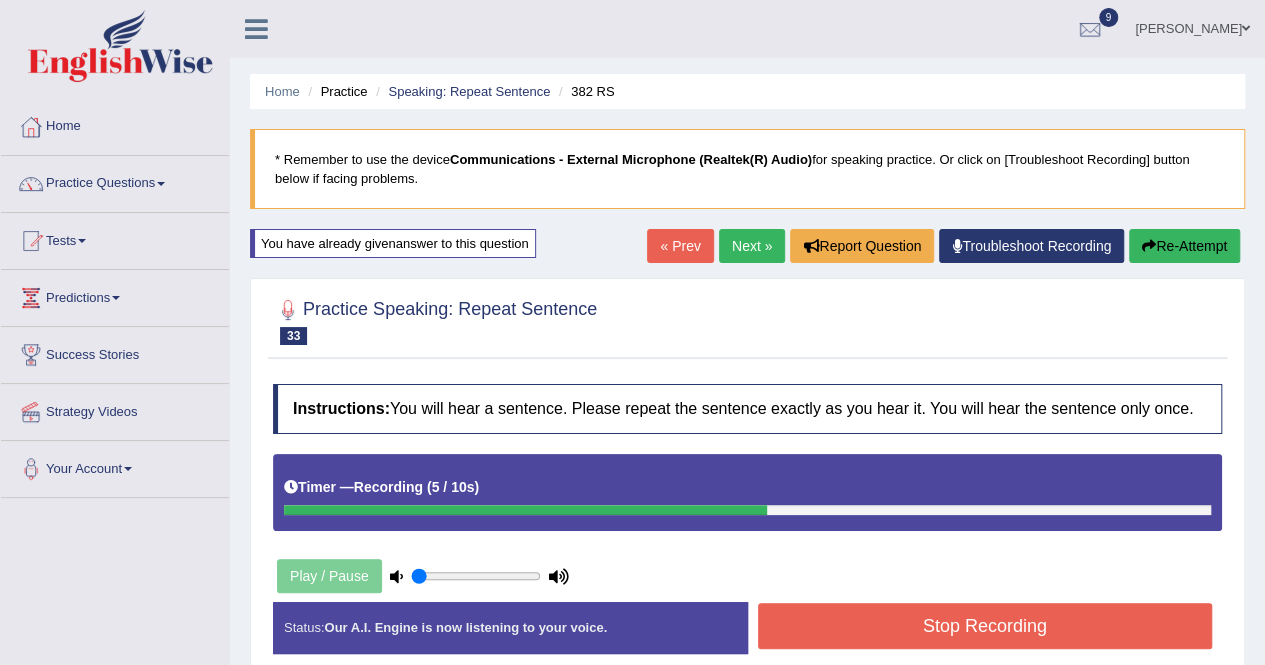 click on "Stop Recording" at bounding box center (985, 626) 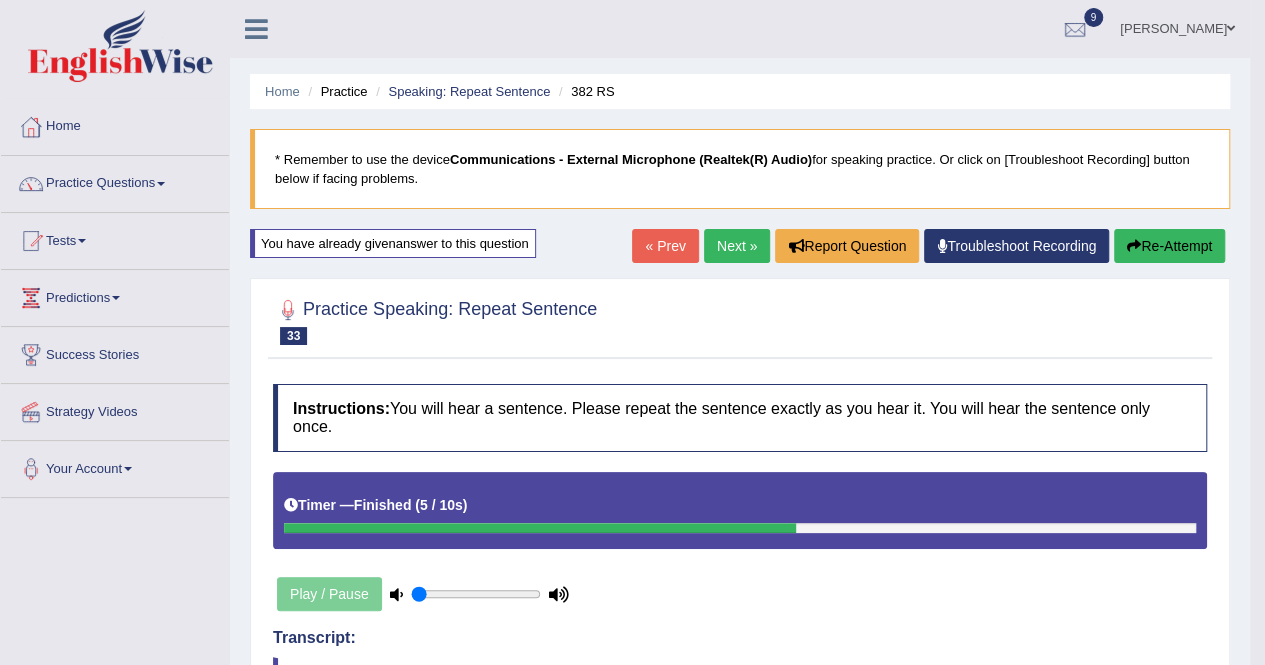 scroll, scrollTop: 582, scrollLeft: 0, axis: vertical 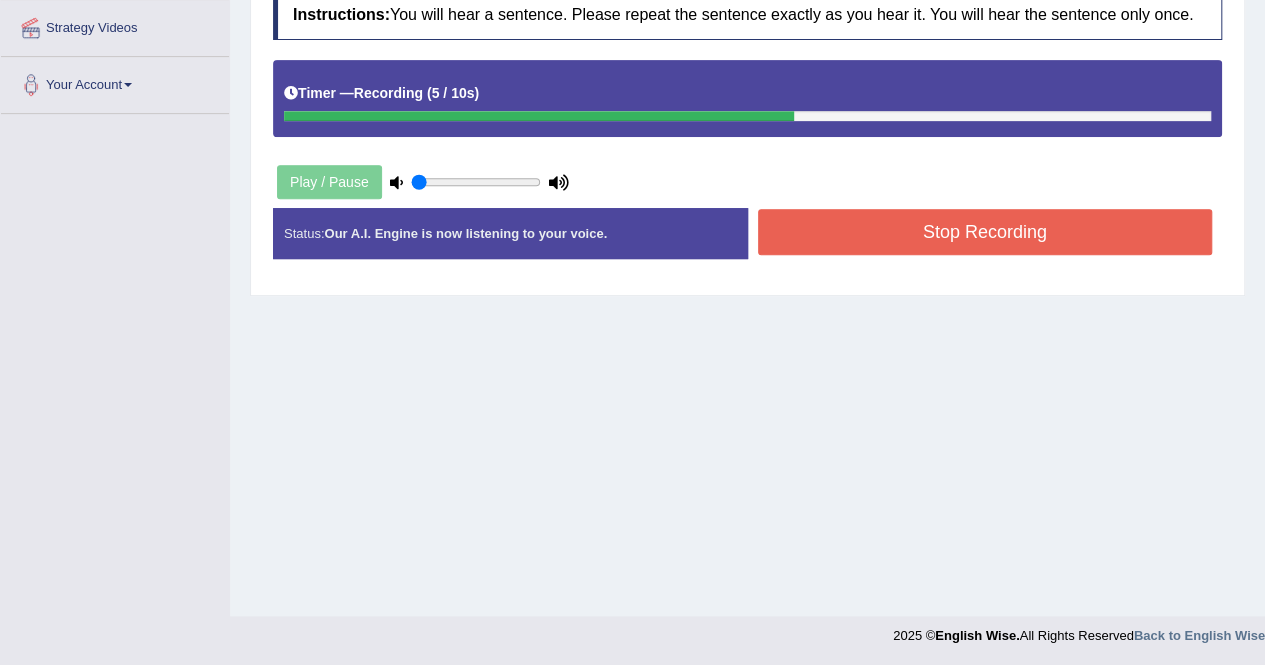 click on "Stop Recording" at bounding box center (985, 232) 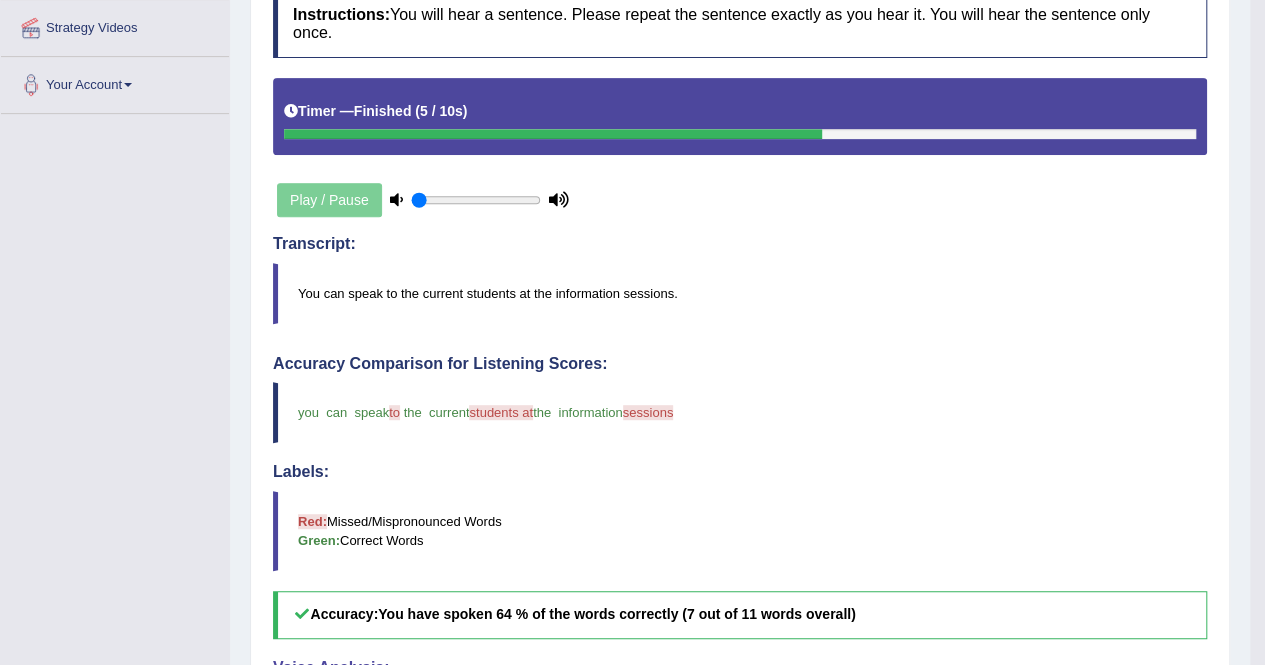 scroll, scrollTop: 800, scrollLeft: 0, axis: vertical 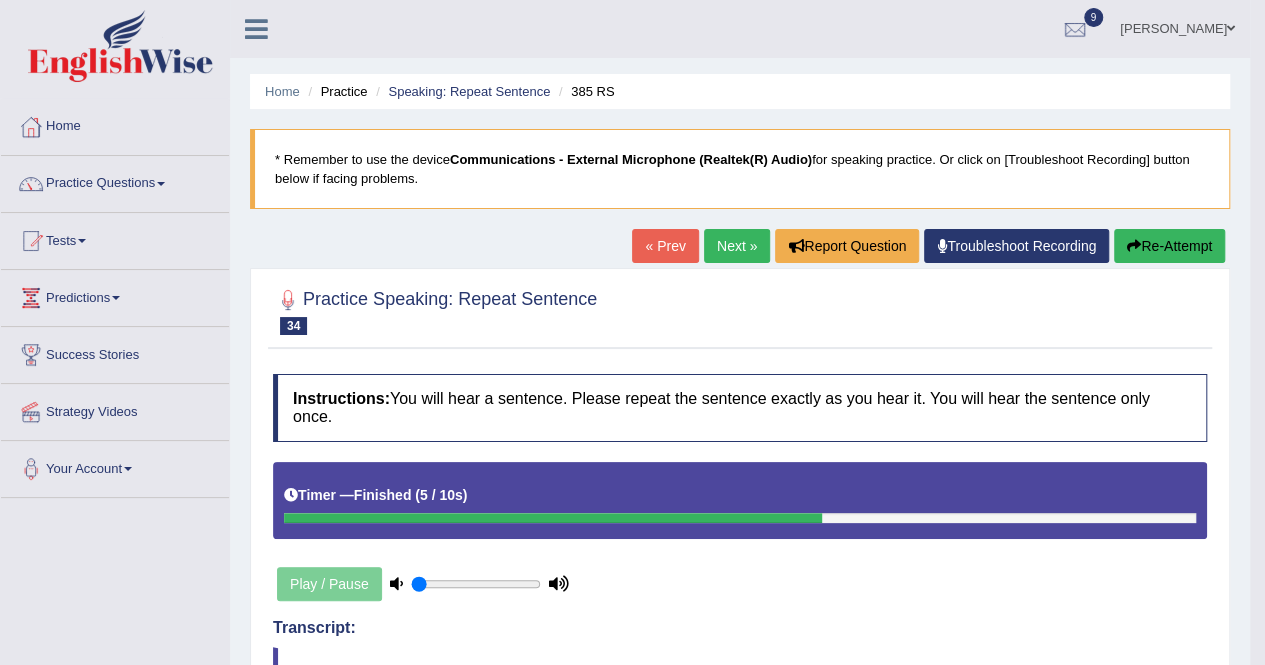 click on "Next »" at bounding box center (737, 246) 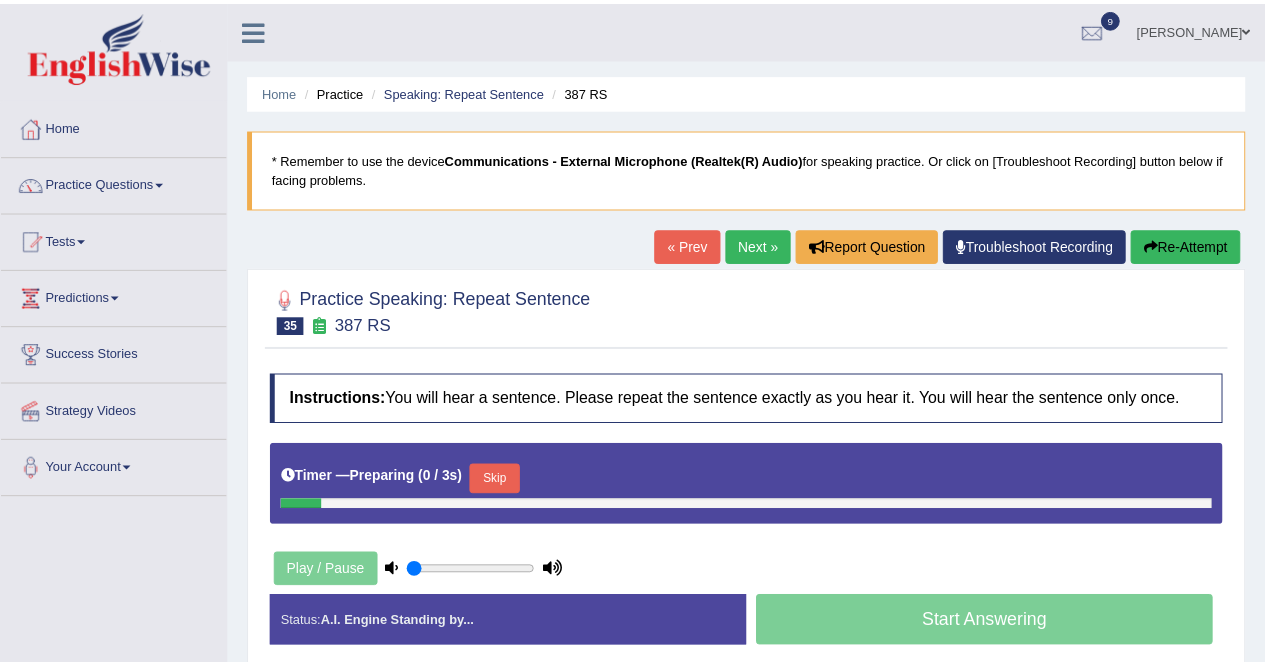 scroll, scrollTop: 0, scrollLeft: 0, axis: both 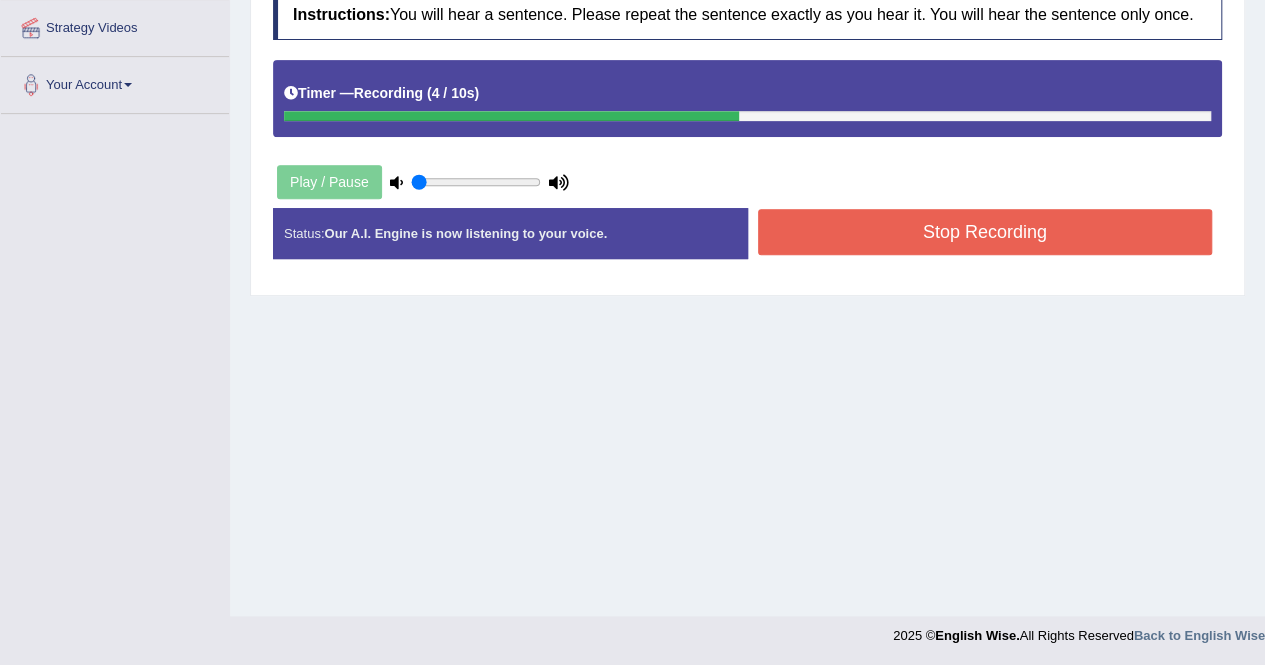 click on "Stop Recording" at bounding box center (985, 232) 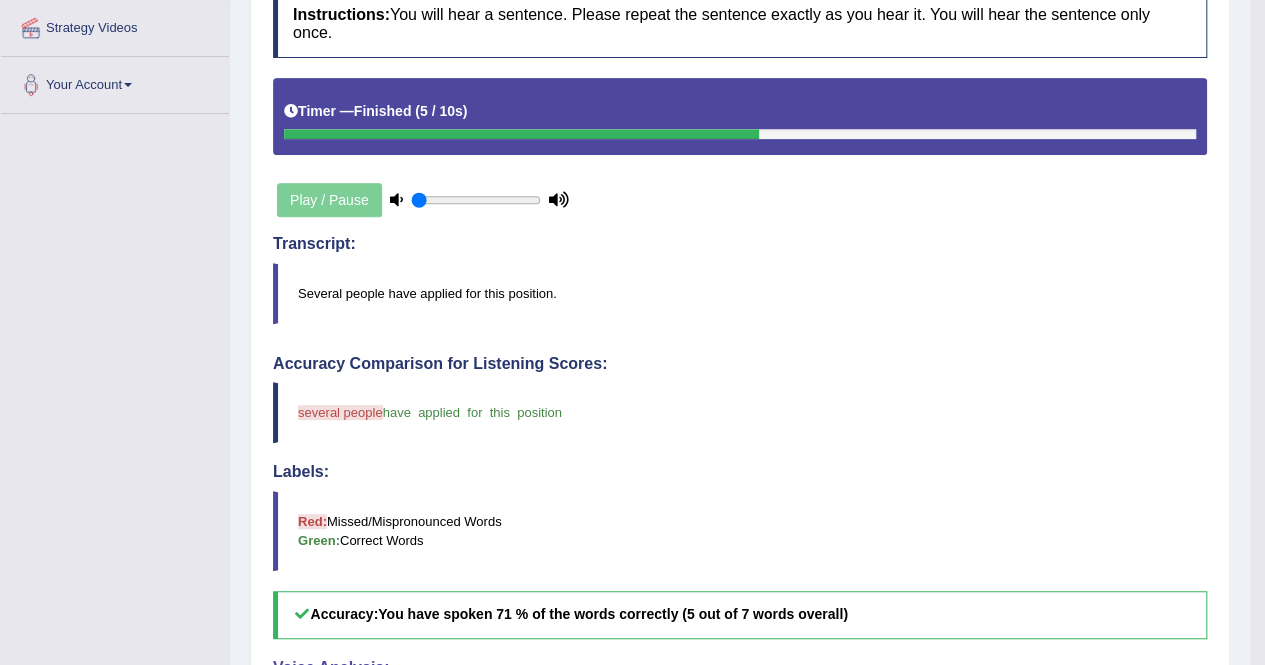 scroll, scrollTop: 800, scrollLeft: 0, axis: vertical 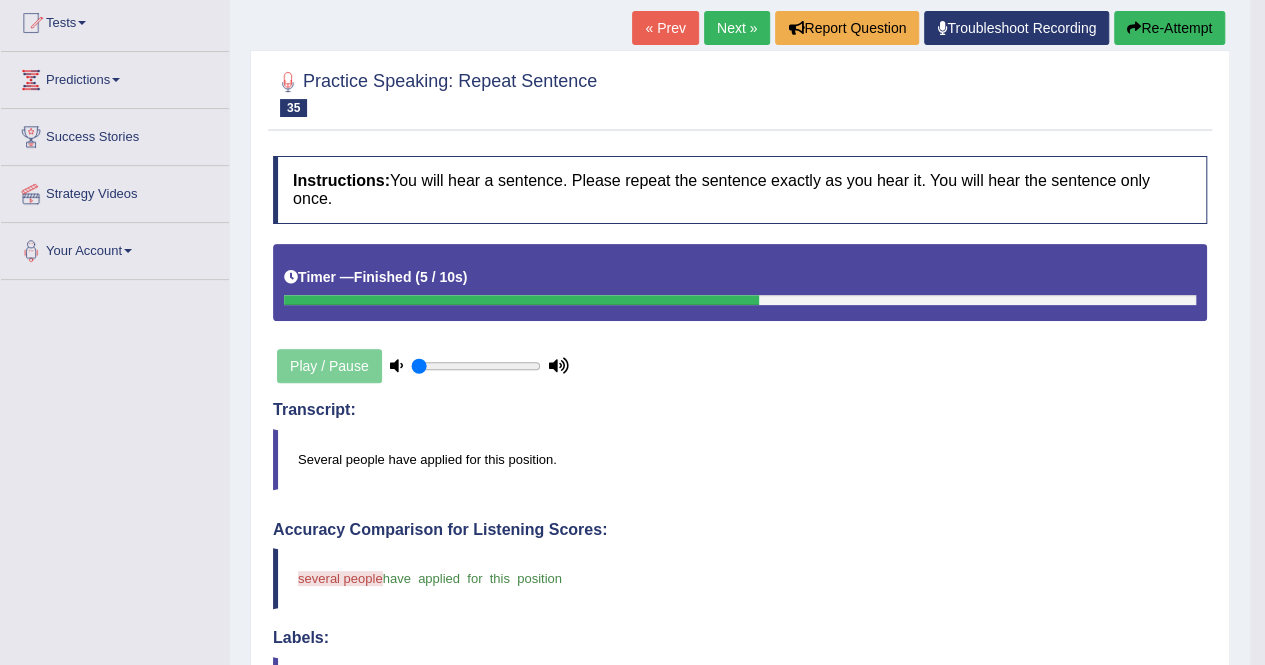 click on "Next »" at bounding box center (737, 28) 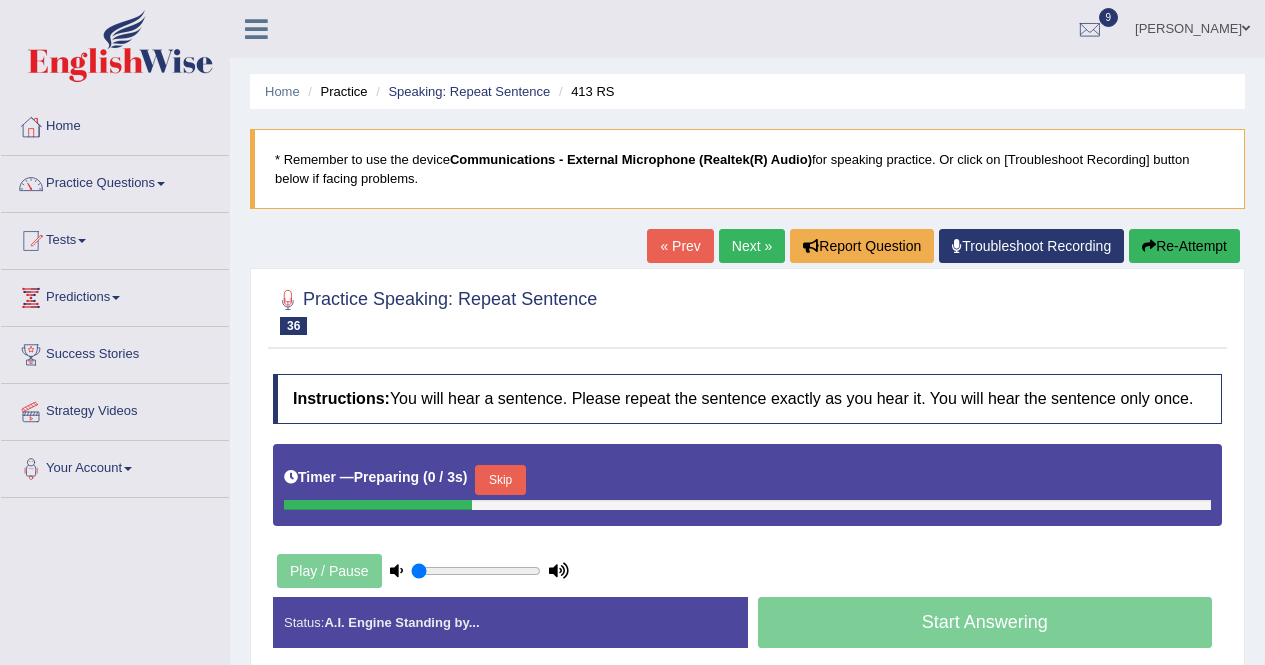 scroll, scrollTop: 0, scrollLeft: 0, axis: both 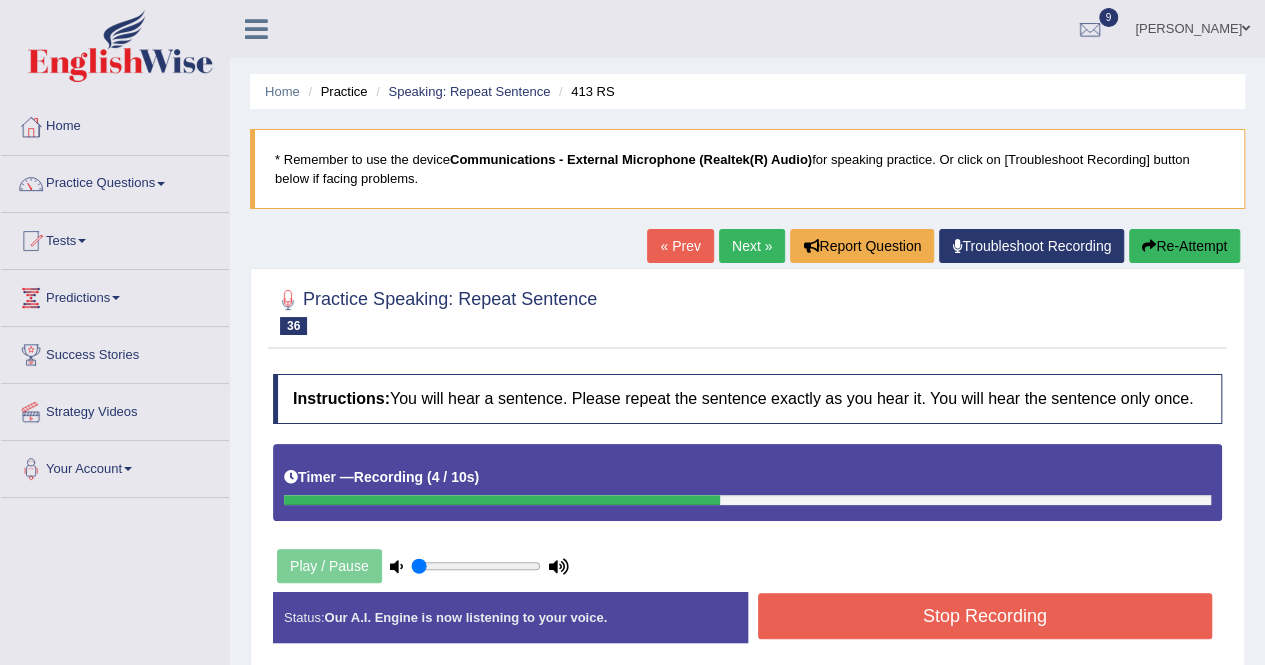 click on "Stop Recording" at bounding box center [985, 616] 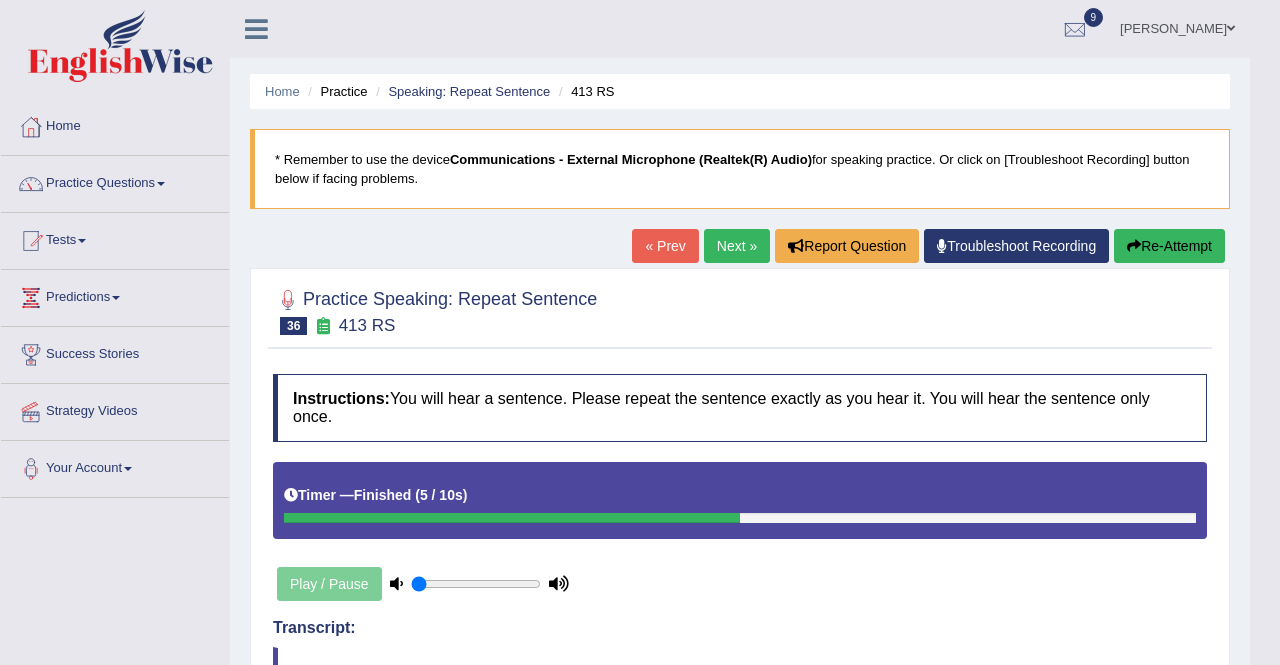 click on "Toggle navigation
Home
Practice Questions   Speaking Practice Read Aloud
Repeat Sentence
Describe Image
Re-tell Lecture
Answer Short Question
Writing Practice  Summarize Written Text
Write Essay
Reading Practice  Reading & Writing: Fill In The Blanks
Choose Multiple Answers
Re-order Paragraphs
Fill In The Blanks
Choose Single Answer
Listening Practice  Summarize Spoken Text
Highlight Incorrect Words
Highlight Correct Summary
Select Missing Word
Choose Single Answer
Choose Multiple Answers
Fill In The Blanks
Write From Dictation
Pronunciation
Tests  Take Practice Sectional Test
Take Mock Test
History
Predictions" at bounding box center [640, 332] 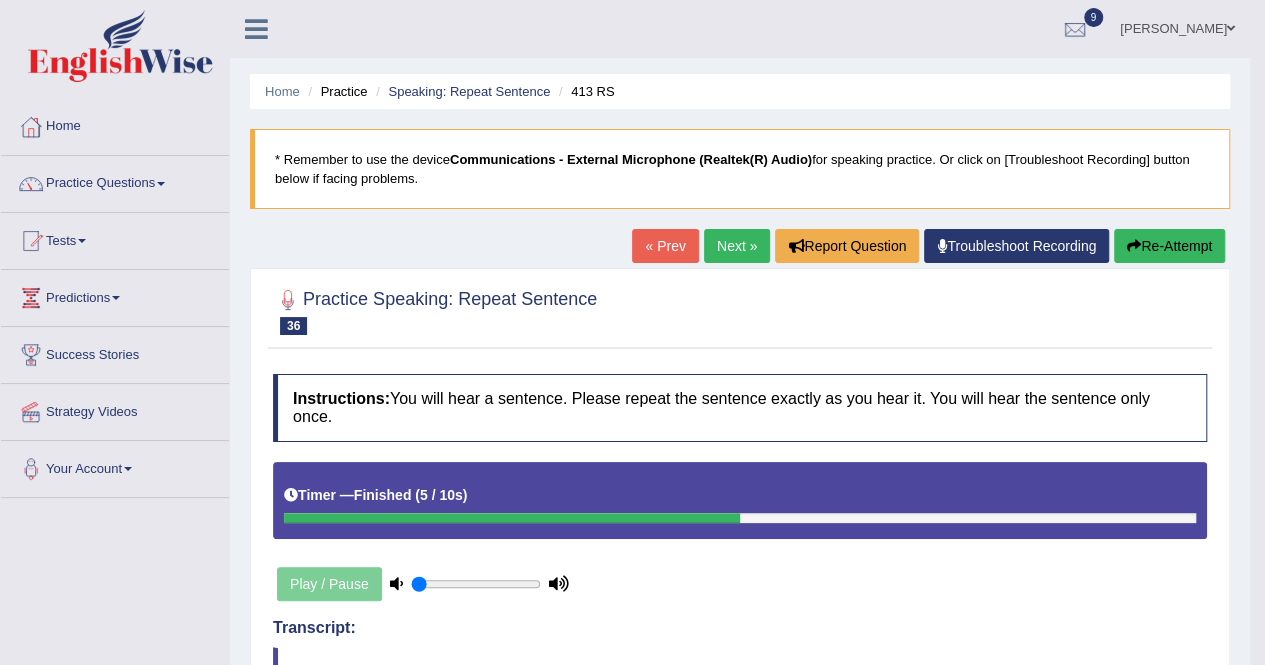 scroll, scrollTop: 582, scrollLeft: 0, axis: vertical 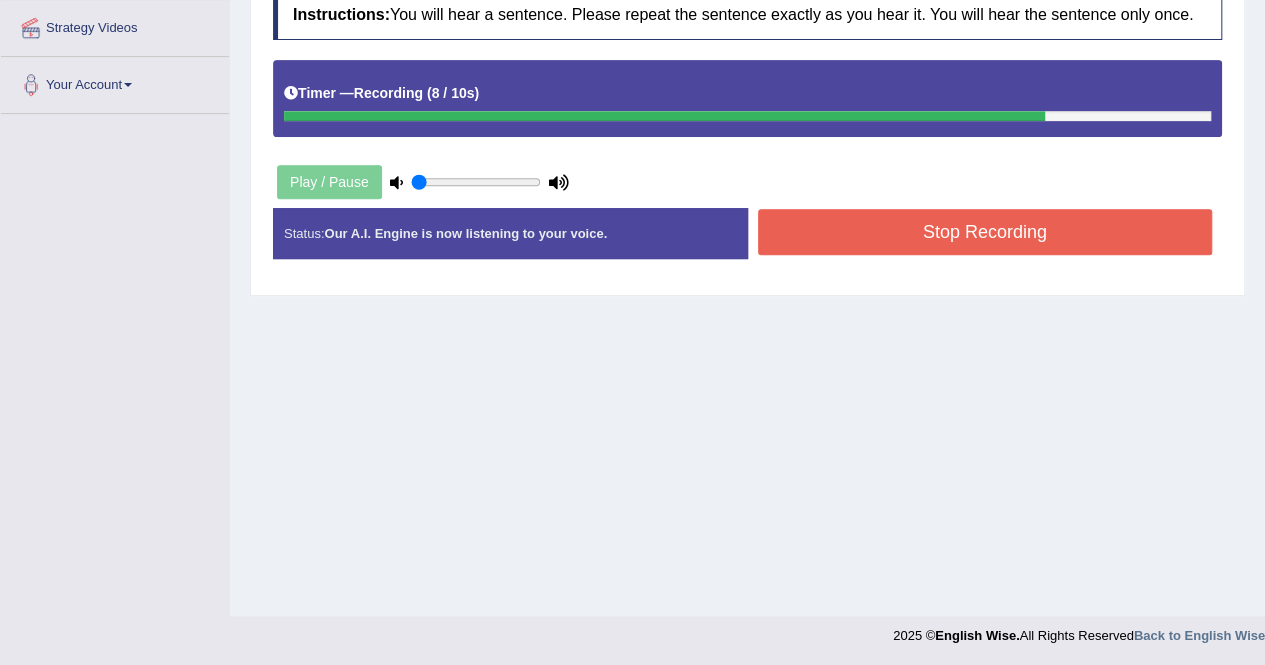 click on "Stop Recording" at bounding box center (985, 232) 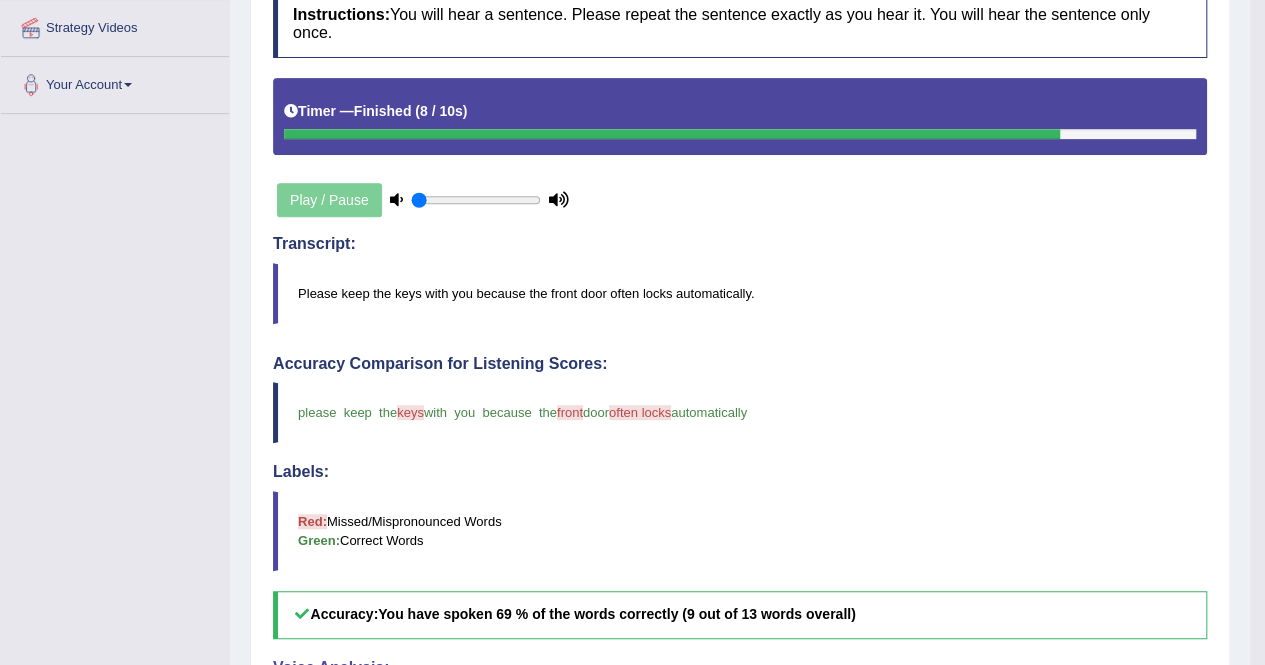 scroll, scrollTop: 800, scrollLeft: 0, axis: vertical 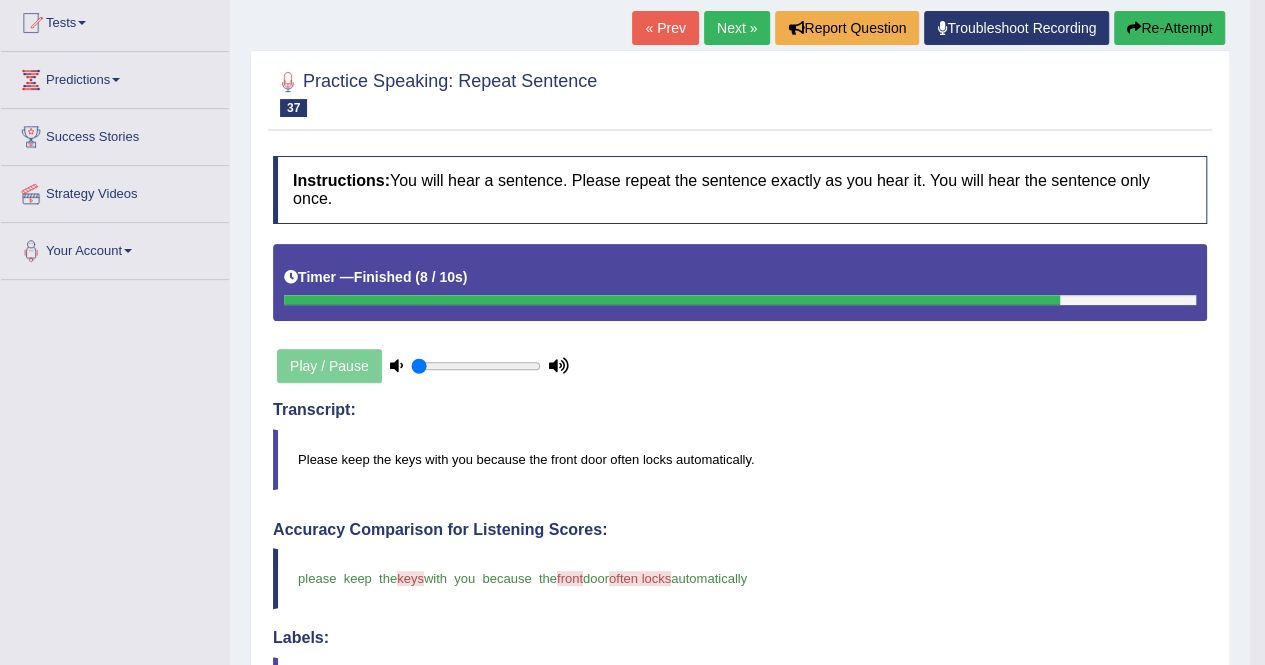 click on "Next »" at bounding box center (737, 28) 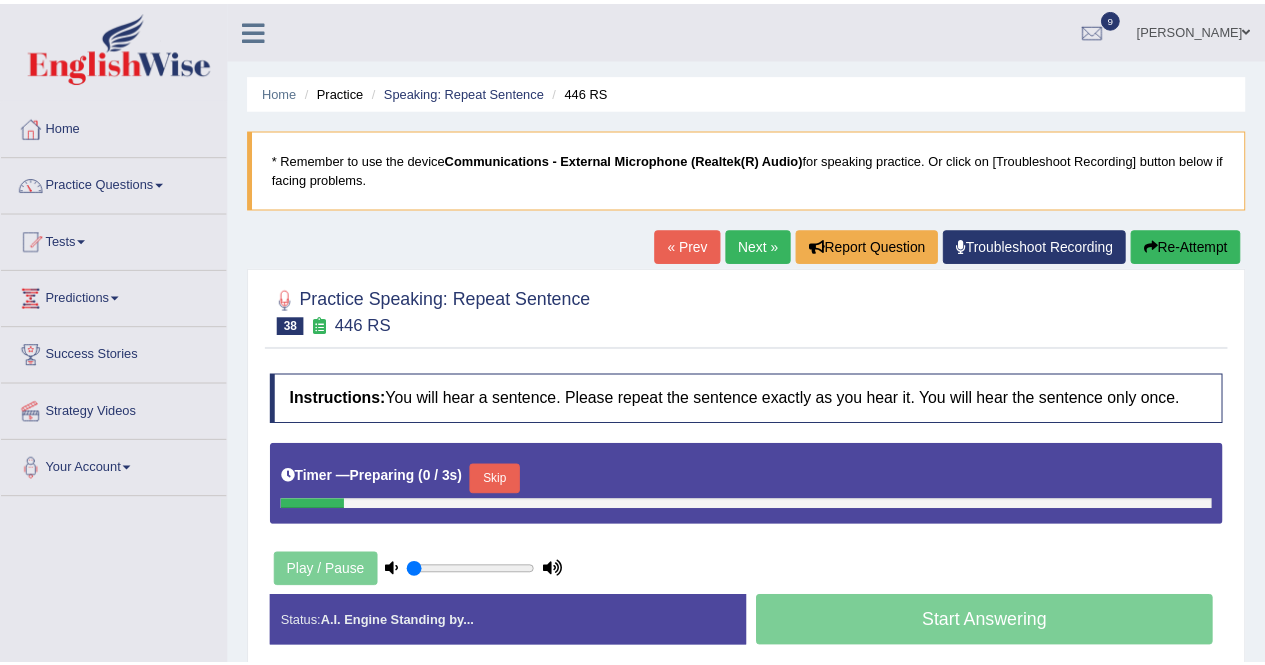 scroll, scrollTop: 0, scrollLeft: 0, axis: both 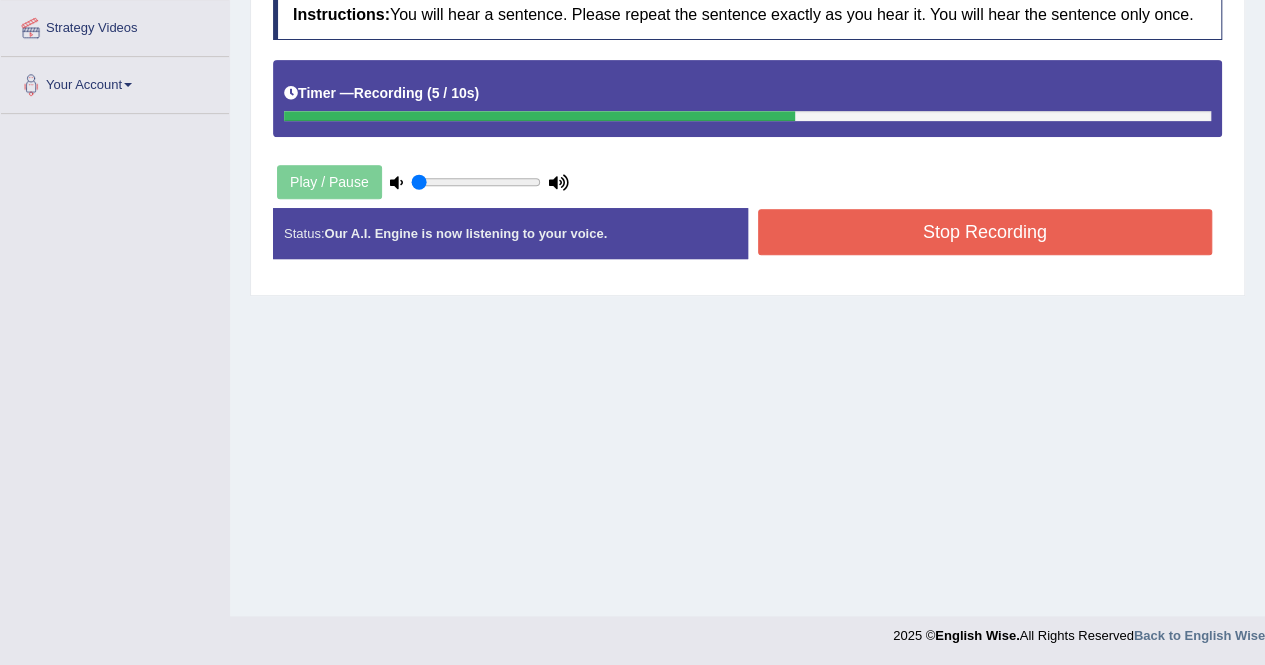 click on "Stop Recording" at bounding box center [985, 232] 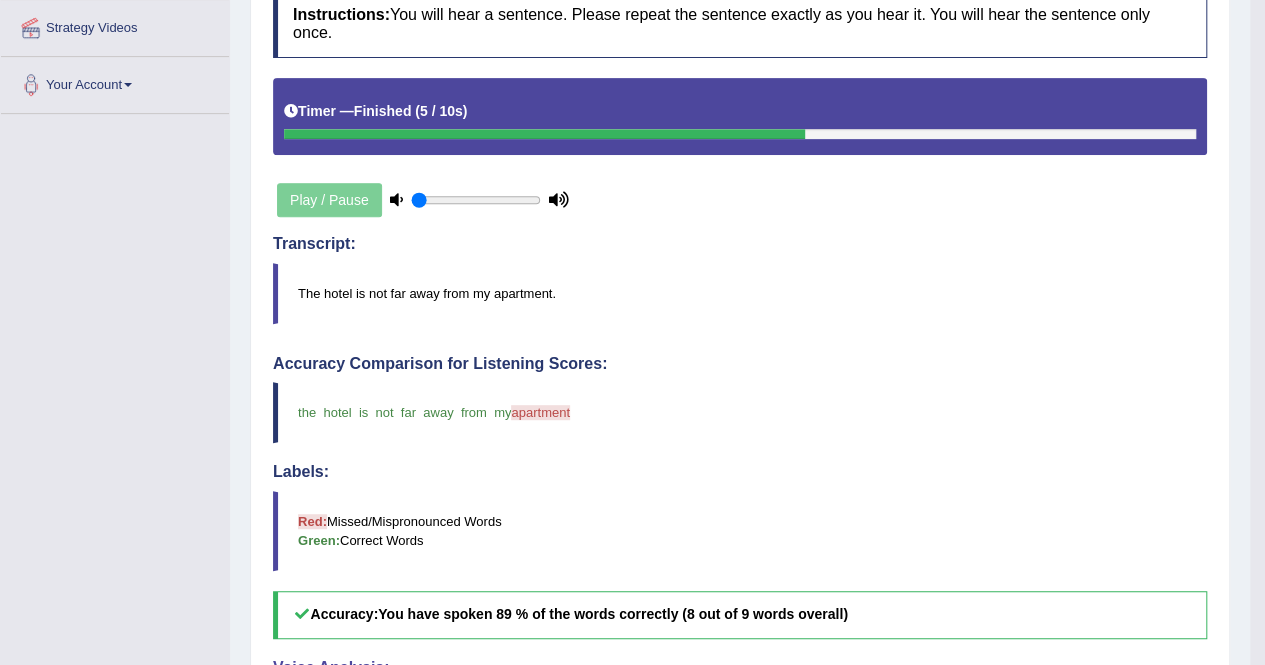scroll, scrollTop: 800, scrollLeft: 0, axis: vertical 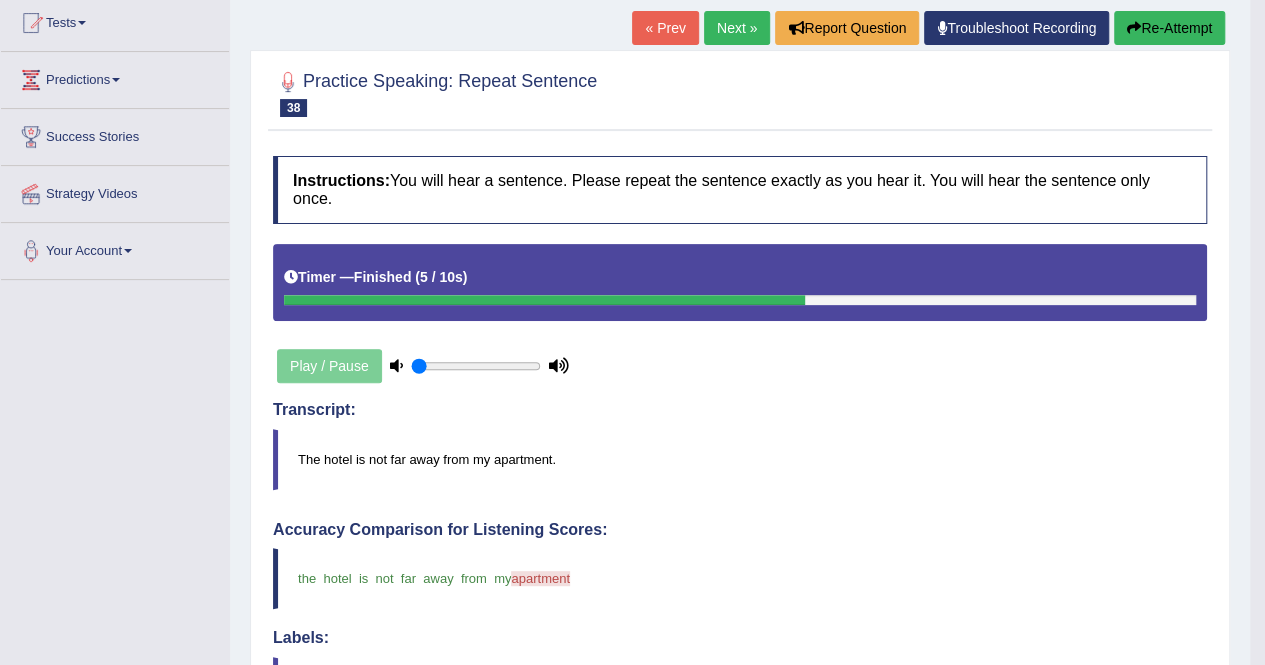 click on "Next »" at bounding box center [737, 28] 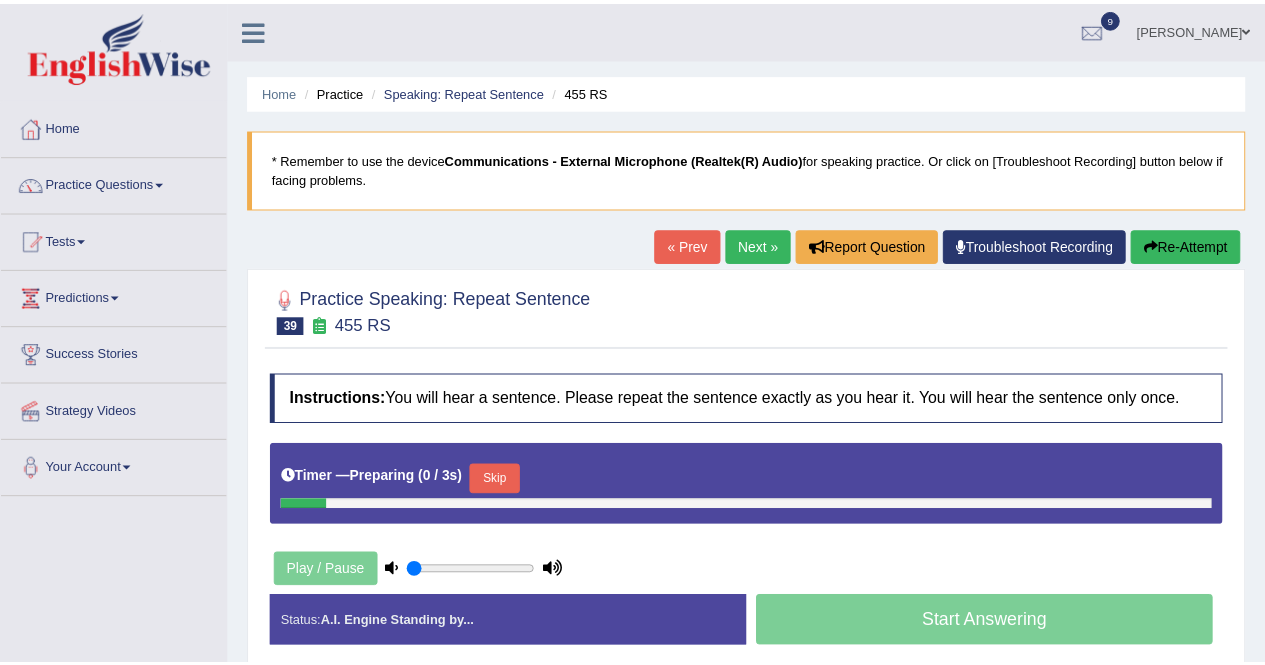 scroll, scrollTop: 0, scrollLeft: 0, axis: both 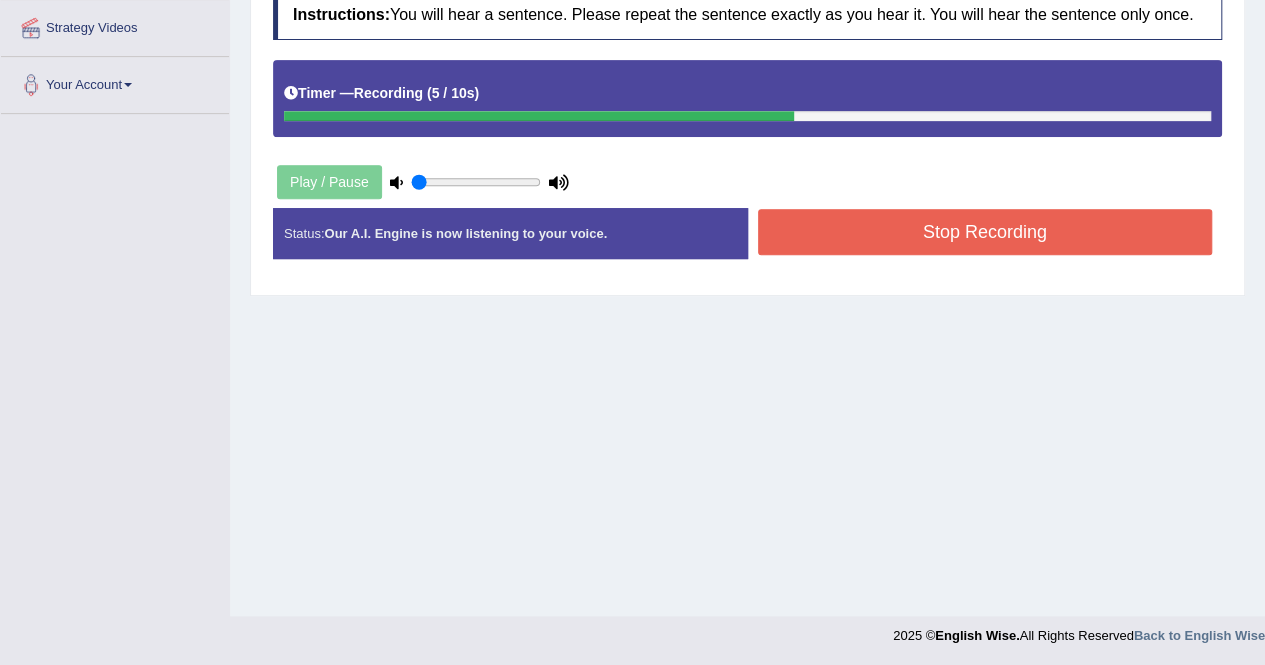 click on "Stop Recording" at bounding box center (985, 232) 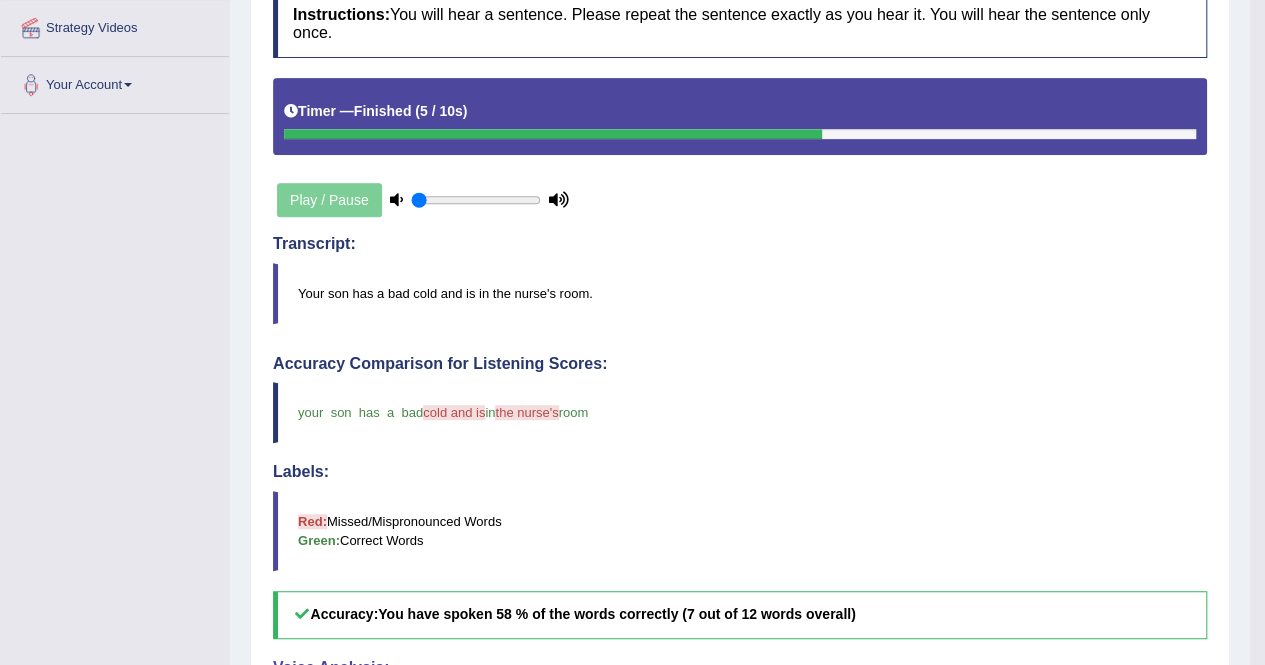 scroll, scrollTop: 800, scrollLeft: 0, axis: vertical 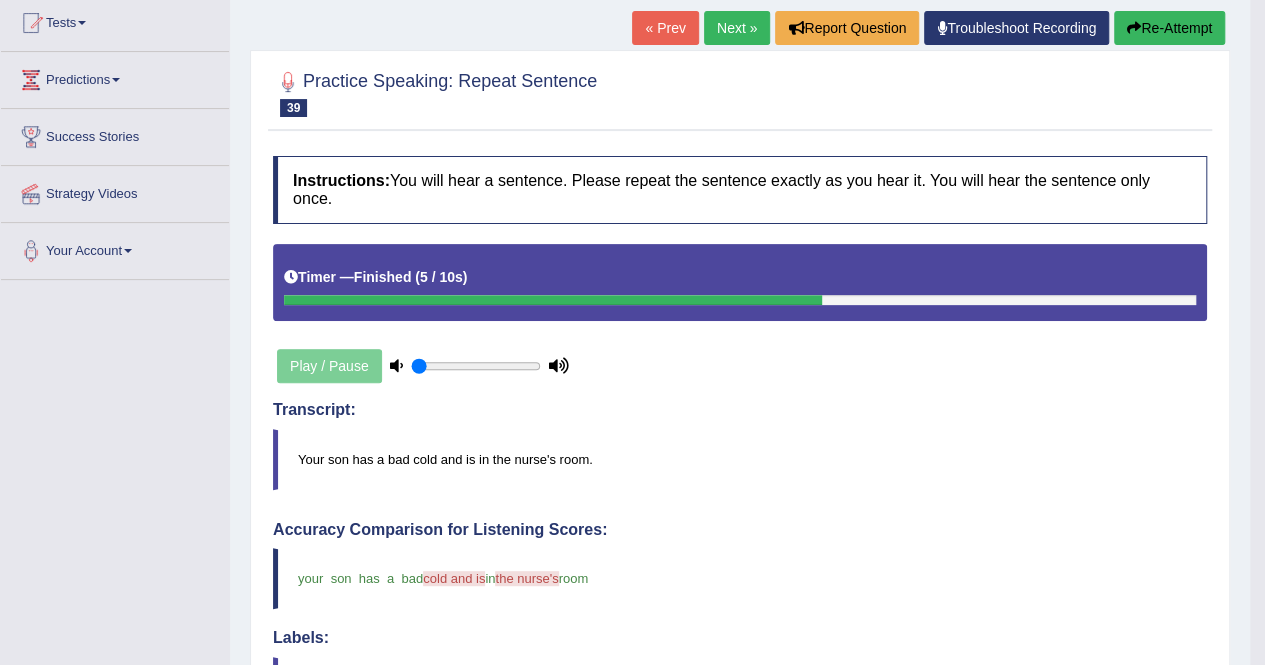 click on "Next »" at bounding box center [737, 28] 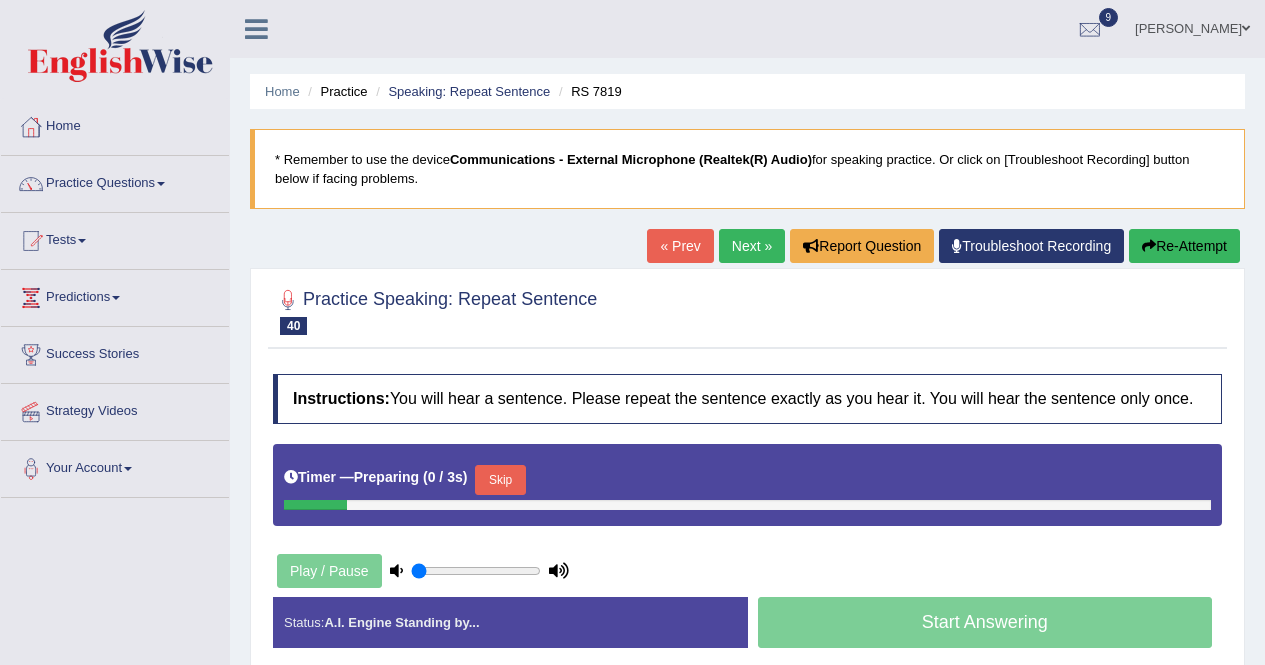 scroll, scrollTop: 0, scrollLeft: 0, axis: both 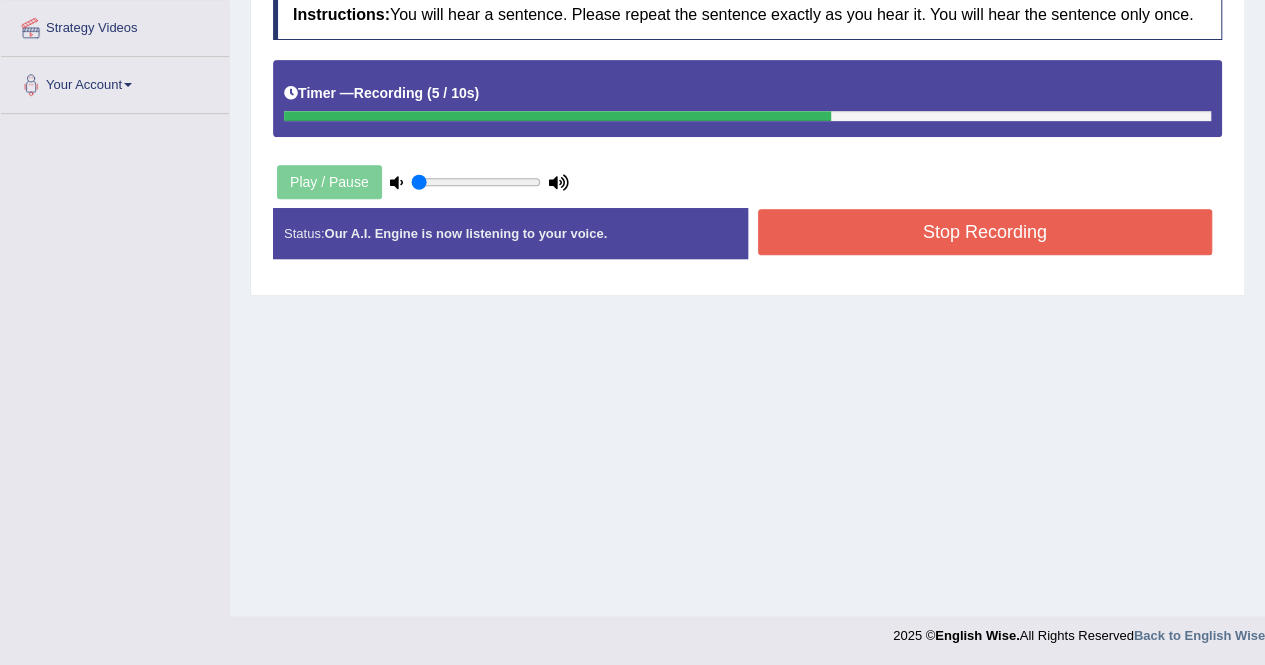 click on "Stop Recording" at bounding box center (985, 232) 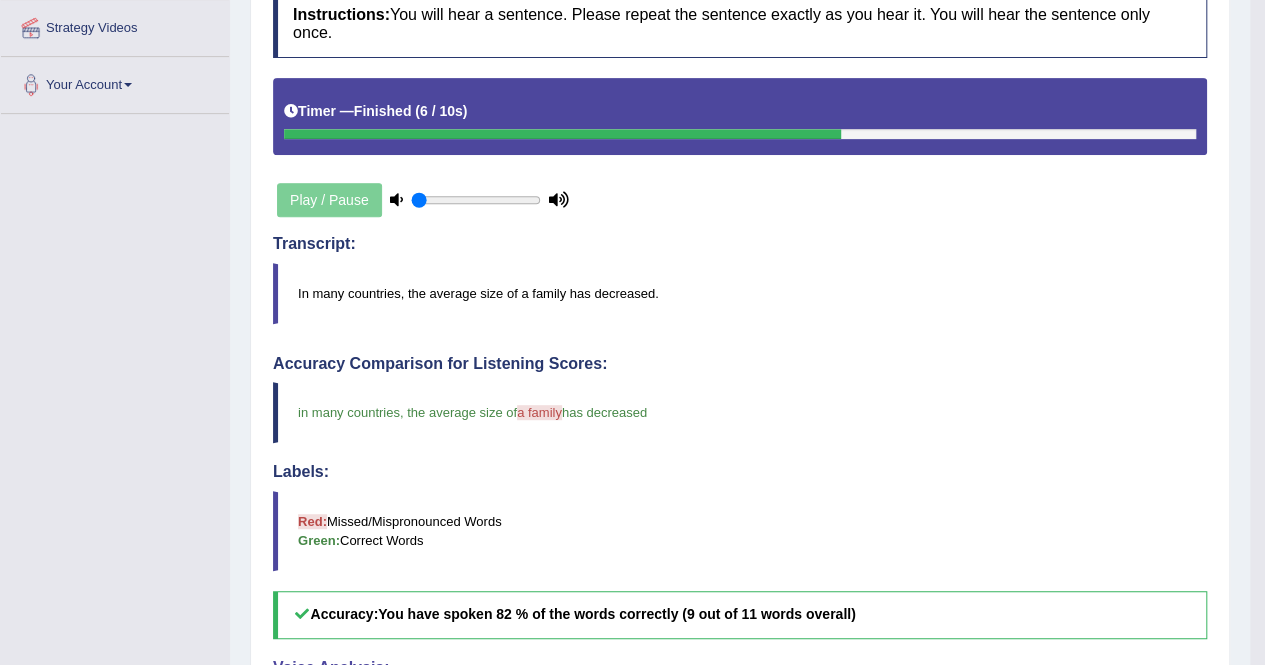 scroll, scrollTop: 800, scrollLeft: 0, axis: vertical 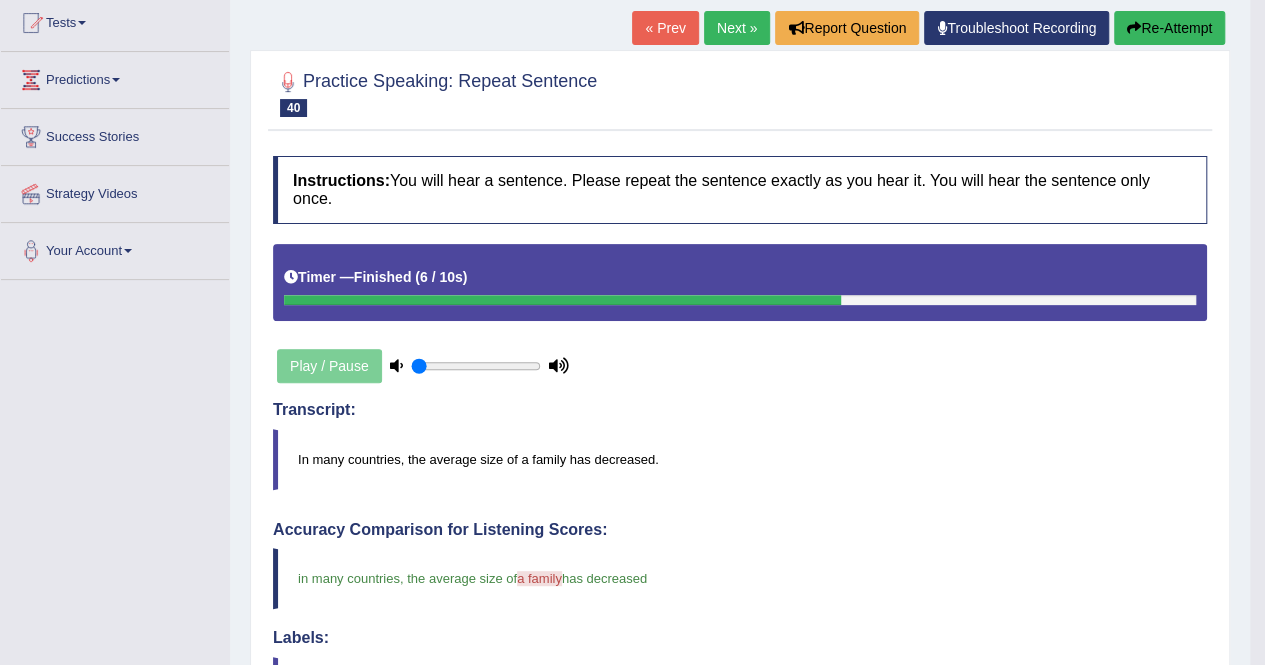 click on "Next »" at bounding box center (737, 28) 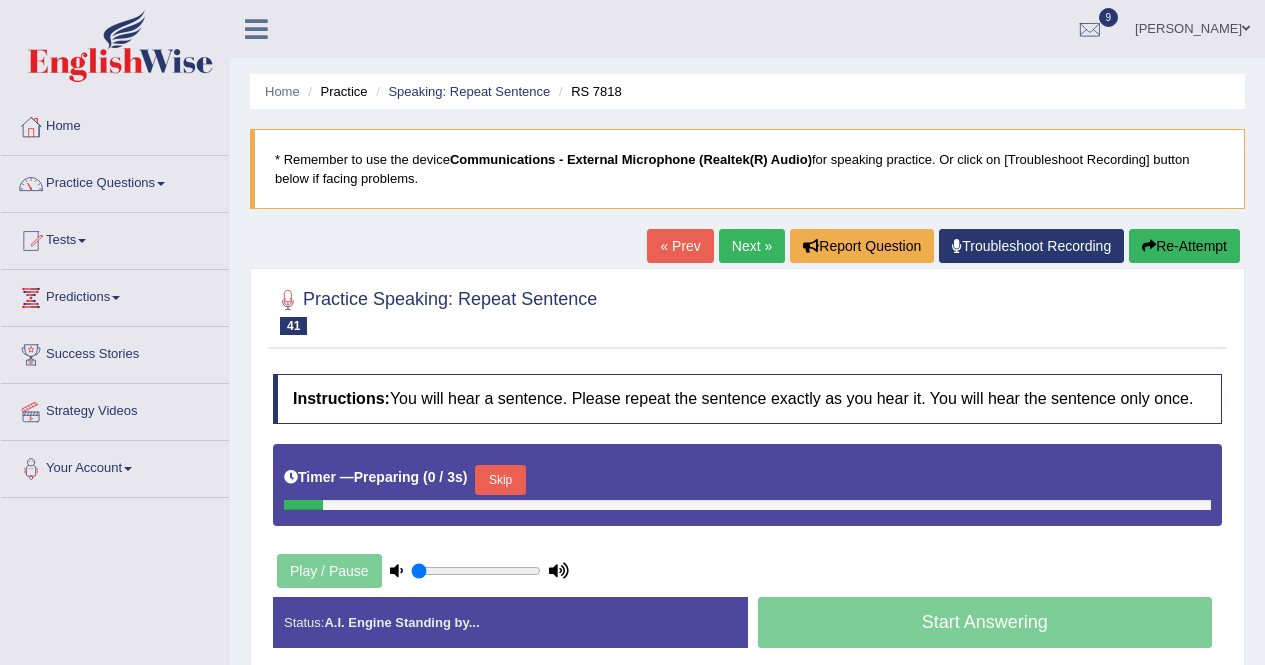 scroll, scrollTop: 0, scrollLeft: 0, axis: both 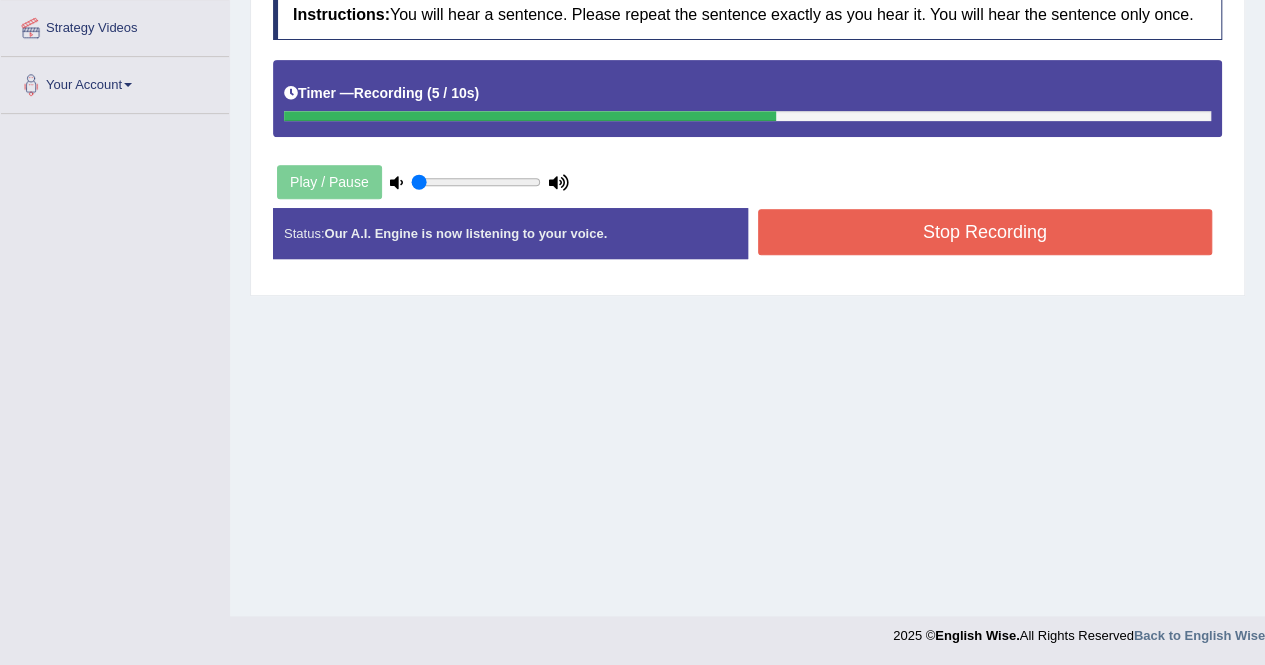 click on "Stop Recording" at bounding box center [985, 232] 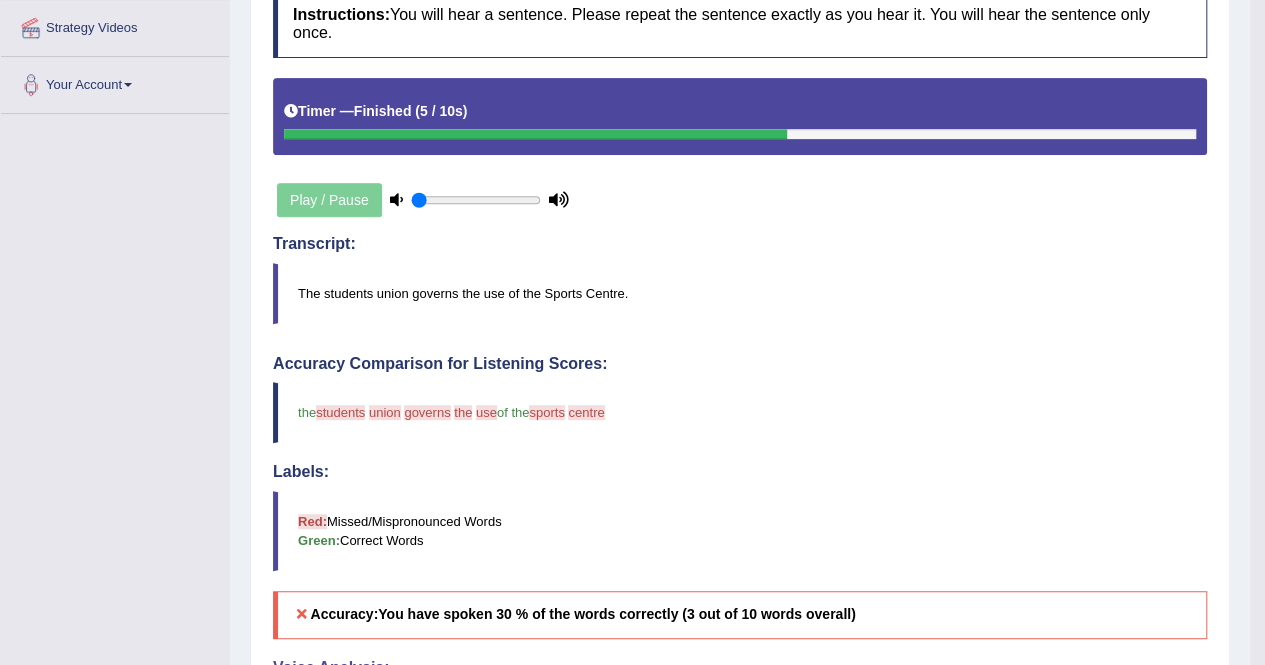 scroll, scrollTop: 800, scrollLeft: 0, axis: vertical 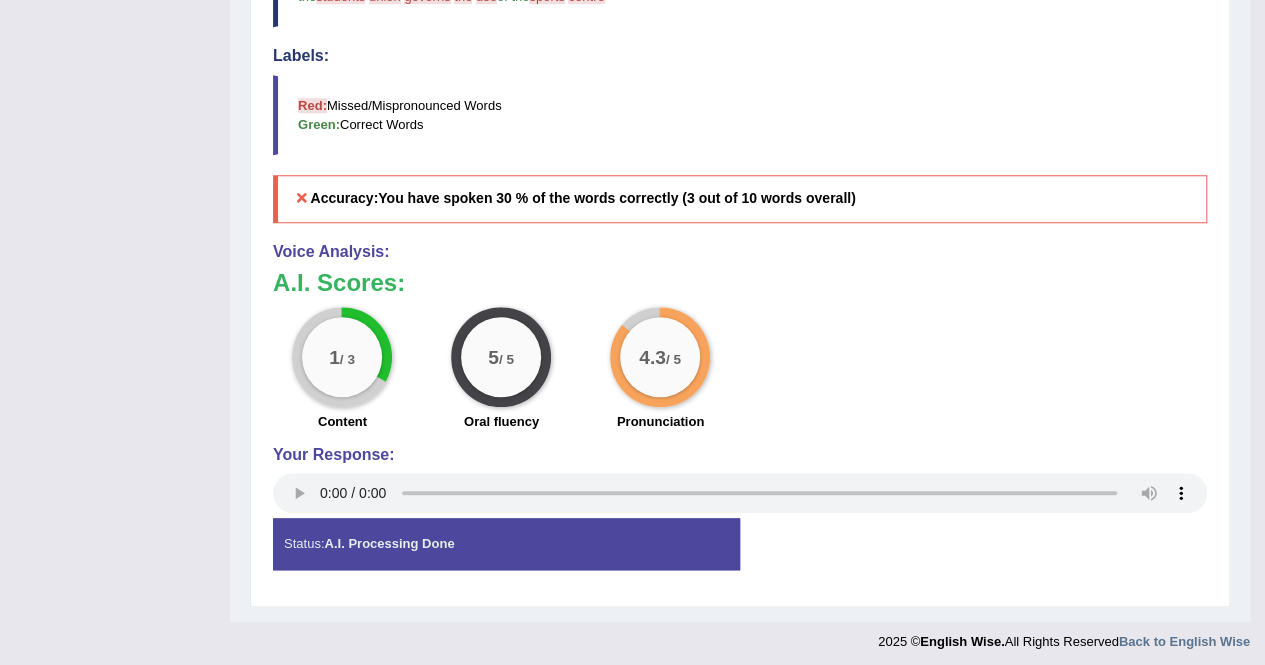click on "Toggle navigation
Home
Practice Questions   Speaking Practice Read Aloud
Repeat Sentence
Describe Image
Re-tell Lecture
Answer Short Question
Writing Practice  Summarize Written Text
Write Essay
Reading Practice  Reading & Writing: Fill In The Blanks
Choose Multiple Answers
Re-order Paragraphs
Fill In The Blanks
Choose Single Answer
Listening Practice  Summarize Spoken Text
Highlight Incorrect Words
Highlight Correct Summary
Select Missing Word
Choose Single Answer
Choose Multiple Answers
Fill In The Blanks
Write From Dictation
Pronunciation
Tests  Take Practice Sectional Test
Take Mock Test
History
Predictions" at bounding box center (632, -468) 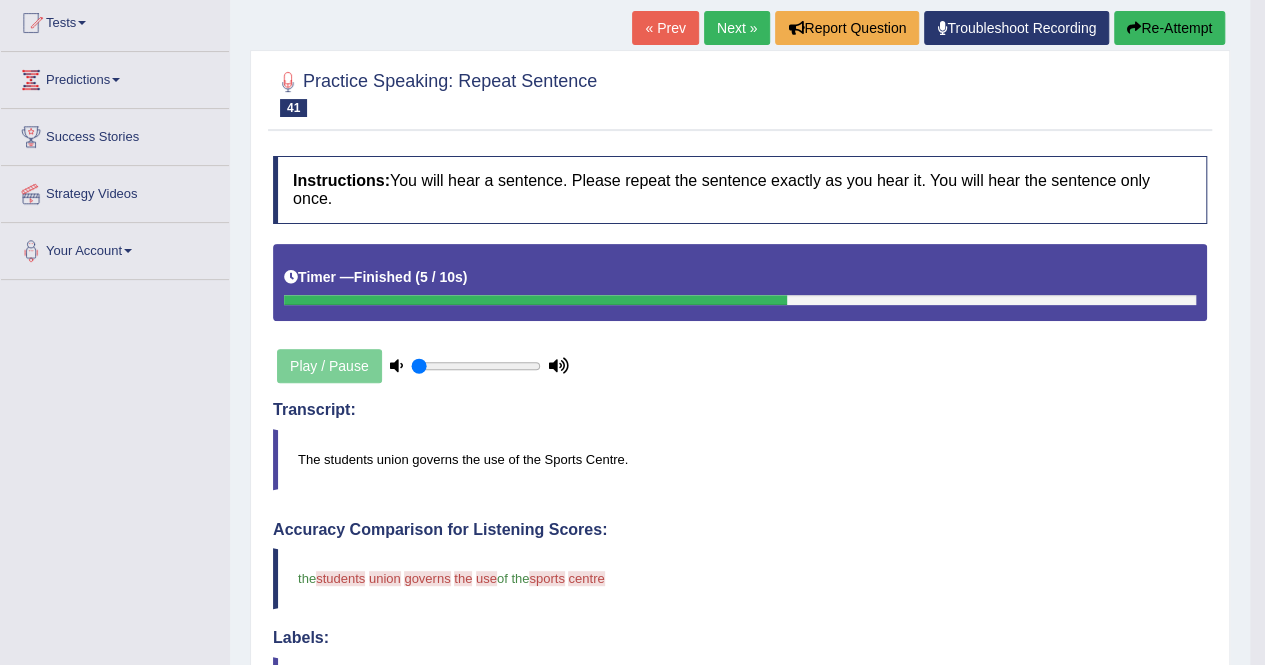 scroll, scrollTop: 800, scrollLeft: 0, axis: vertical 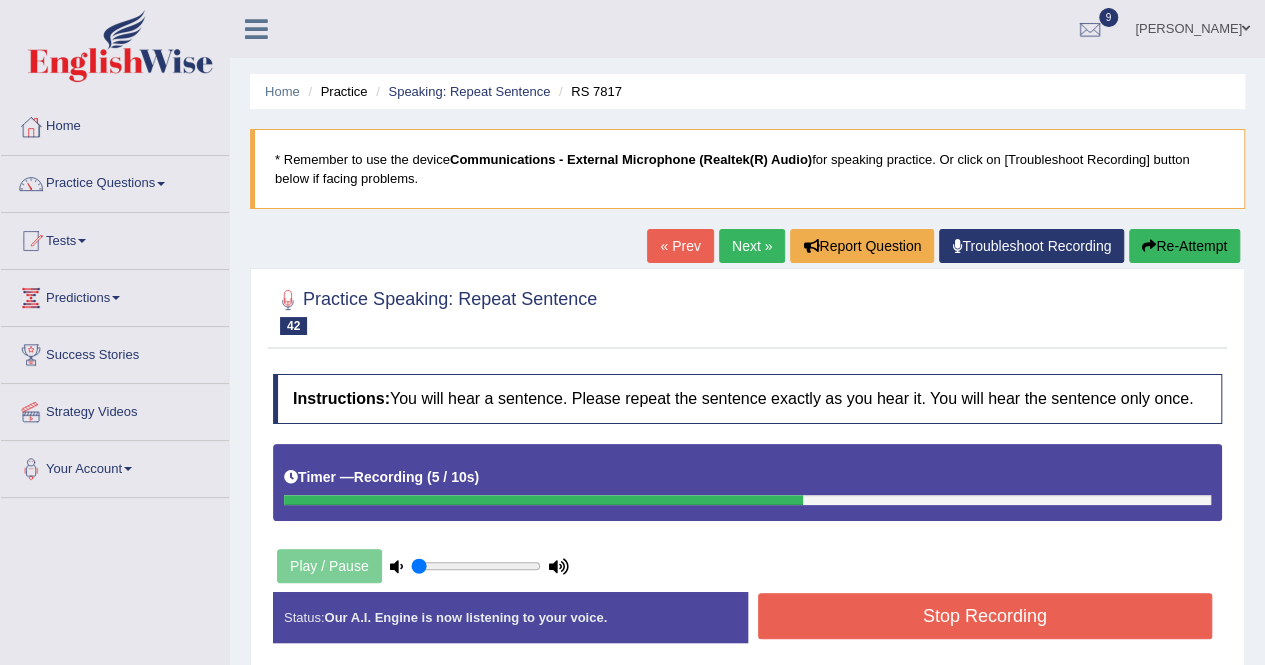 click on "Stop Recording" at bounding box center (985, 616) 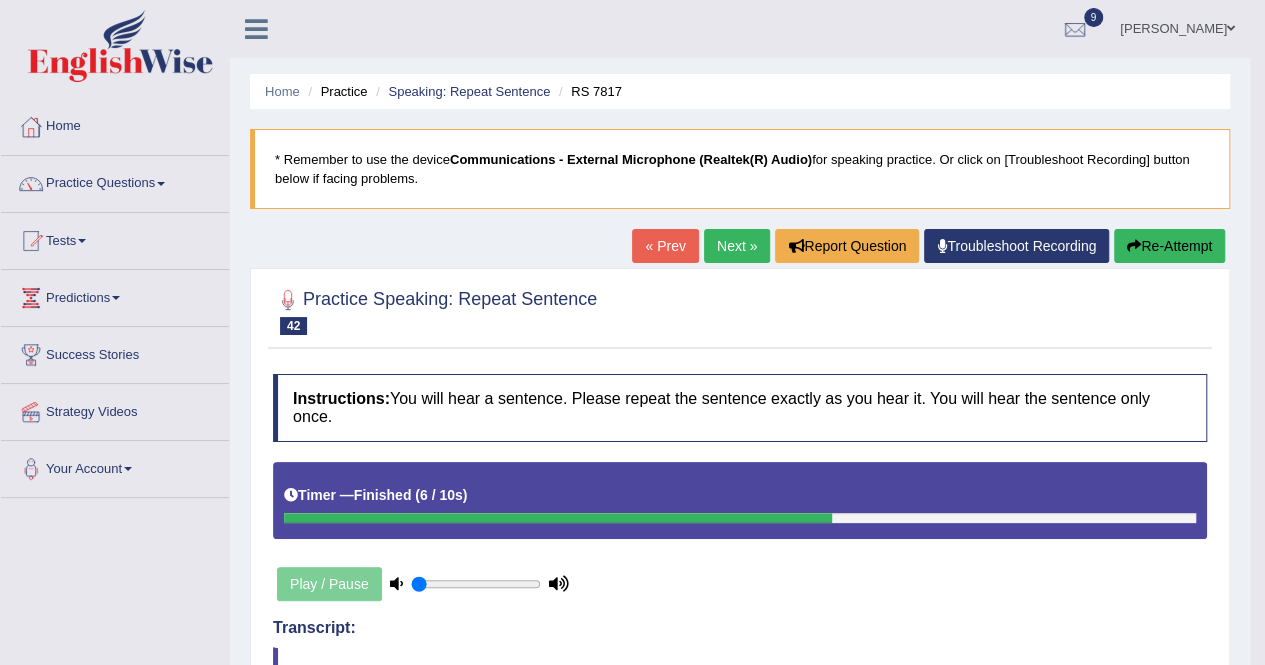 scroll, scrollTop: 582, scrollLeft: 0, axis: vertical 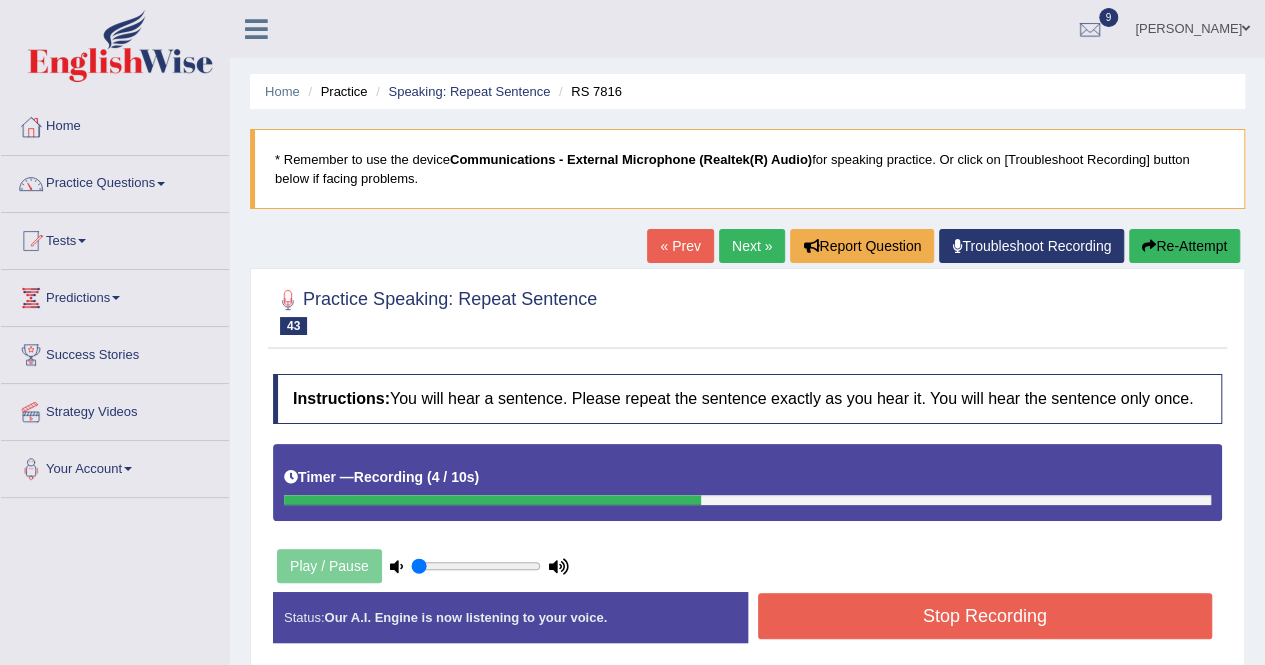 click on "Stop Recording" at bounding box center (985, 616) 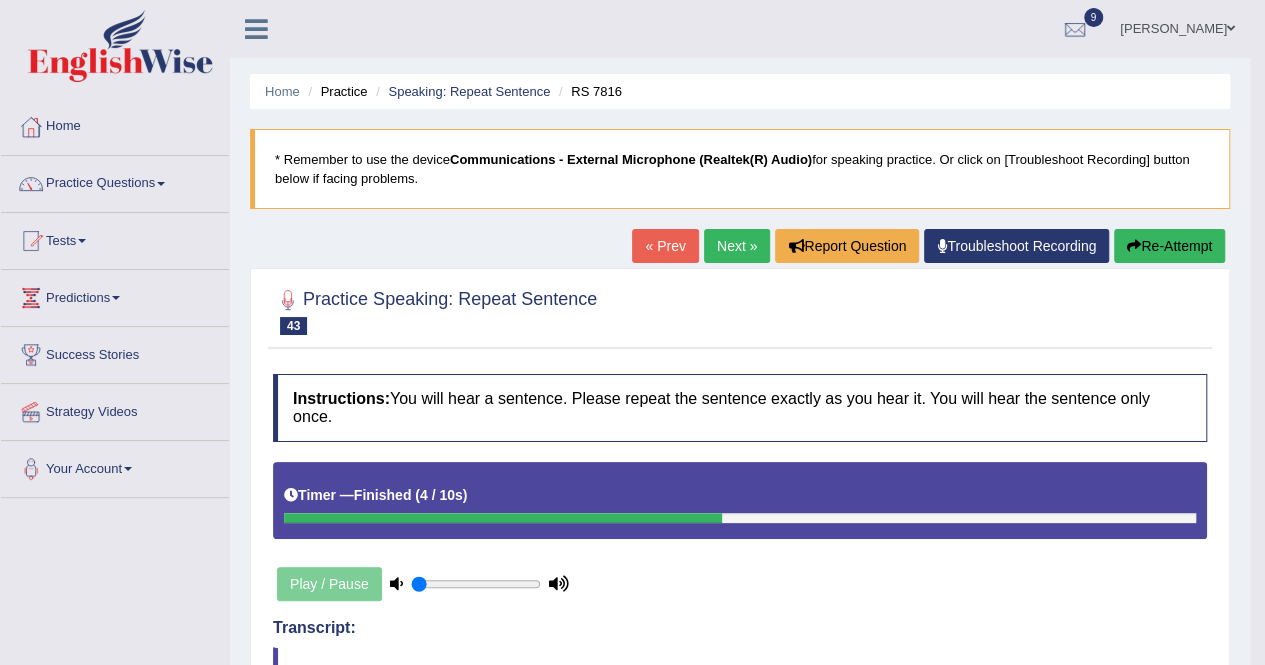 scroll, scrollTop: 582, scrollLeft: 0, axis: vertical 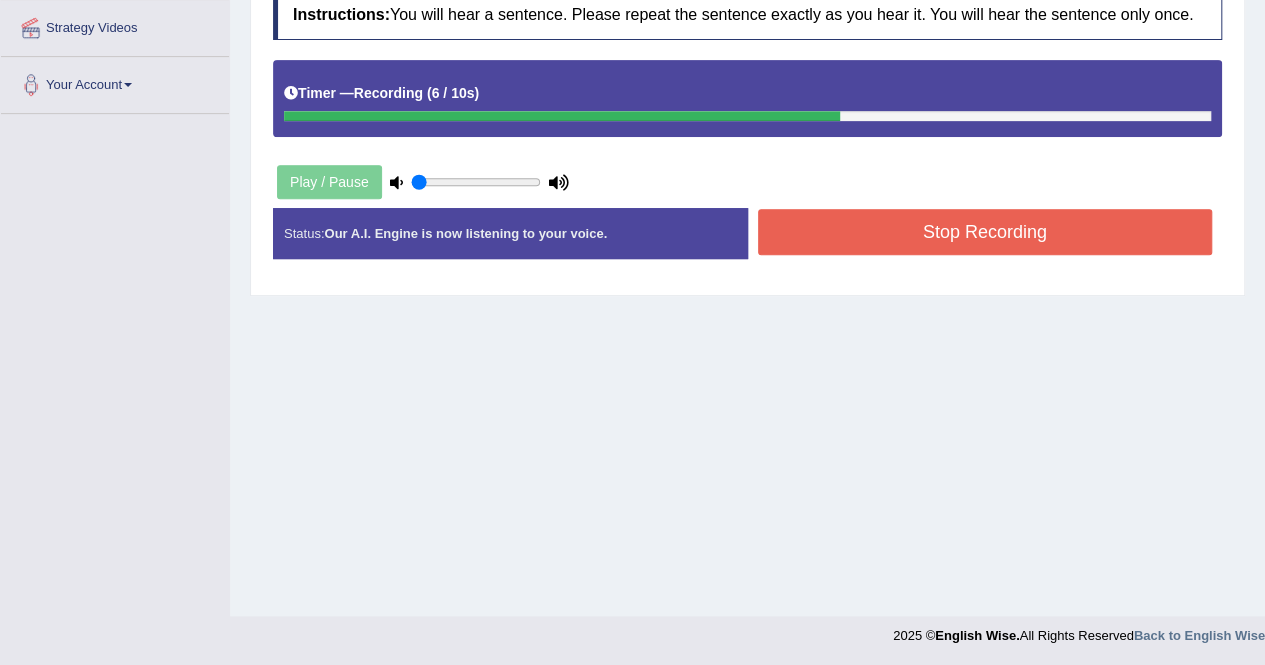 click on "Stop Recording" at bounding box center (985, 232) 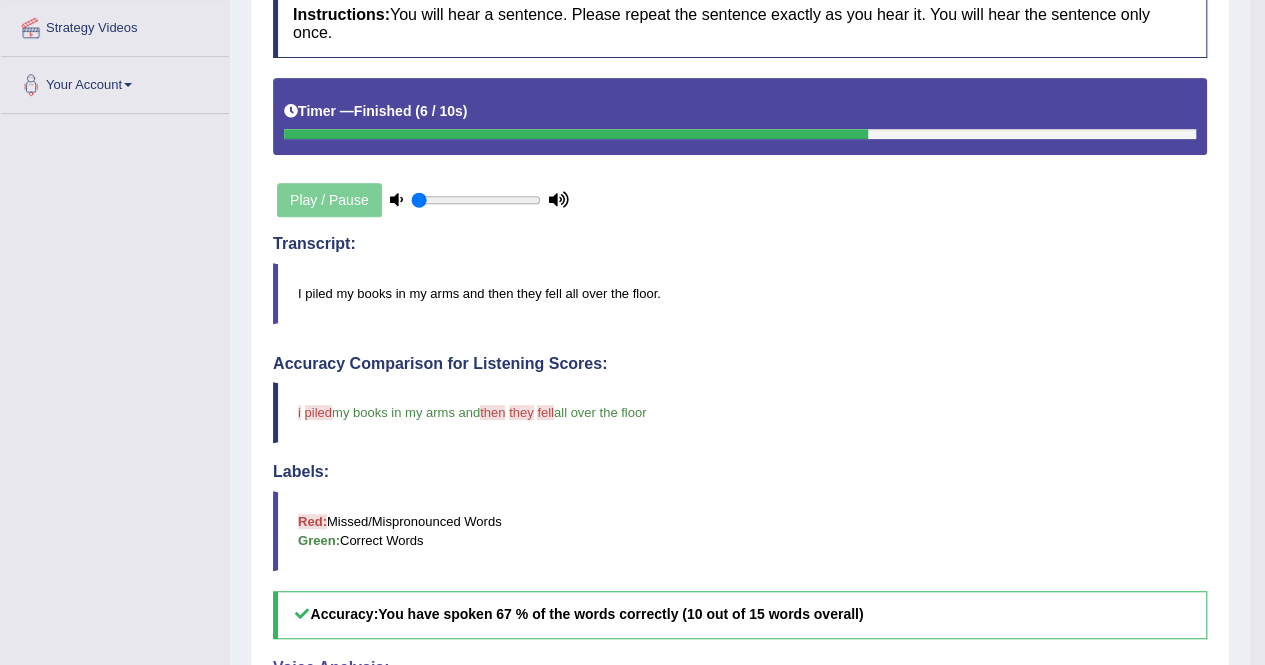 scroll, scrollTop: 800, scrollLeft: 0, axis: vertical 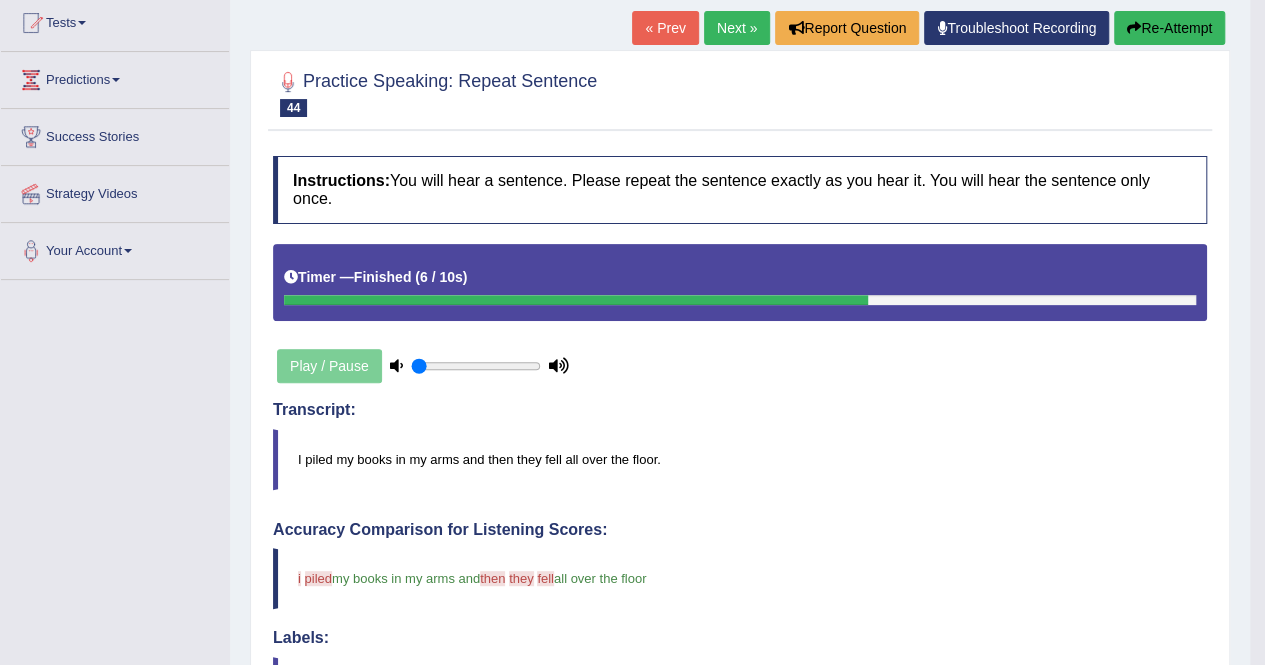 click on "Next »" at bounding box center (737, 28) 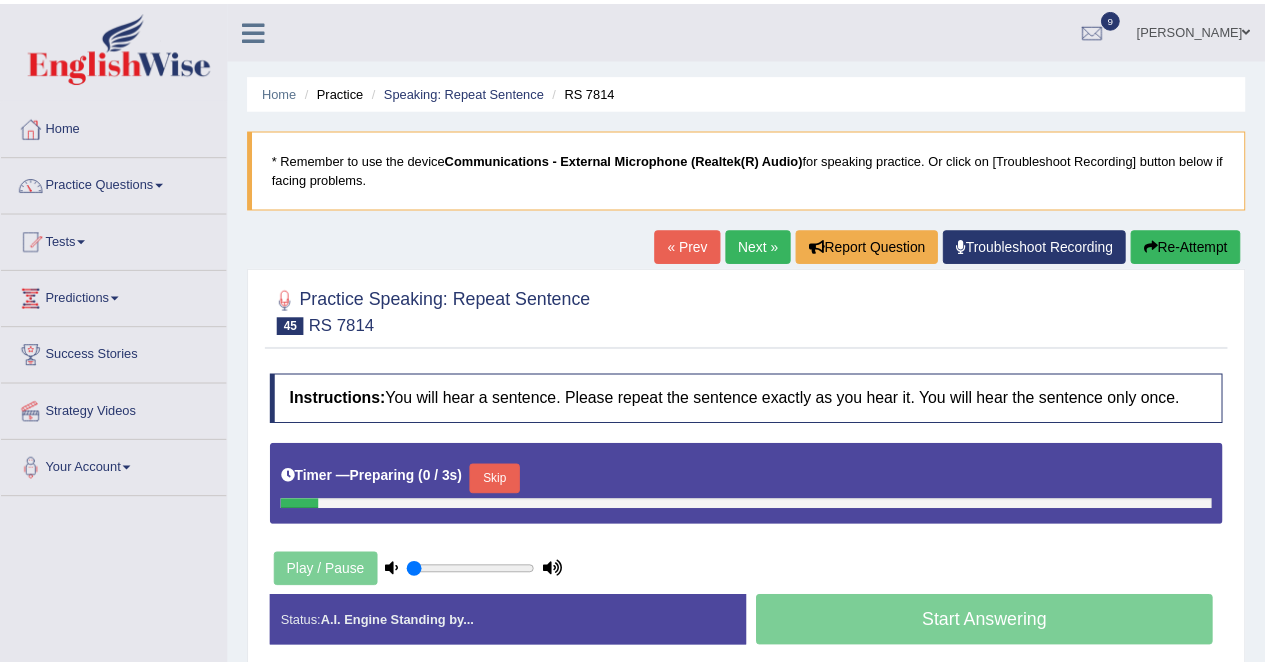 scroll, scrollTop: 0, scrollLeft: 0, axis: both 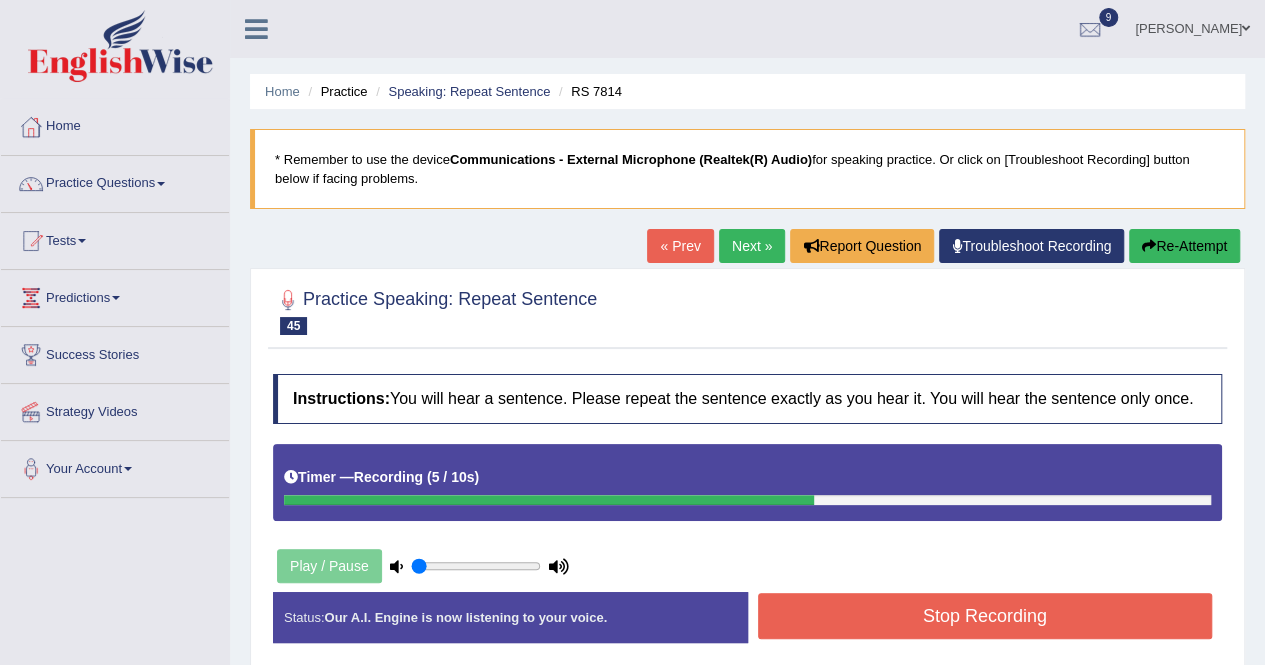 click on "Stop Recording" at bounding box center (985, 616) 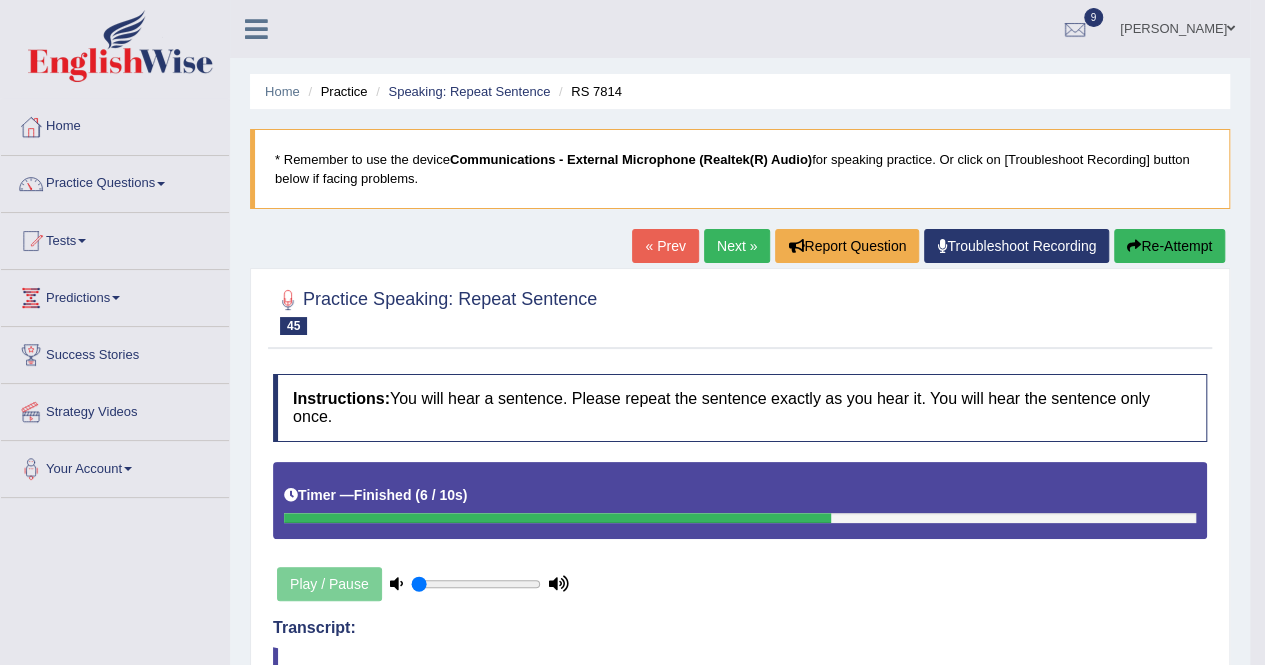 scroll, scrollTop: 582, scrollLeft: 0, axis: vertical 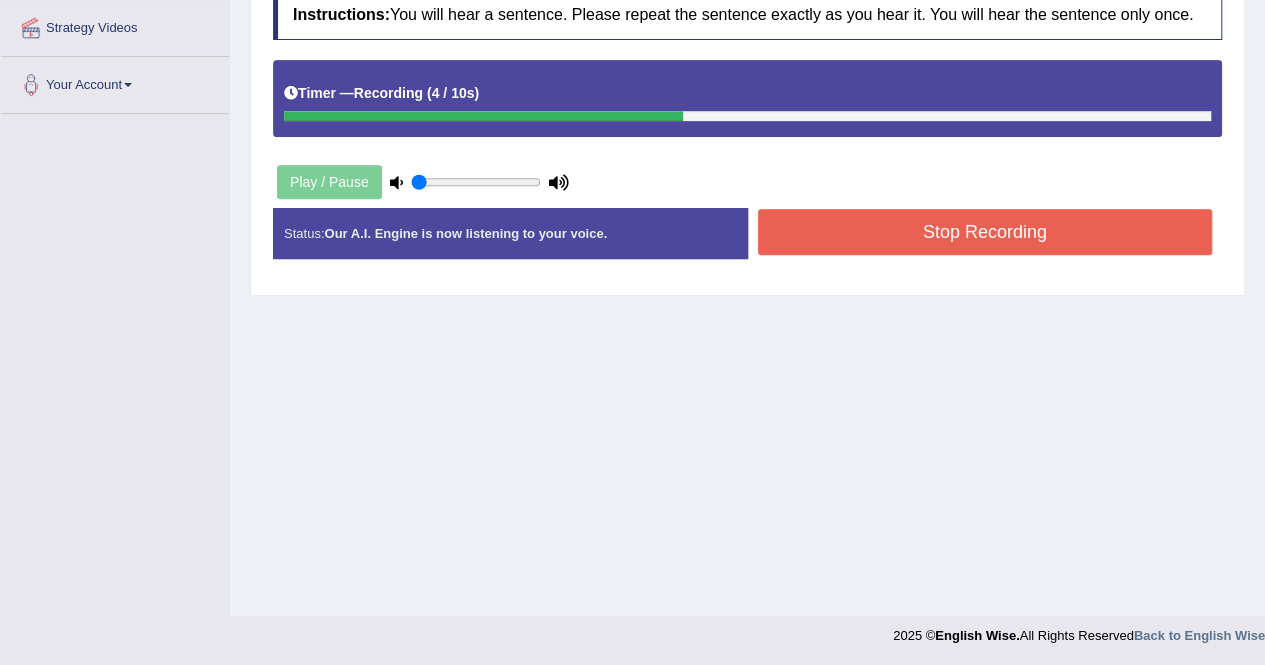 click on "Stop Recording" at bounding box center [985, 232] 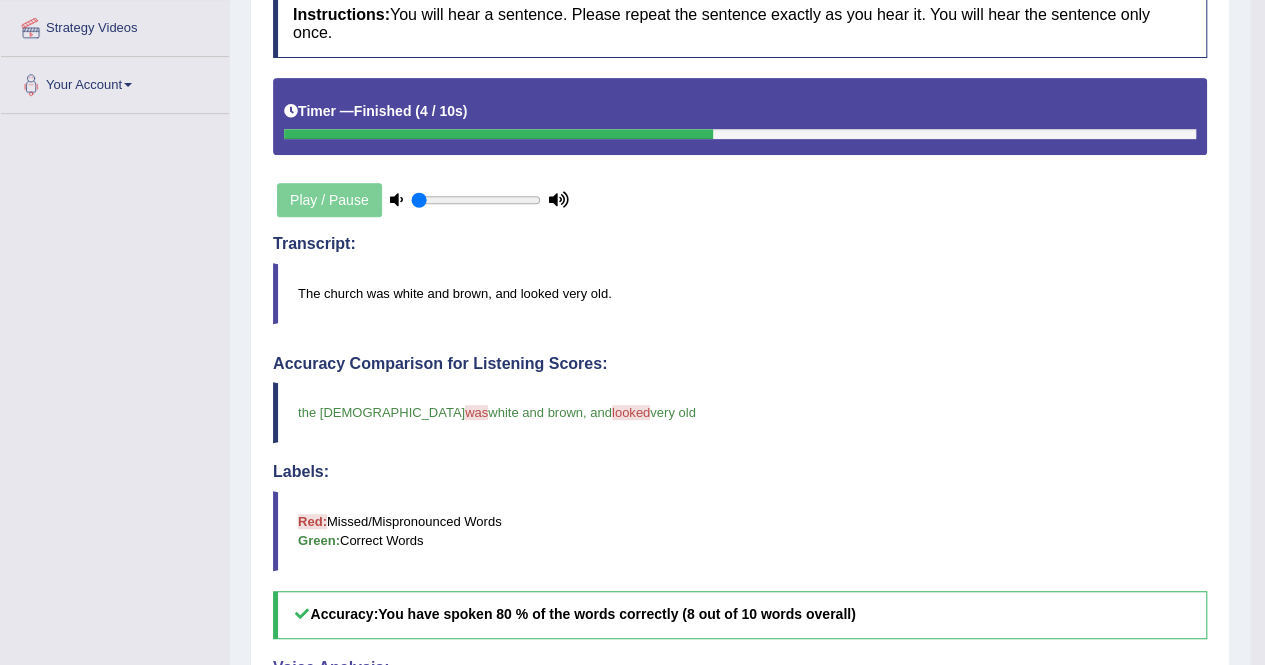 scroll, scrollTop: 800, scrollLeft: 0, axis: vertical 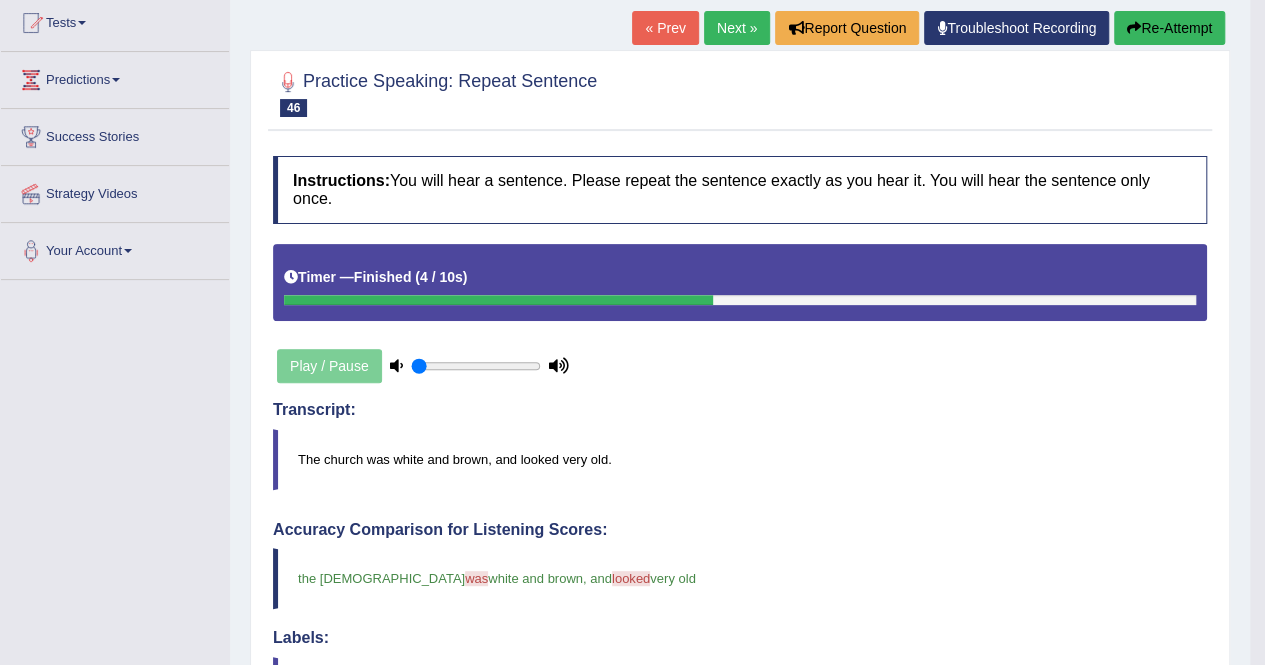 drag, startPoint x: 706, startPoint y: 25, endPoint x: 695, endPoint y: 30, distance: 12.083046 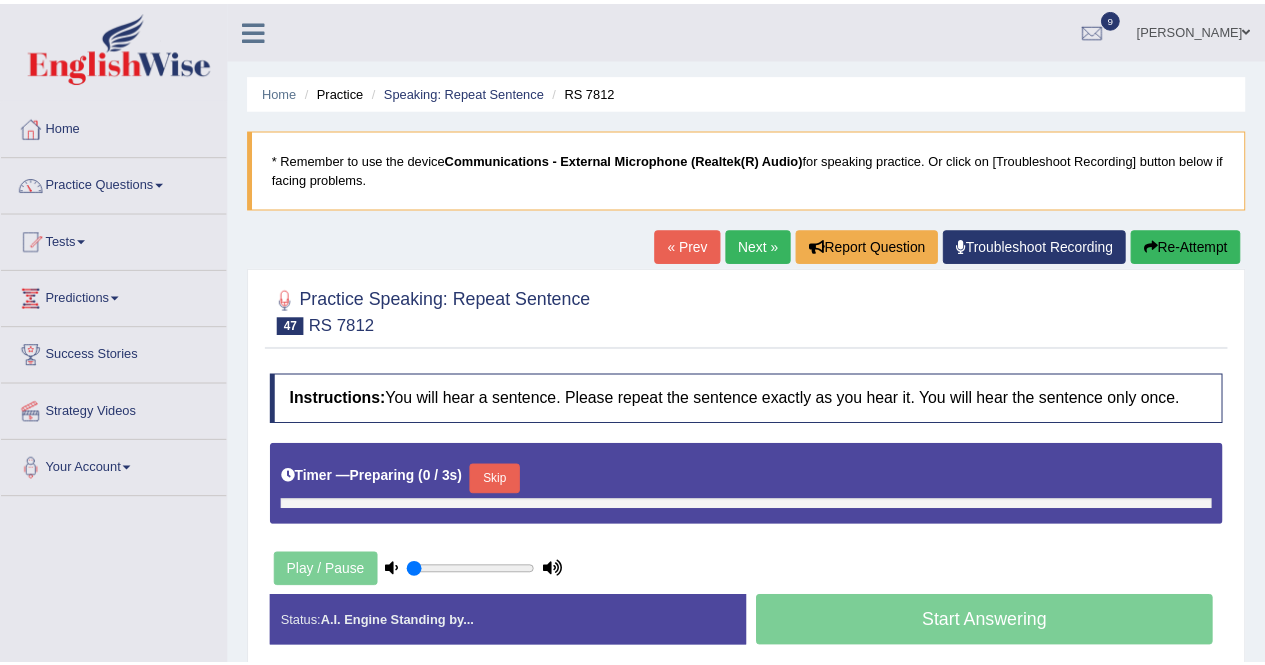 scroll, scrollTop: 0, scrollLeft: 0, axis: both 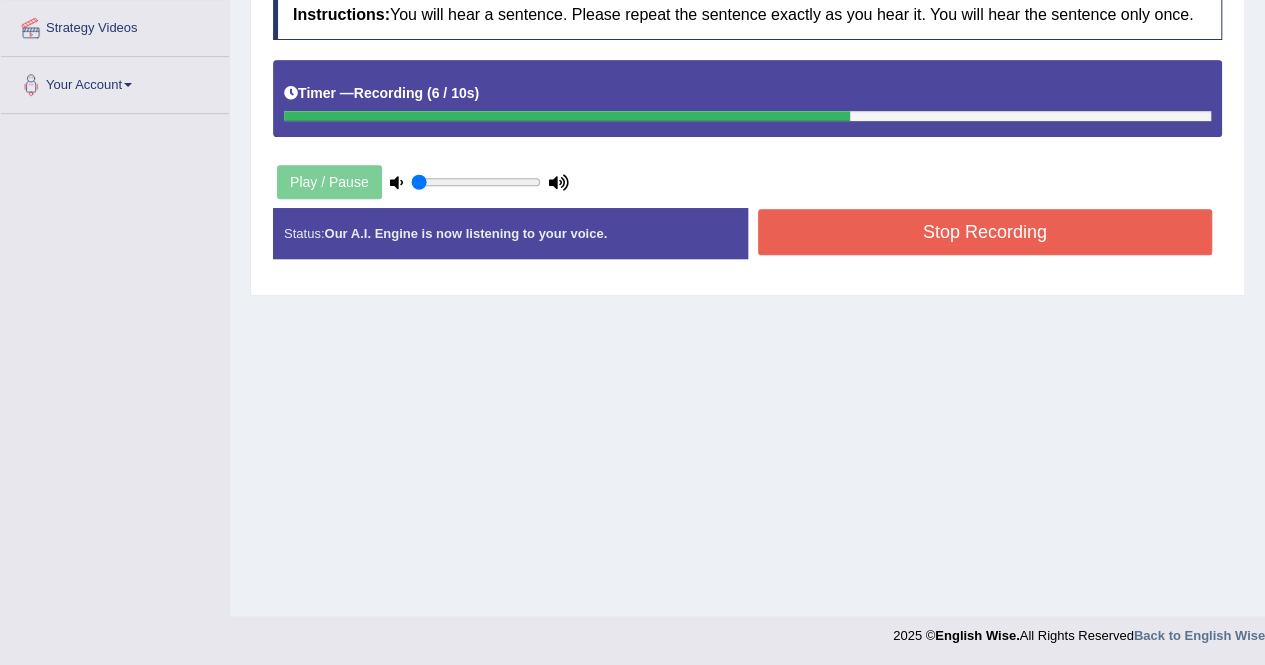 click on "Stop Recording" at bounding box center [985, 232] 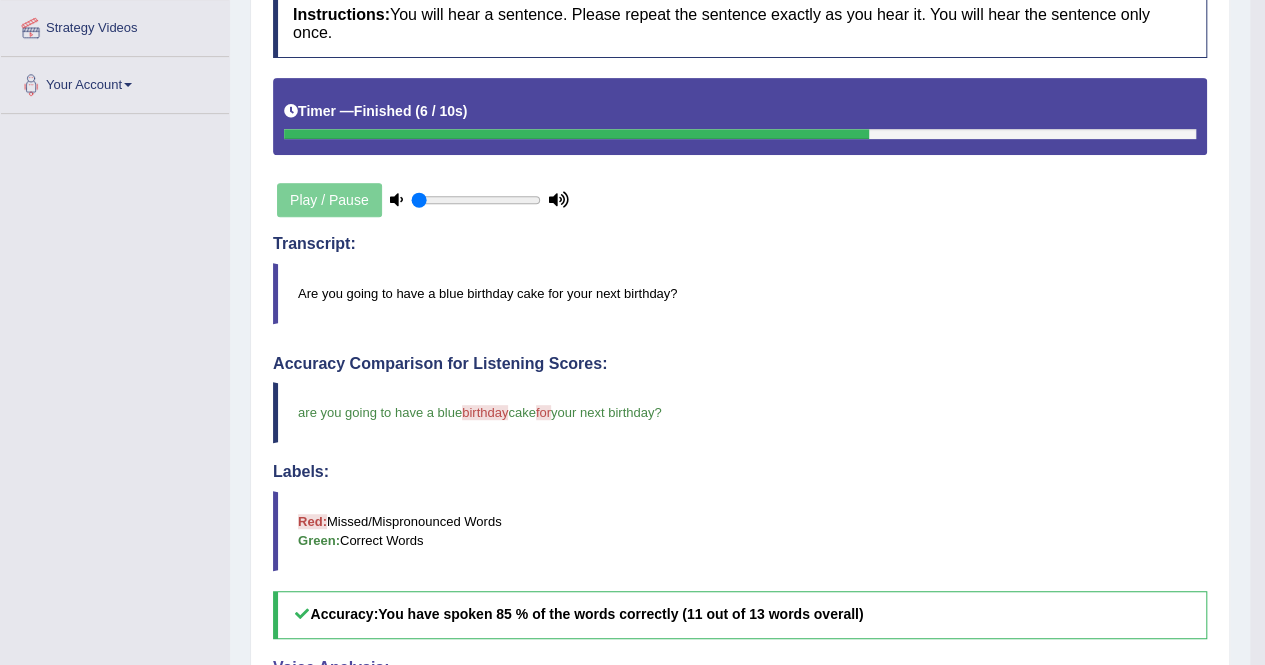 scroll, scrollTop: 800, scrollLeft: 0, axis: vertical 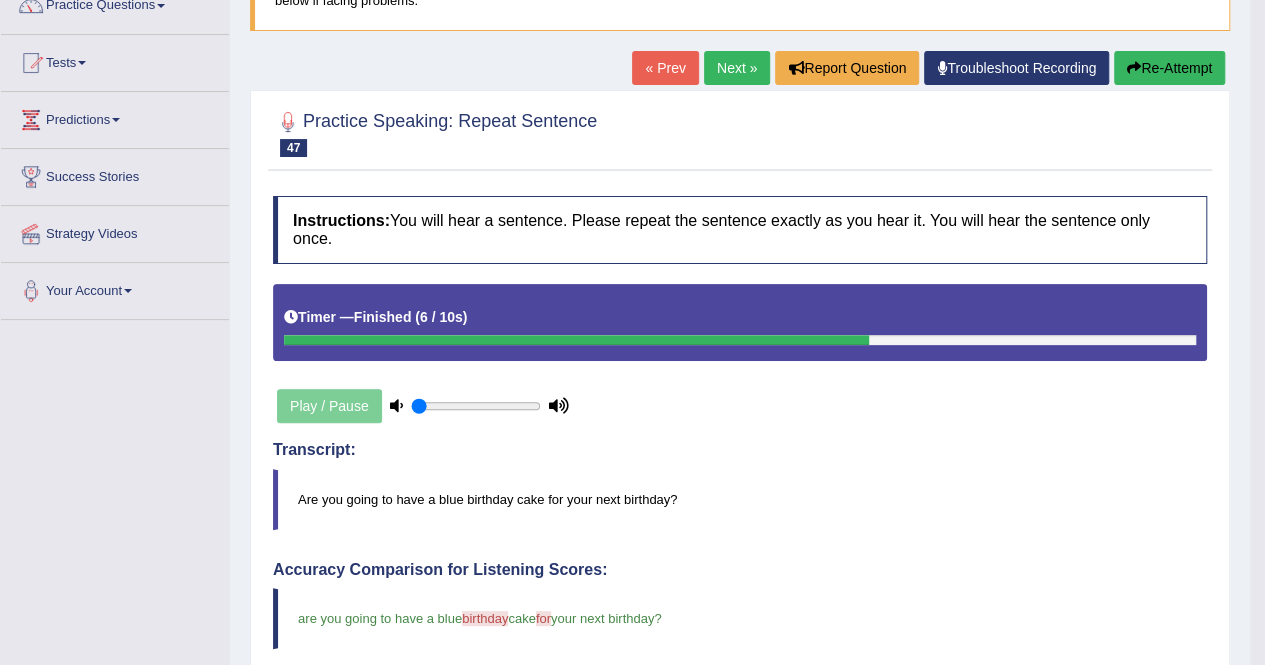click on "Next »" at bounding box center [737, 68] 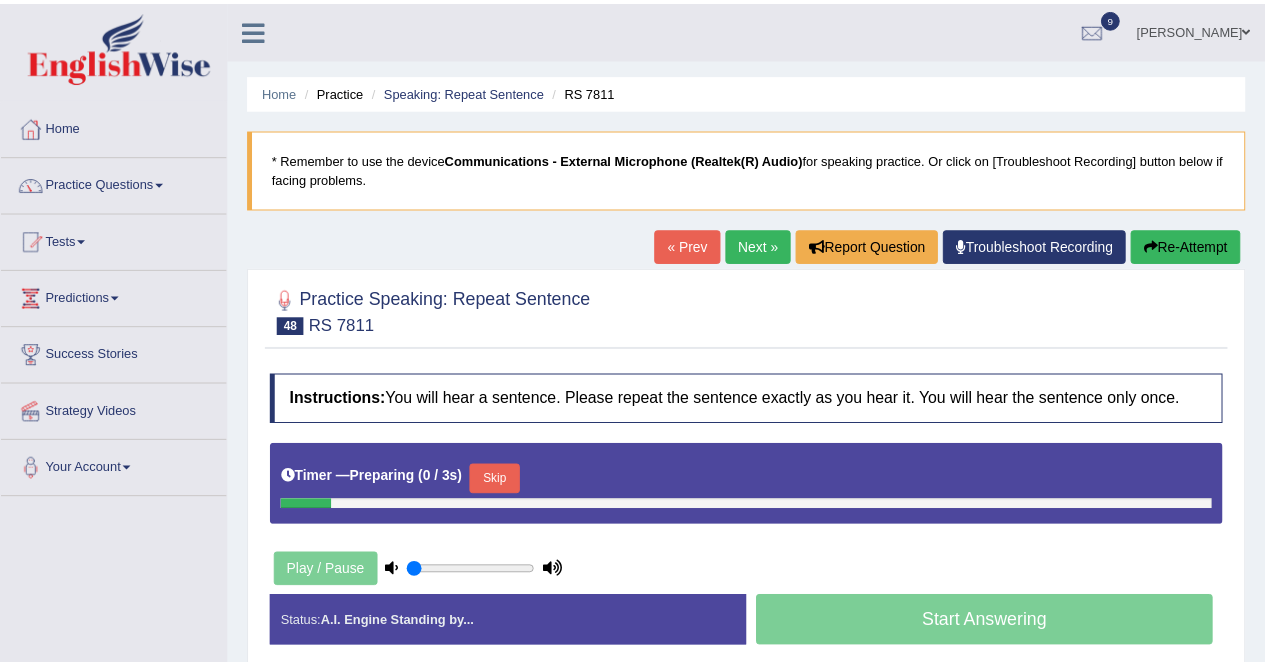 scroll, scrollTop: 0, scrollLeft: 0, axis: both 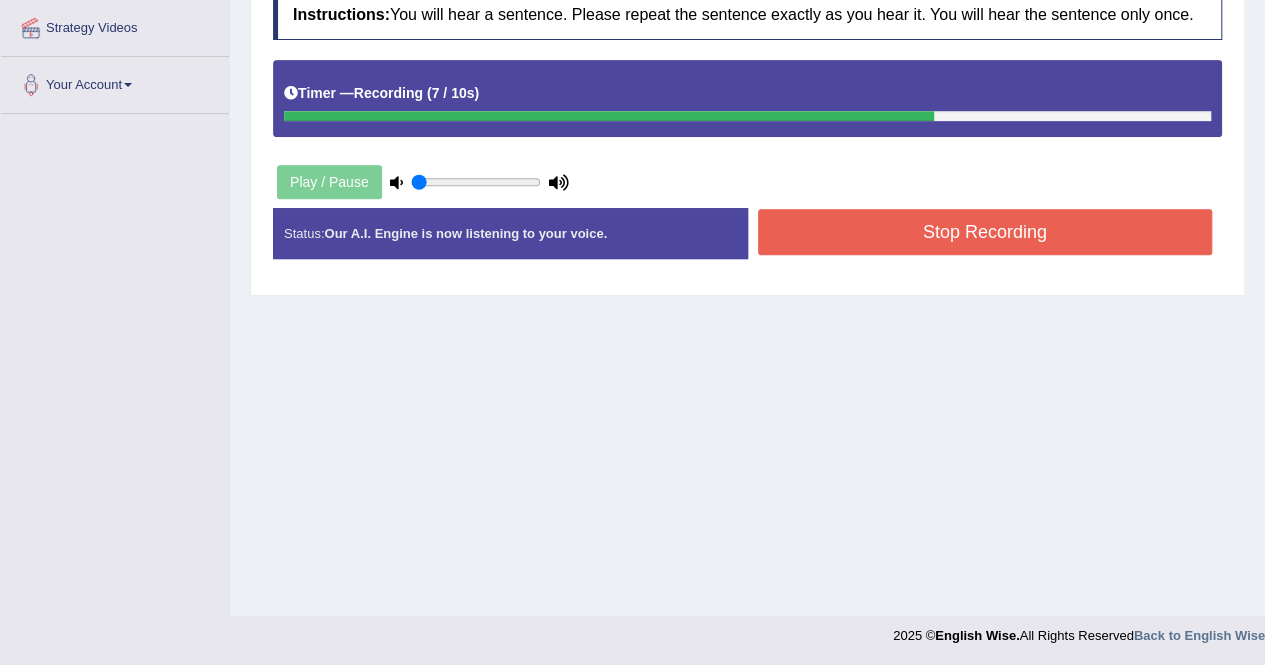 click on "Stop Recording" at bounding box center (985, 232) 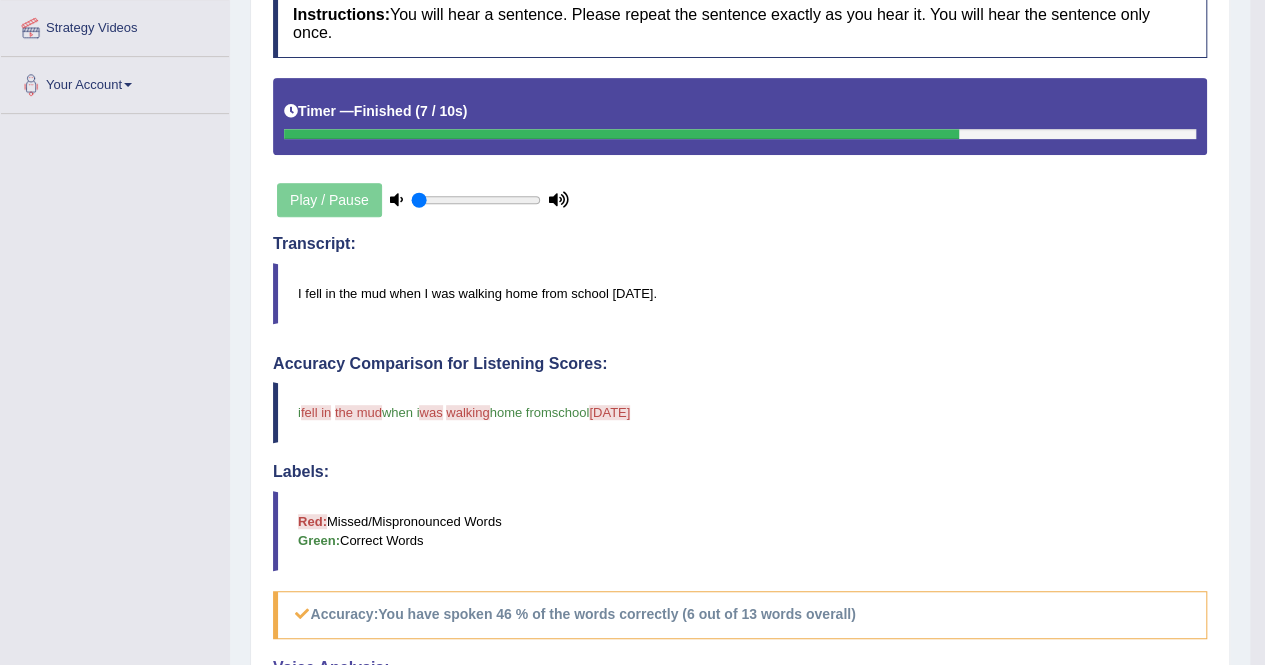 scroll, scrollTop: 800, scrollLeft: 0, axis: vertical 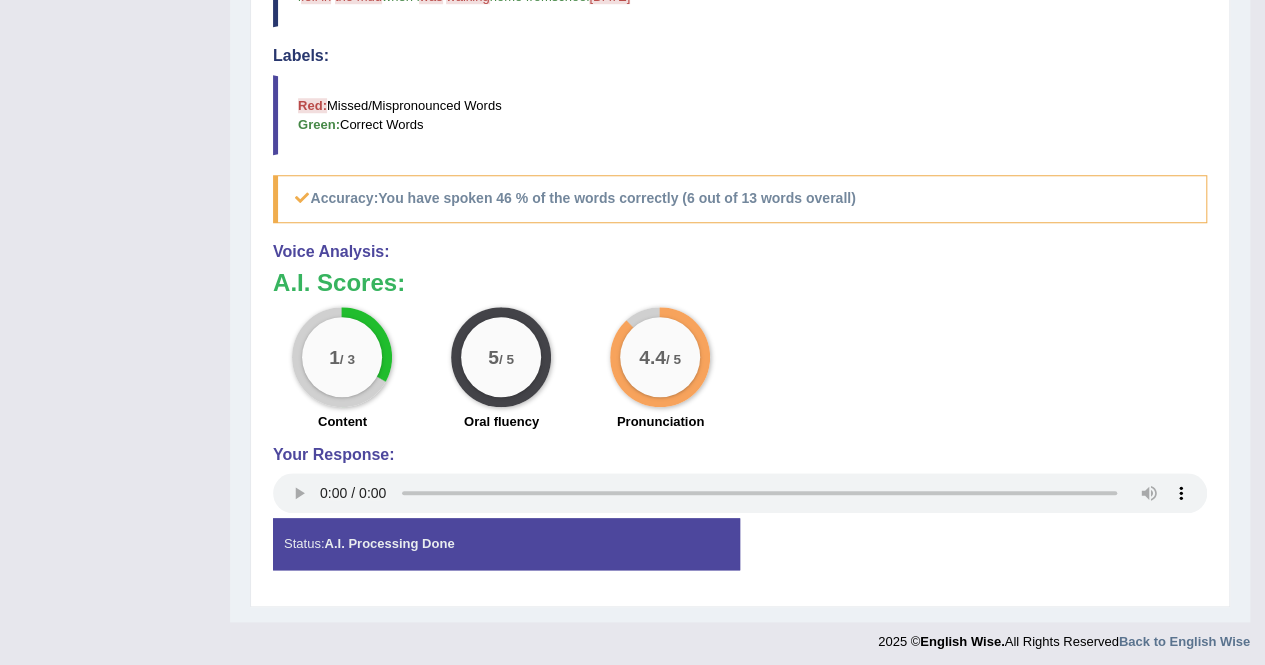 click on "Toggle navigation
Home
Practice Questions   Speaking Practice Read Aloud
Repeat Sentence
Describe Image
Re-tell Lecture
Answer Short Question
Writing Practice  Summarize Written Text
Write Essay
Reading Practice  Reading & Writing: Fill In The Blanks
Choose Multiple Answers
Re-order Paragraphs
Fill In The Blanks
Choose Single Answer
Listening Practice  Summarize Spoken Text
Highlight Incorrect Words
Highlight Correct Summary
Select Missing Word
Choose Single Answer
Choose Multiple Answers
Fill In The Blanks
Write From Dictation
Pronunciation
Tests  Take Practice Sectional Test
Take Mock Test
History
Predictions" at bounding box center (632, -468) 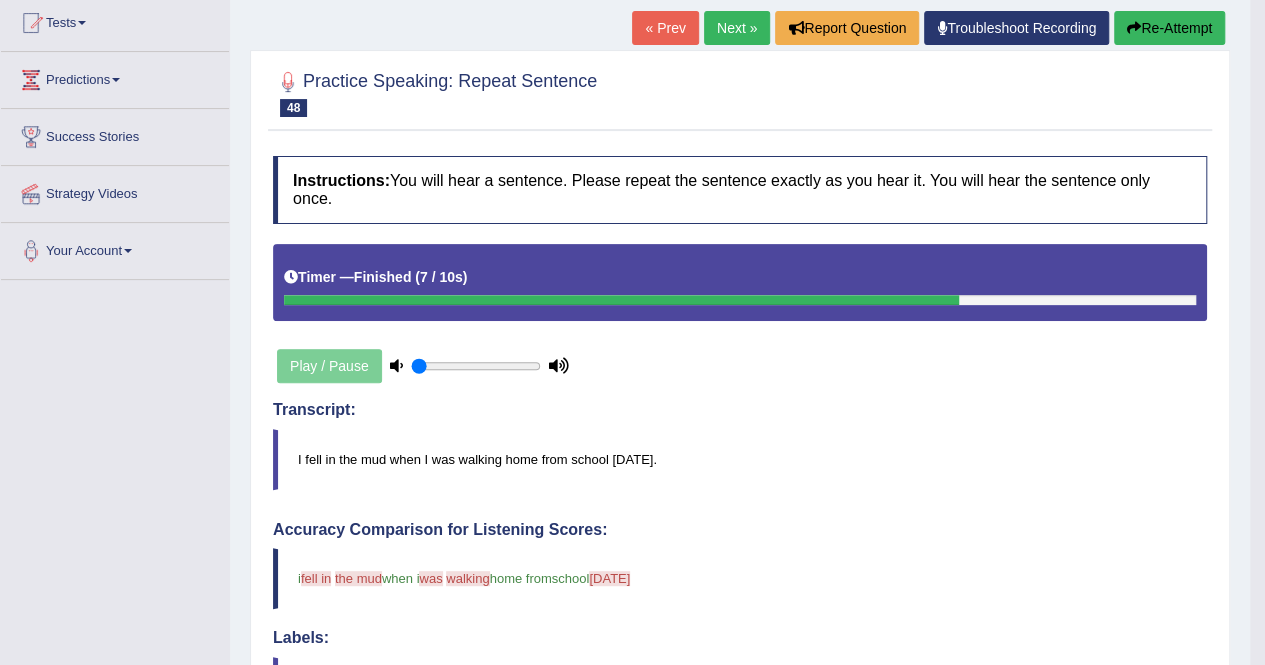 scroll, scrollTop: 800, scrollLeft: 0, axis: vertical 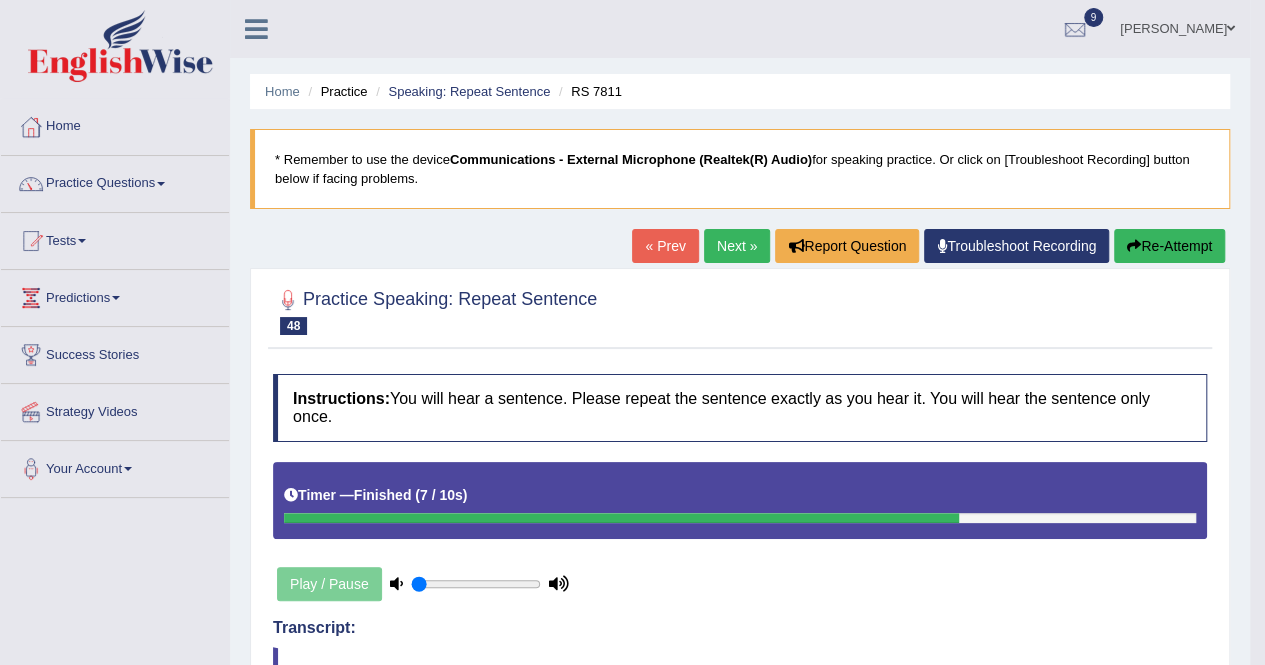 click on "Next »" at bounding box center (737, 246) 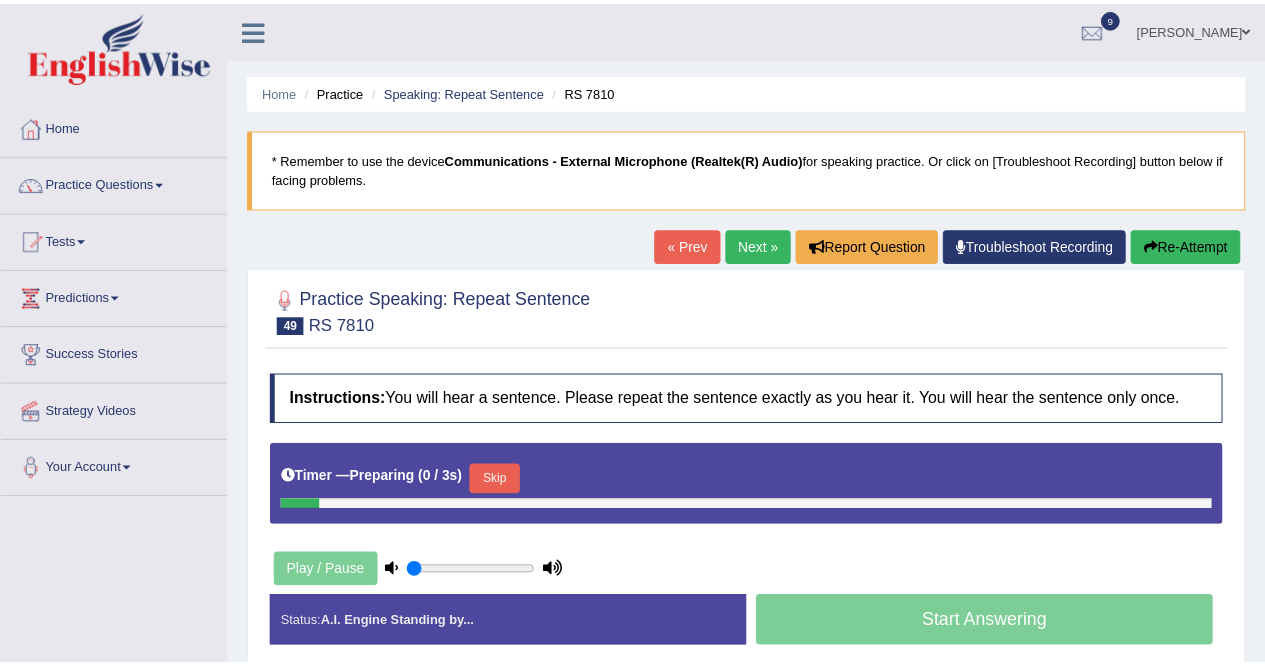 scroll, scrollTop: 0, scrollLeft: 0, axis: both 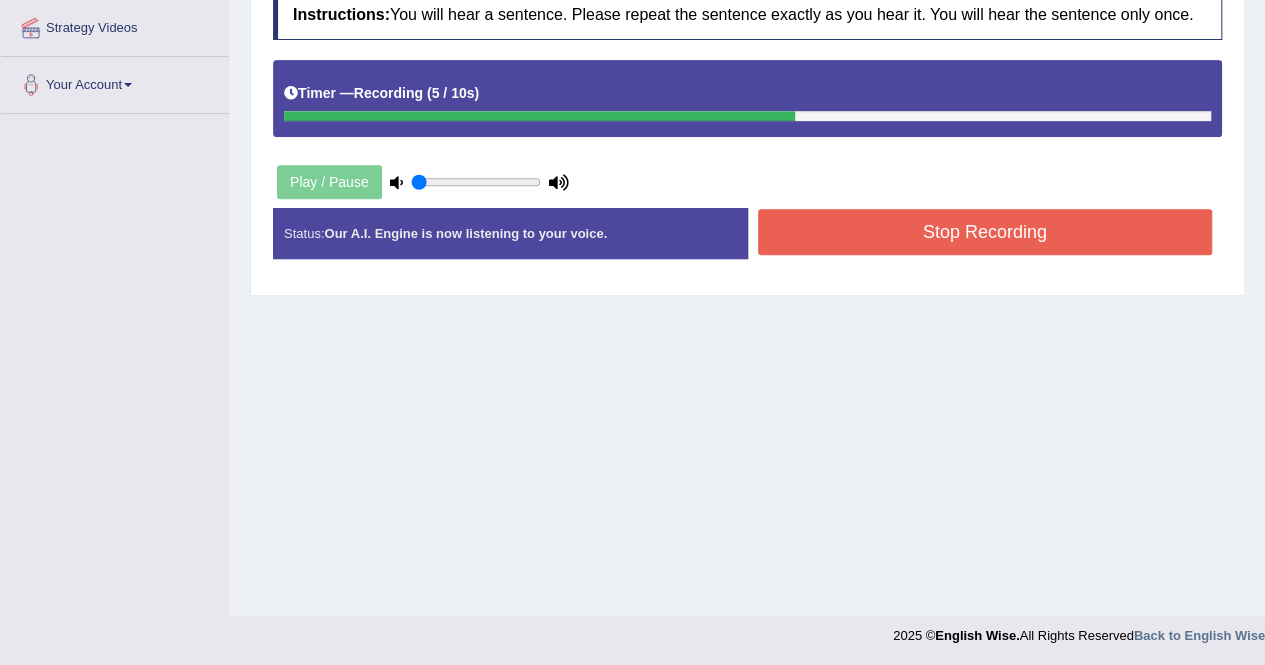 click on "Stop Recording" at bounding box center [985, 232] 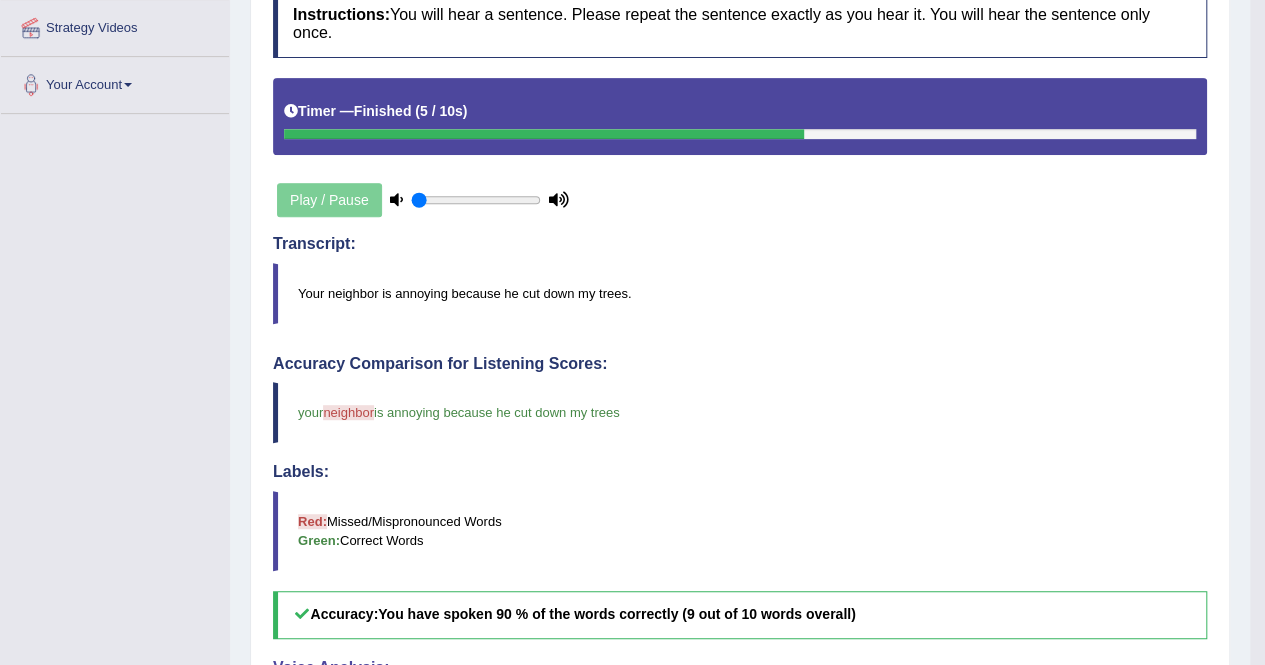 scroll, scrollTop: 800, scrollLeft: 0, axis: vertical 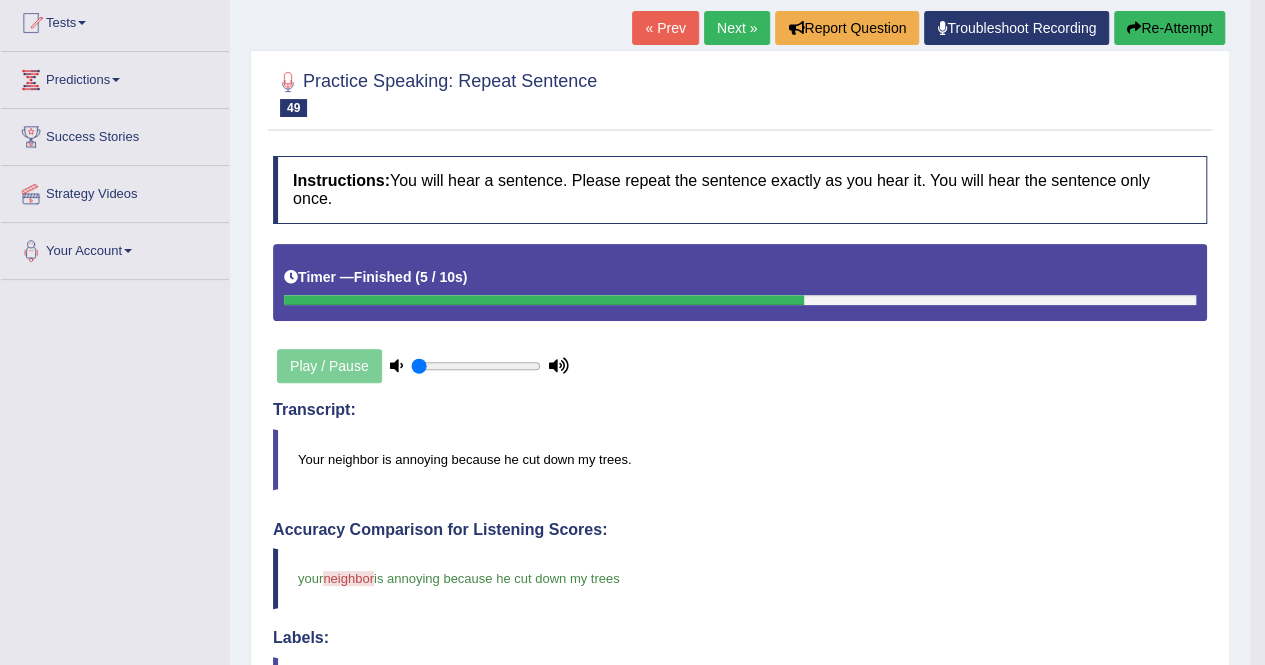 click on "Next »" at bounding box center [737, 28] 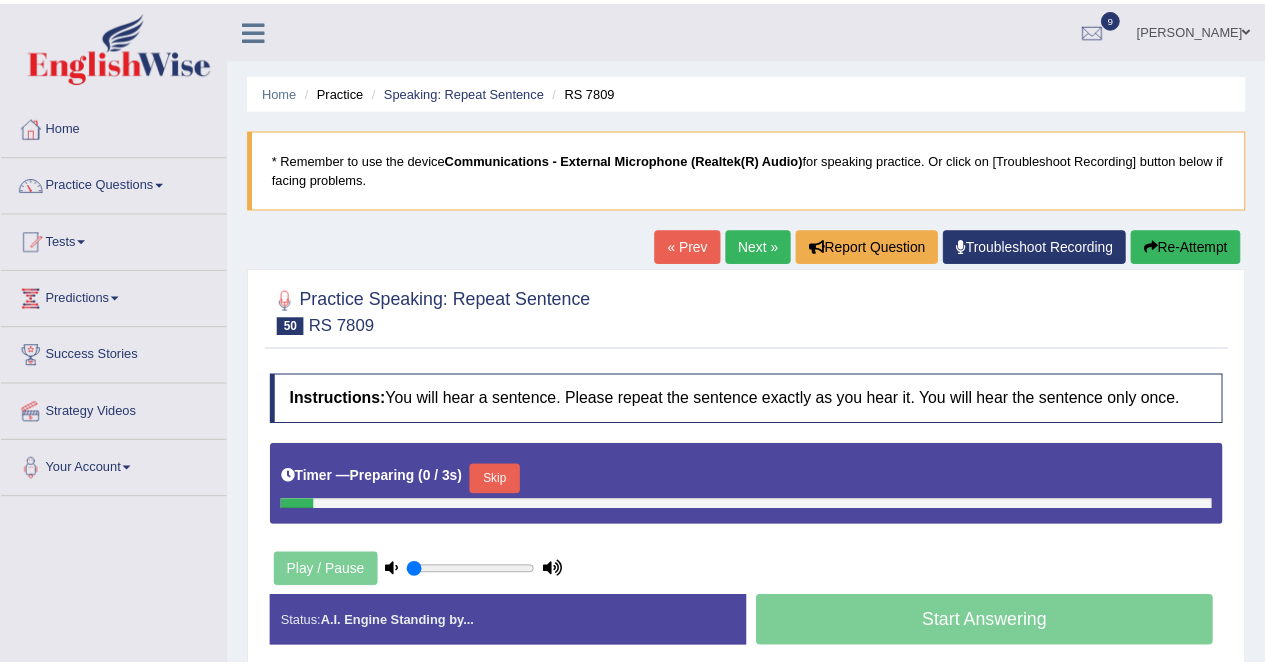 scroll, scrollTop: 0, scrollLeft: 0, axis: both 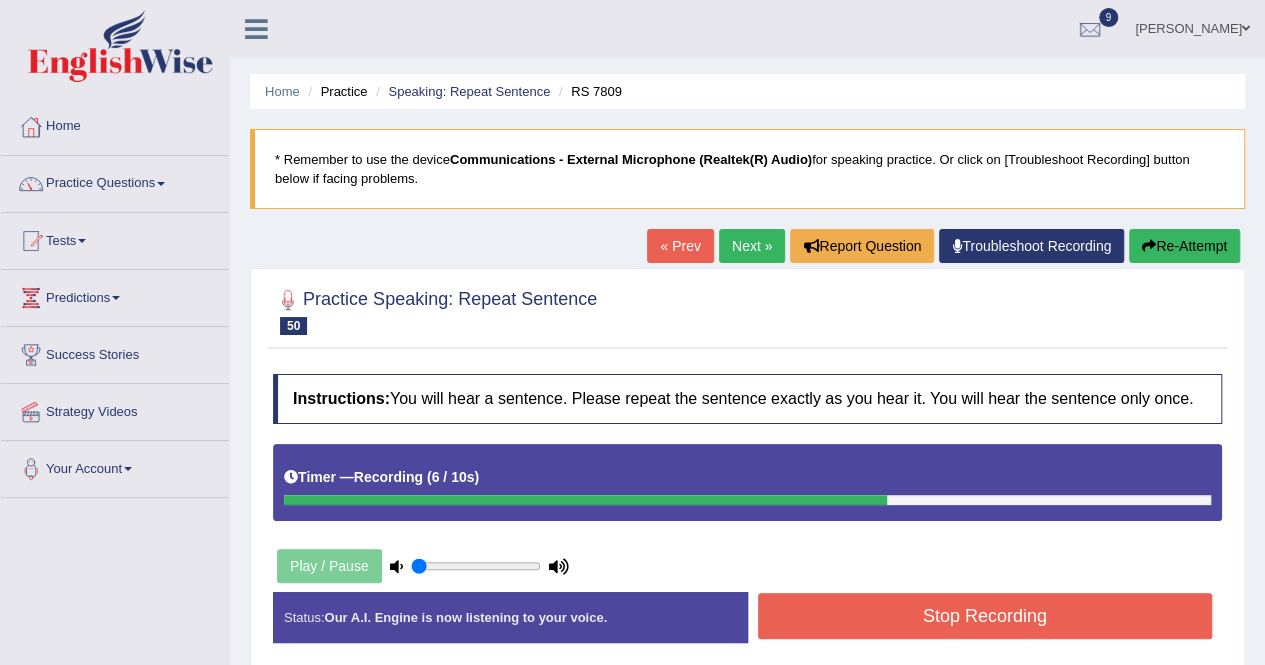 click on "Stop Recording" at bounding box center (985, 616) 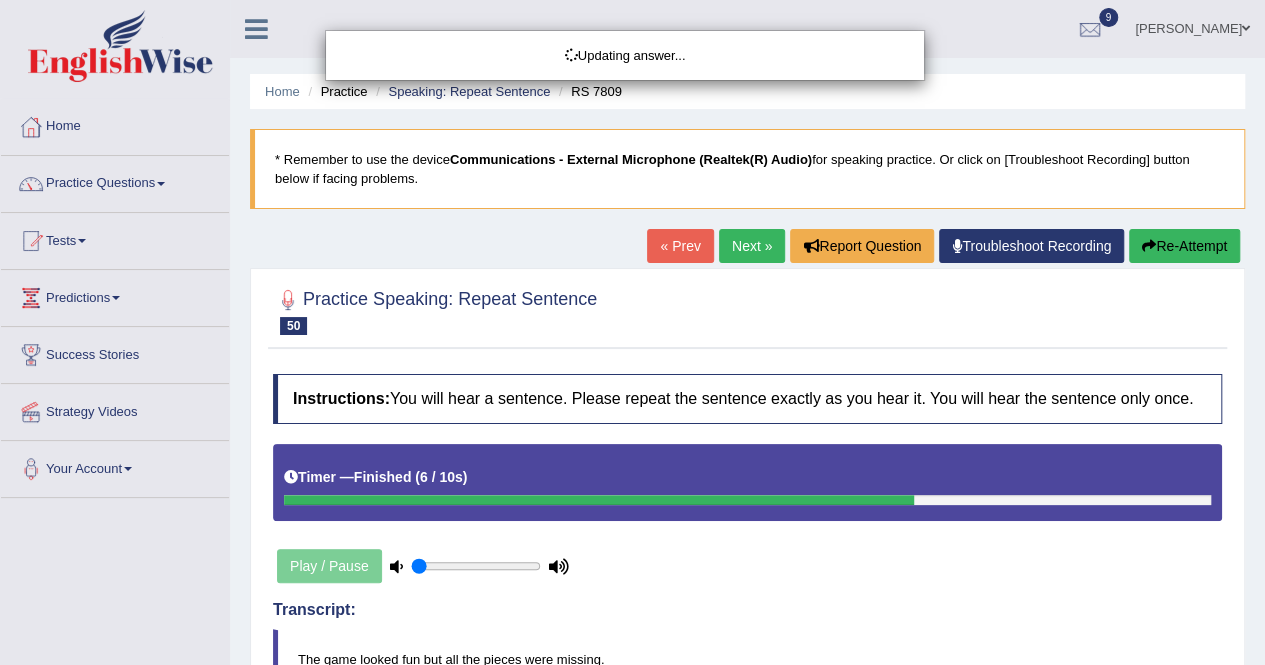 scroll, scrollTop: 582, scrollLeft: 0, axis: vertical 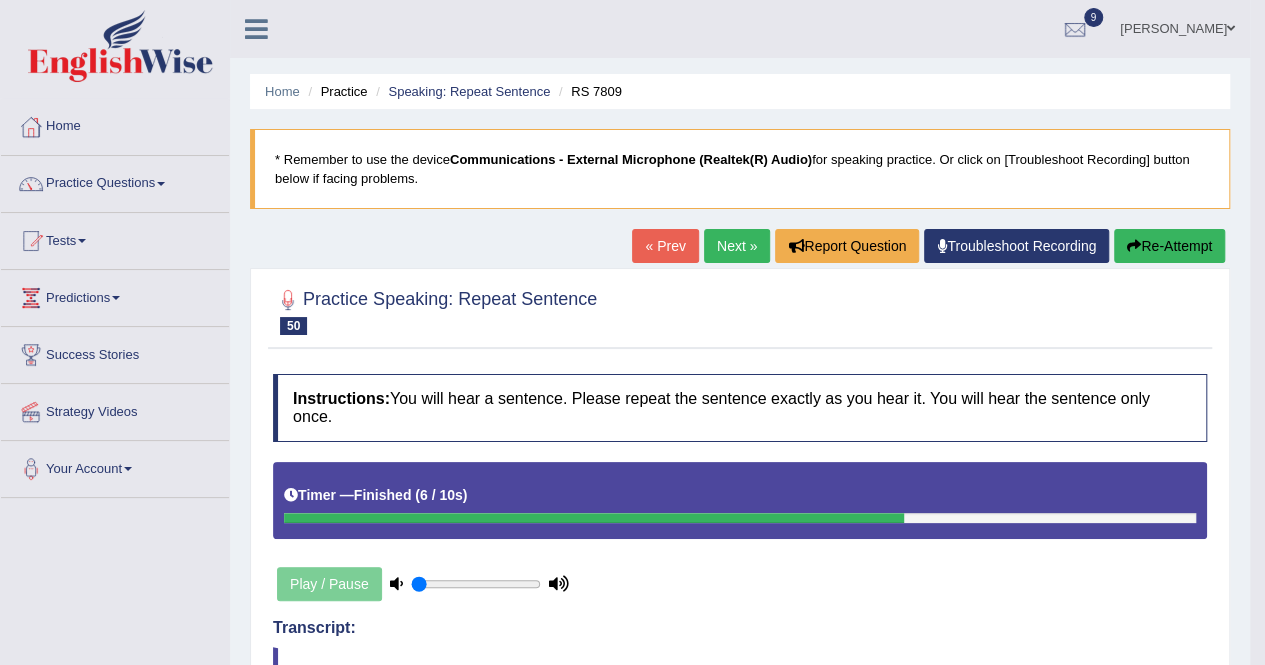 click on "Next »" at bounding box center (737, 246) 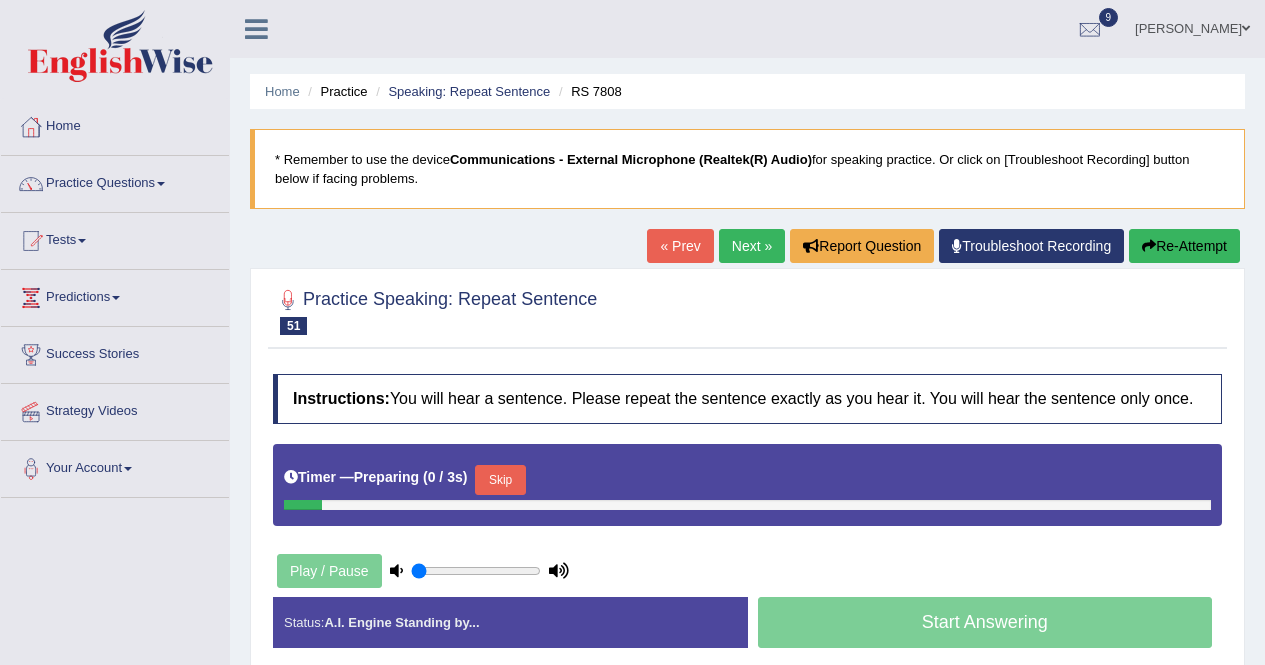 scroll, scrollTop: 0, scrollLeft: 0, axis: both 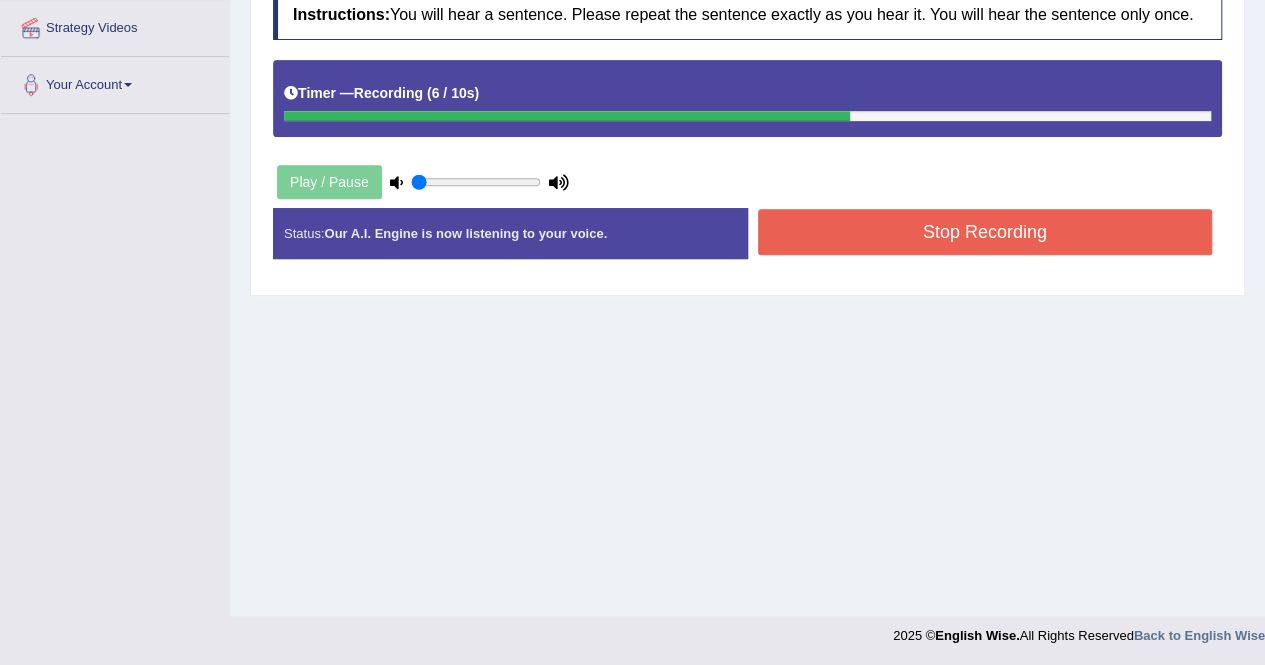 click on "Stop Recording" at bounding box center (985, 232) 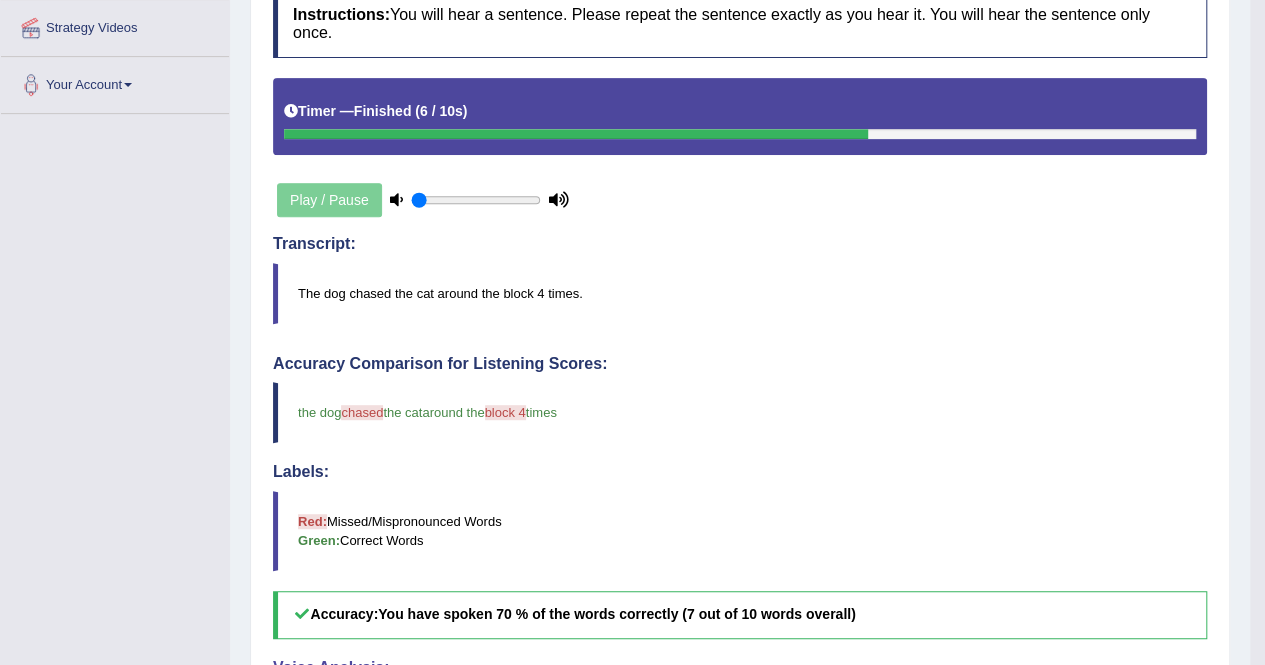 scroll, scrollTop: 800, scrollLeft: 0, axis: vertical 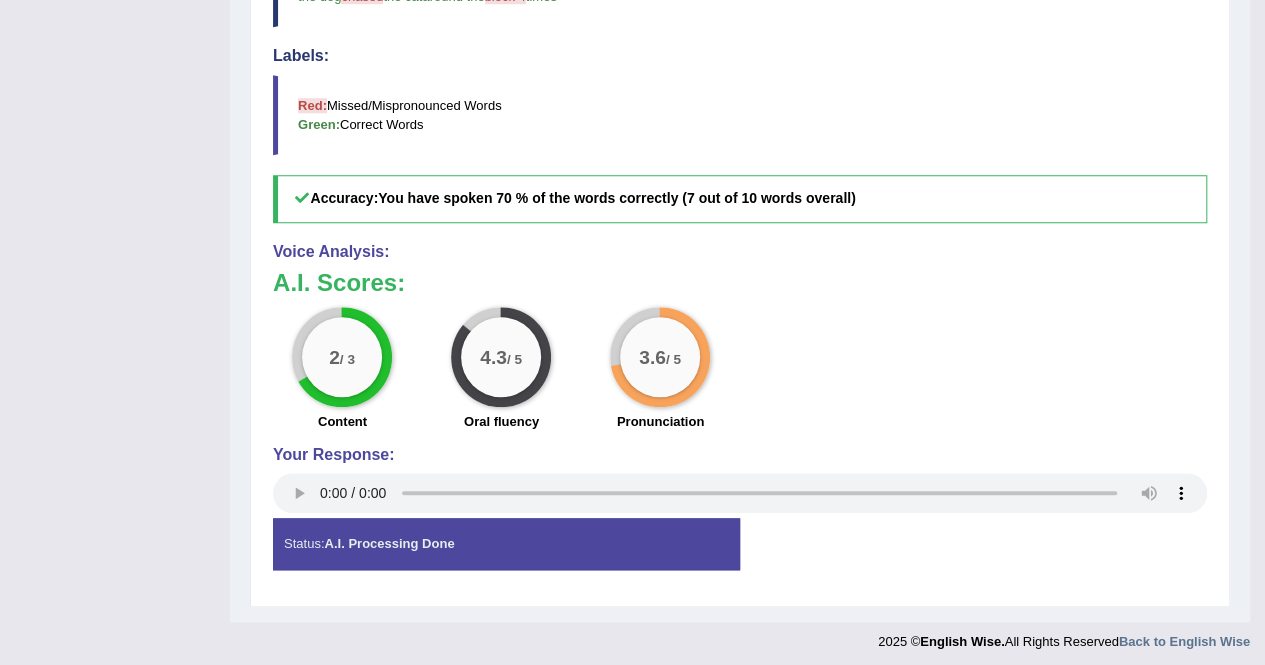 click on "Toggle navigation
Home
Practice Questions   Speaking Practice Read Aloud
Repeat Sentence
Describe Image
Re-tell Lecture
Answer Short Question
Writing Practice  Summarize Written Text
Write Essay
Reading Practice  Reading & Writing: Fill In The Blanks
Choose Multiple Answers
Re-order Paragraphs
Fill In The Blanks
Choose Single Answer
Listening Practice  Summarize Spoken Text
Highlight Incorrect Words
Highlight Correct Summary
Select Missing Word
Choose Single Answer
Choose Multiple Answers
Fill In The Blanks
Write From Dictation
Pronunciation
Tests  Take Practice Sectional Test
Take Mock Test
History
Predictions" at bounding box center (632, -468) 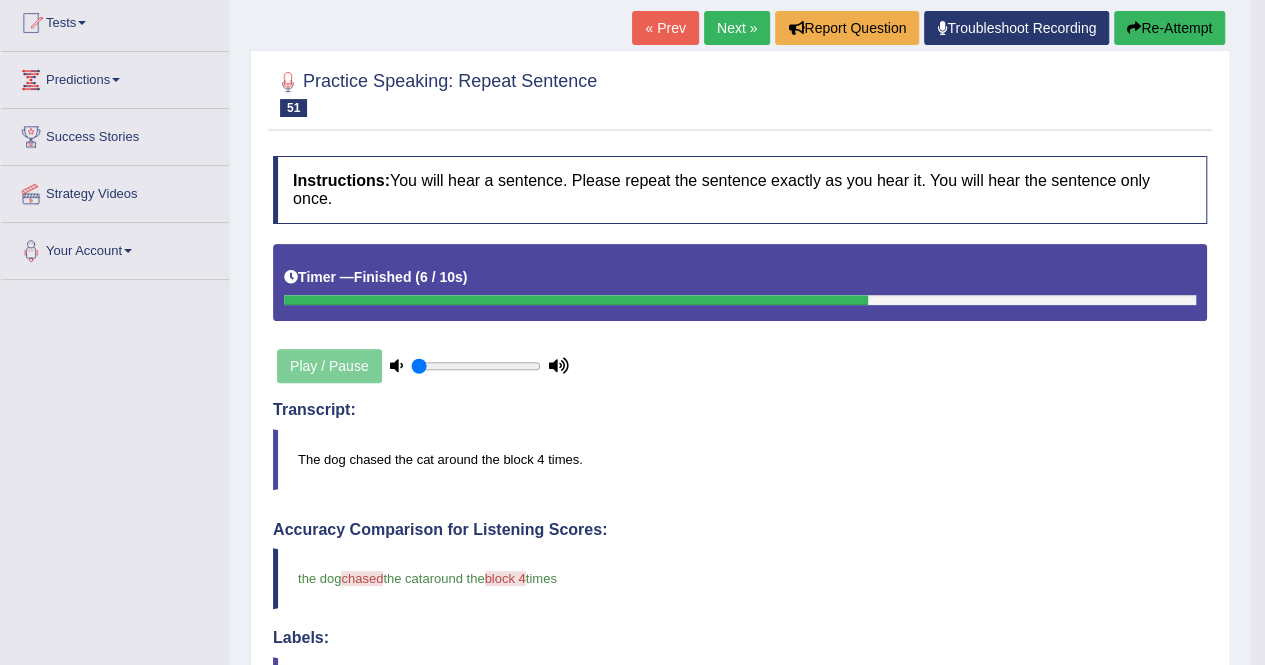 click on "Next »" at bounding box center (737, 28) 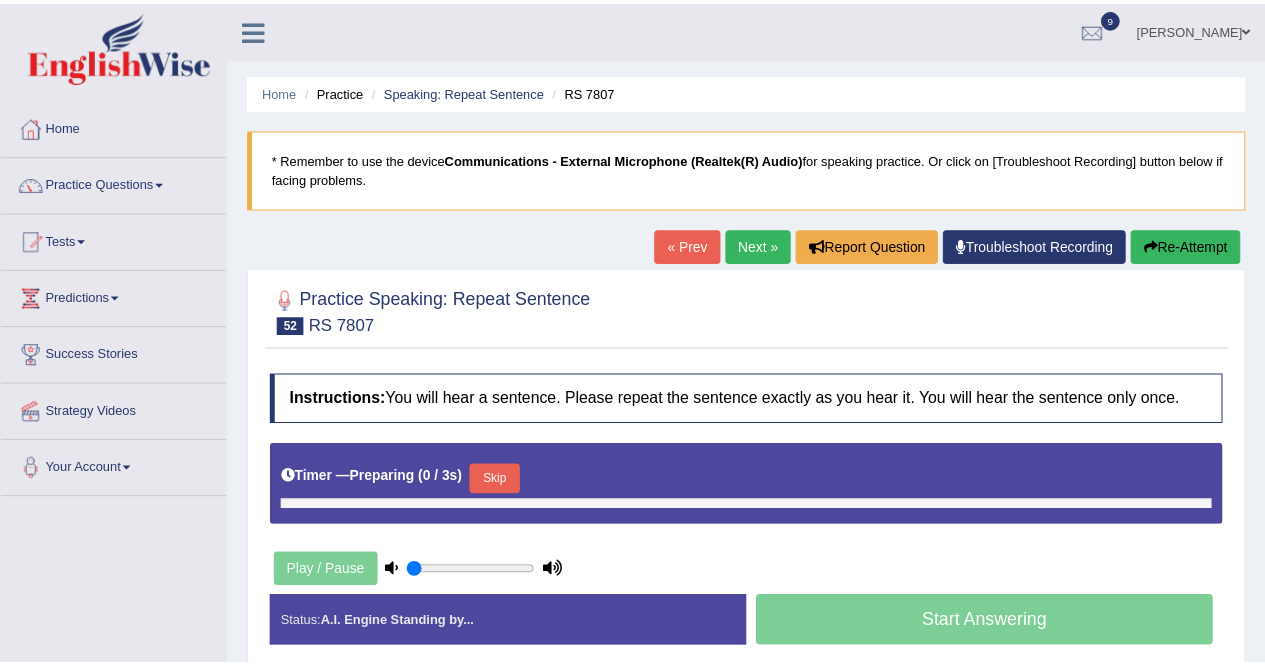 scroll, scrollTop: 0, scrollLeft: 0, axis: both 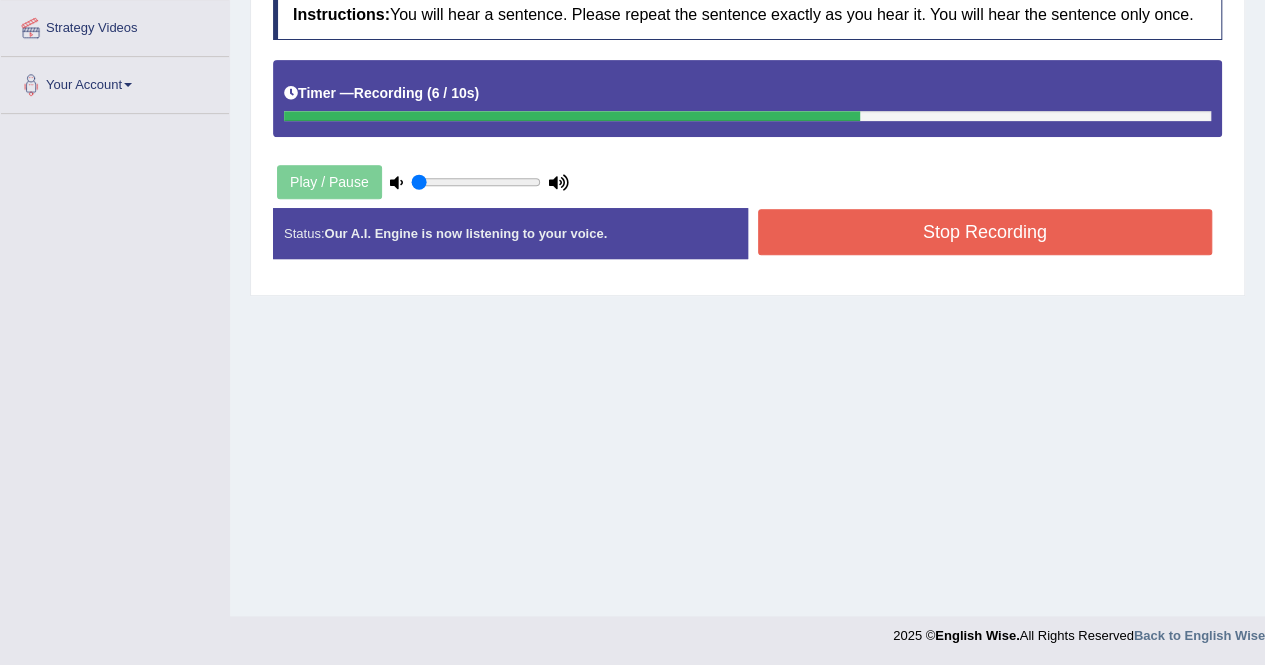 click on "Stop Recording" at bounding box center [985, 232] 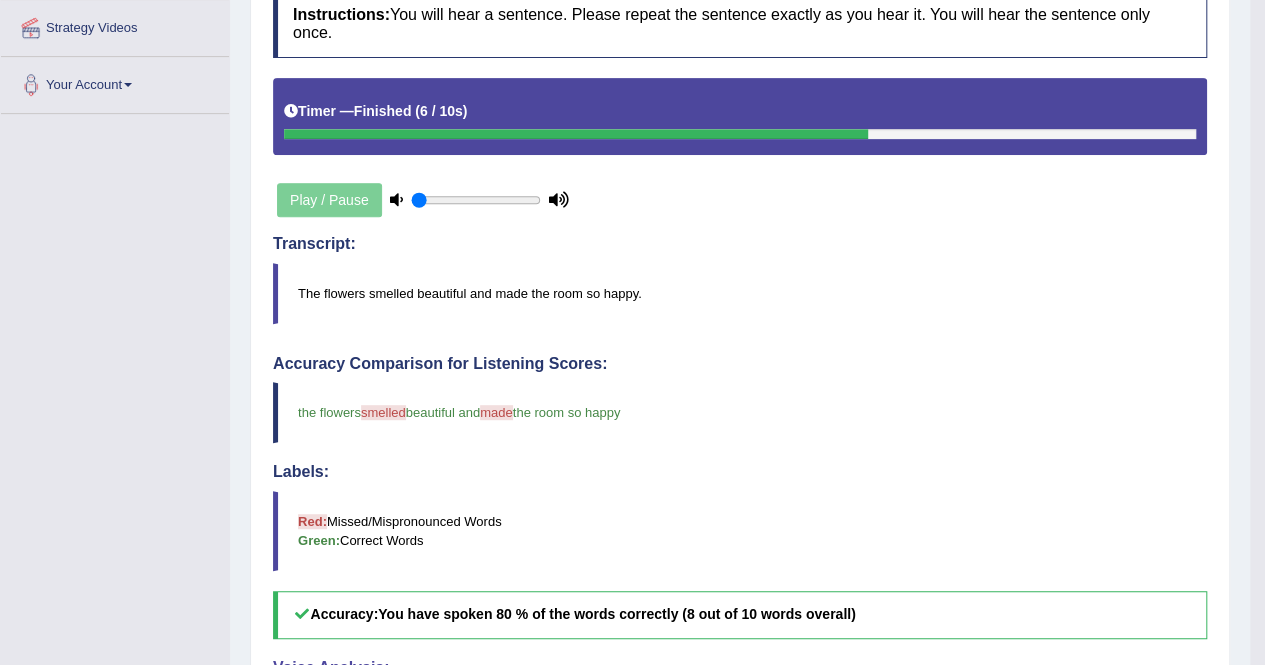 scroll, scrollTop: 800, scrollLeft: 0, axis: vertical 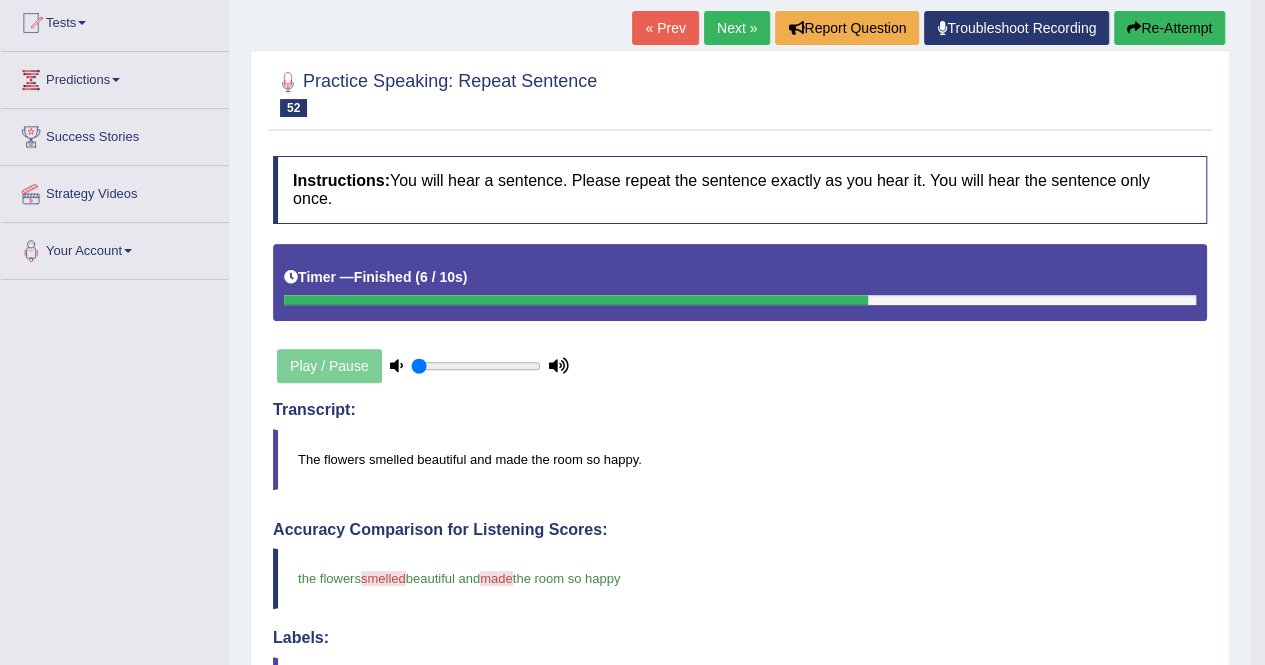 click on "Next »" at bounding box center [737, 28] 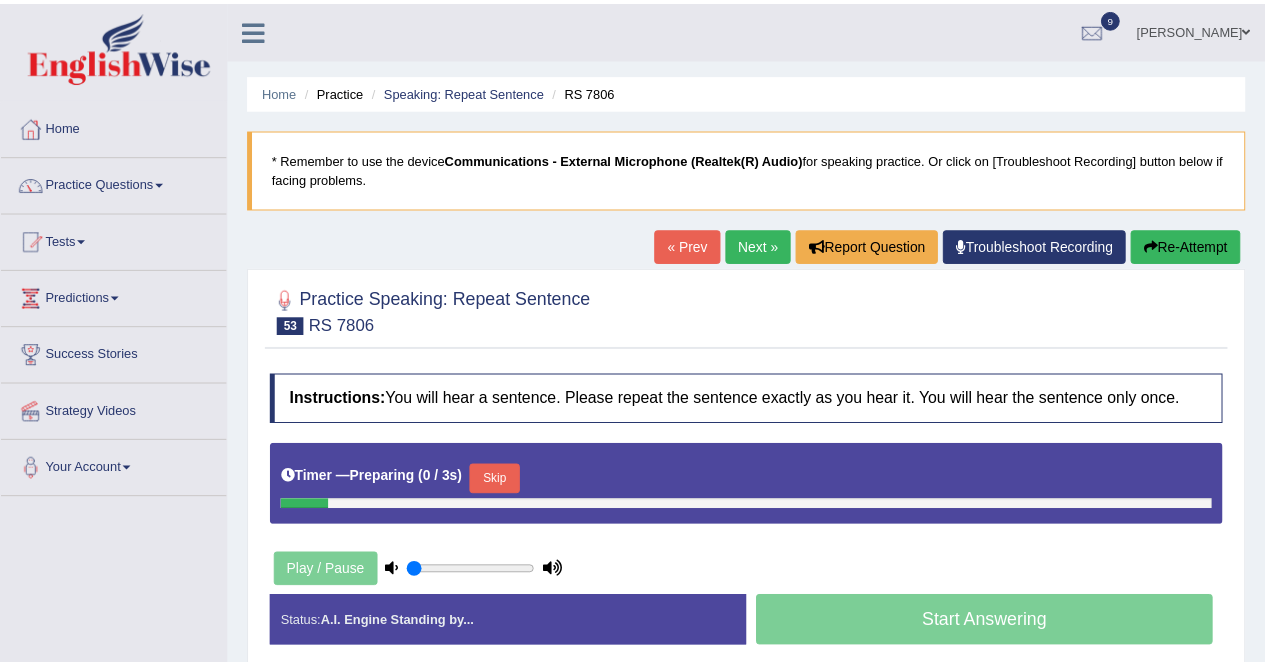 scroll, scrollTop: 0, scrollLeft: 0, axis: both 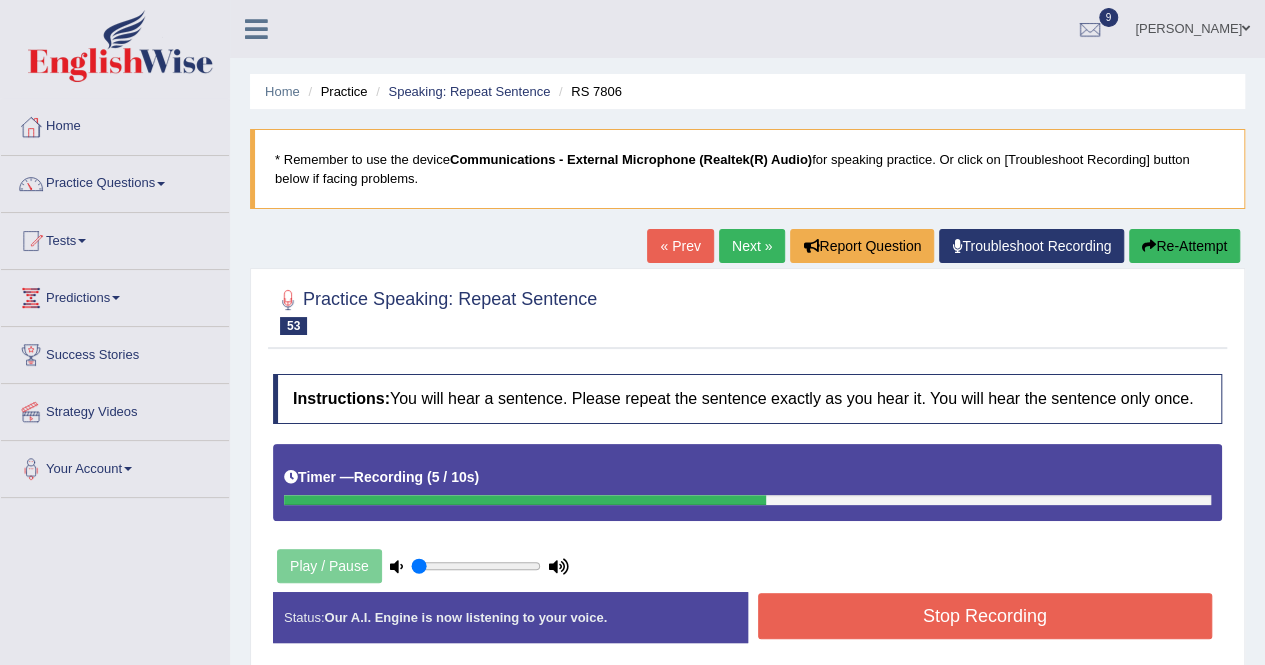 click on "Stop Recording" at bounding box center [985, 616] 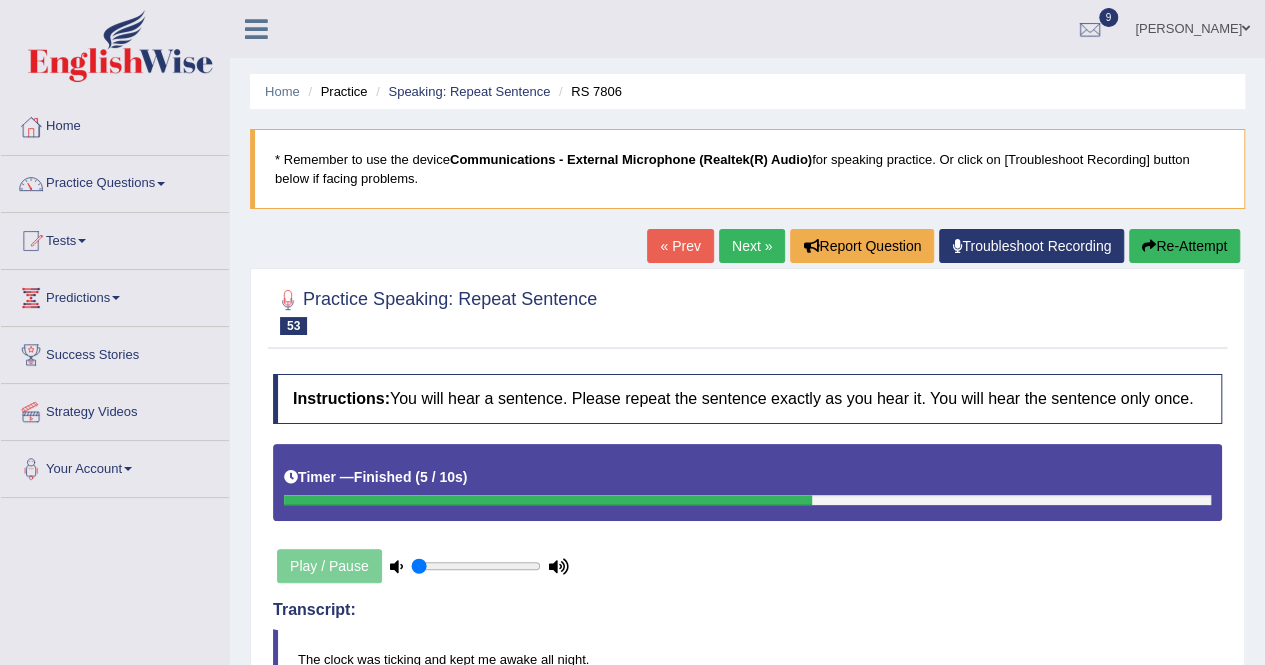 scroll, scrollTop: 582, scrollLeft: 0, axis: vertical 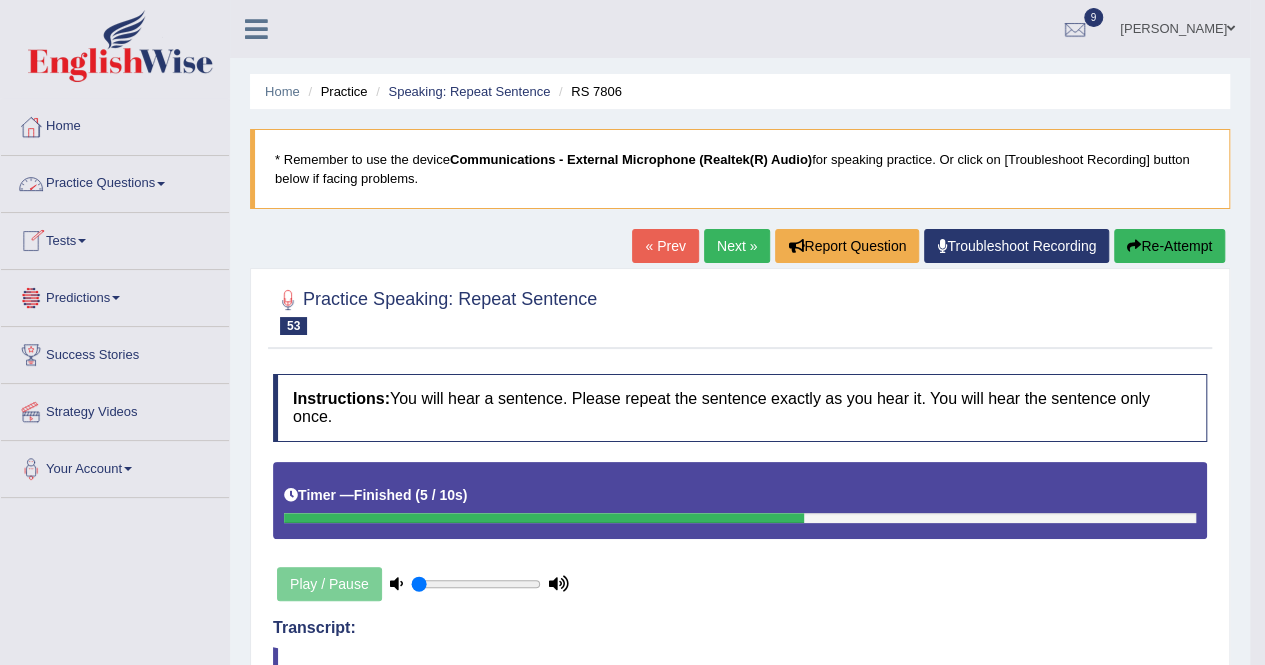 click on "Practice Questions" at bounding box center (115, 181) 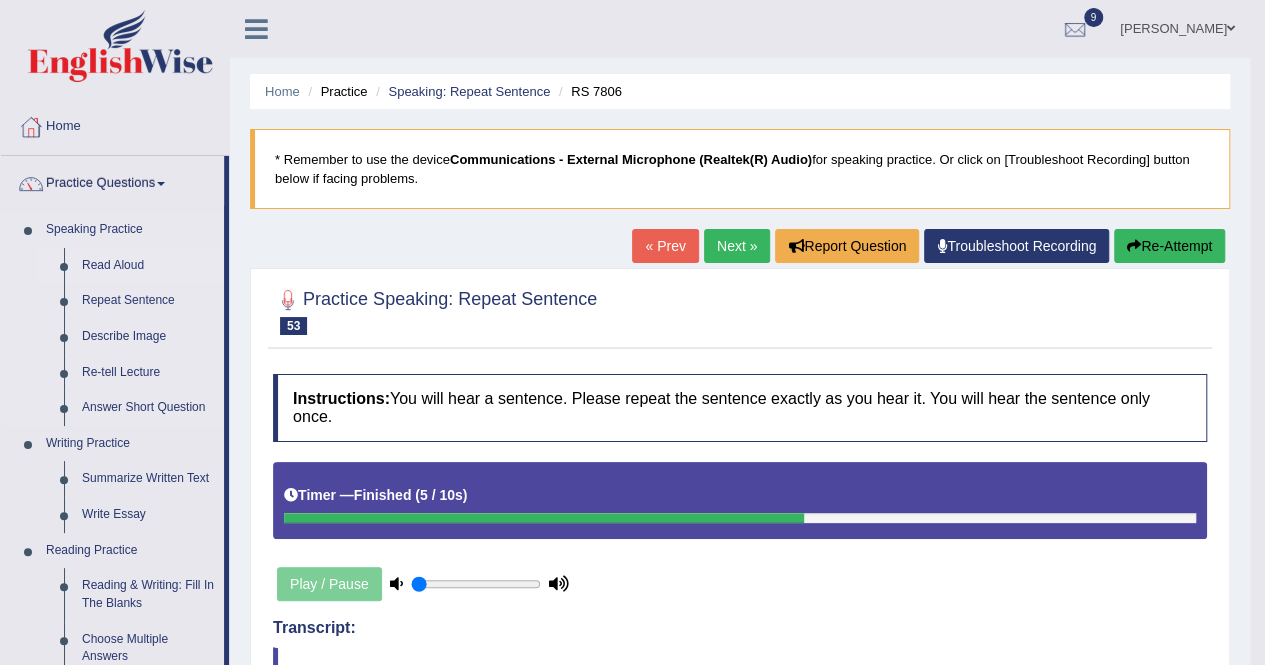 click on "Read Aloud" at bounding box center (148, 266) 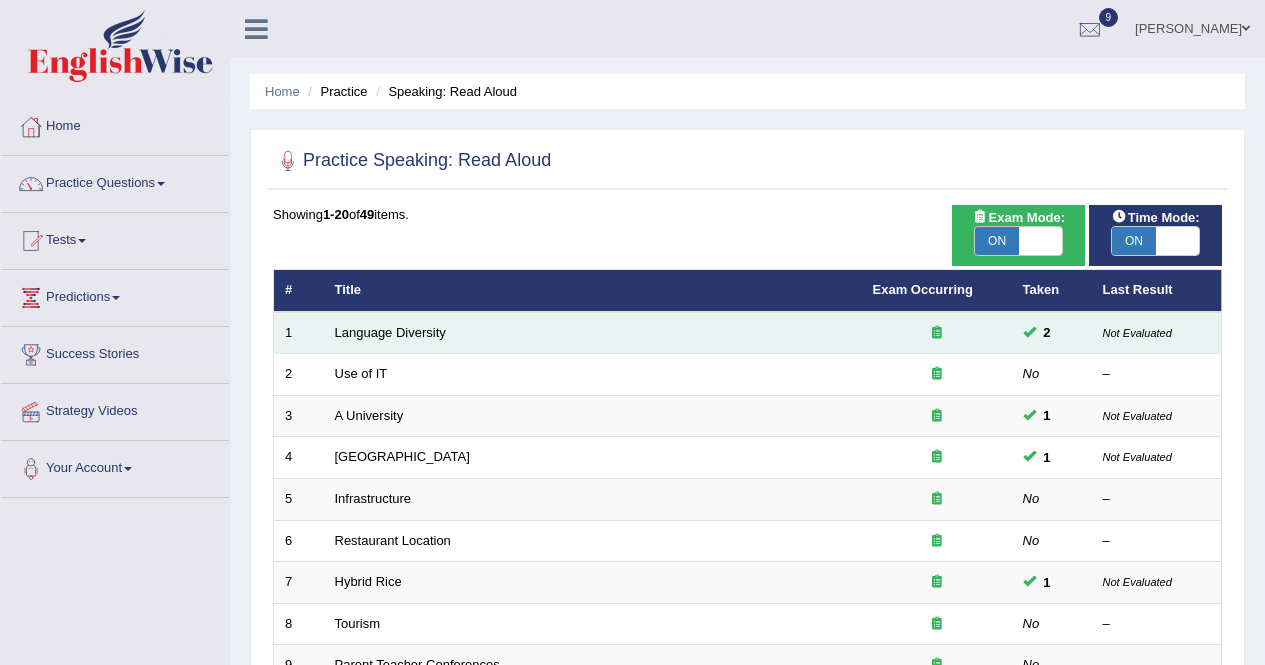 scroll, scrollTop: 0, scrollLeft: 0, axis: both 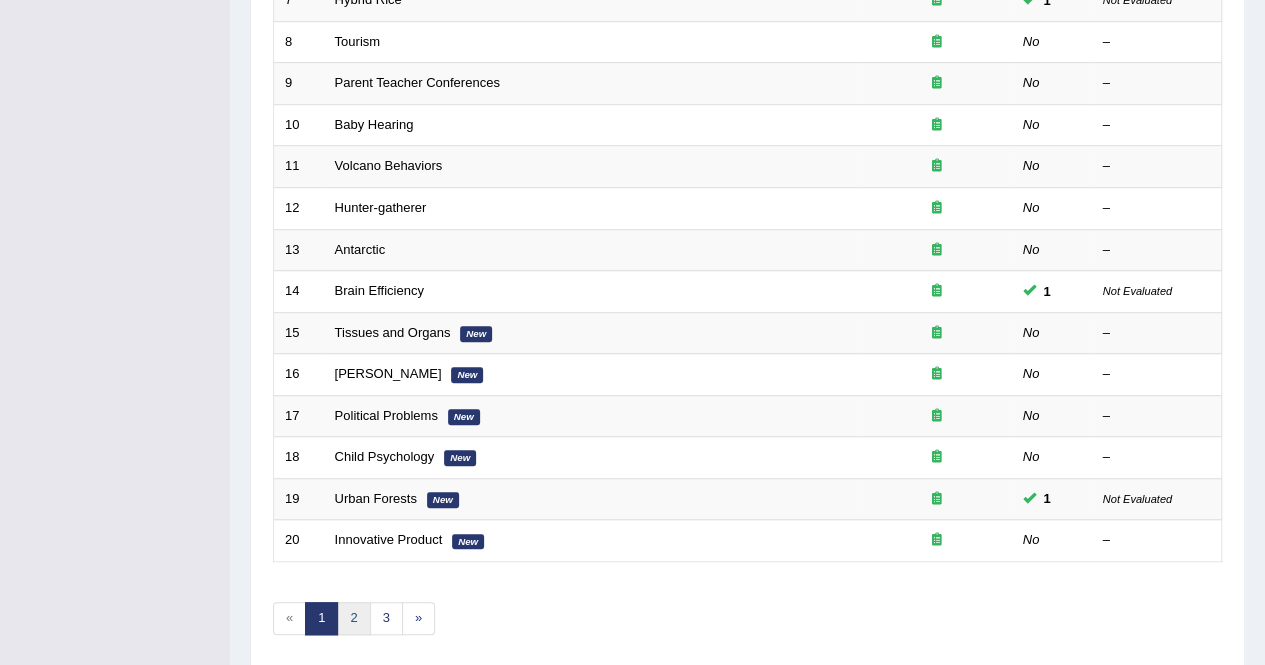 click on "2" at bounding box center (353, 618) 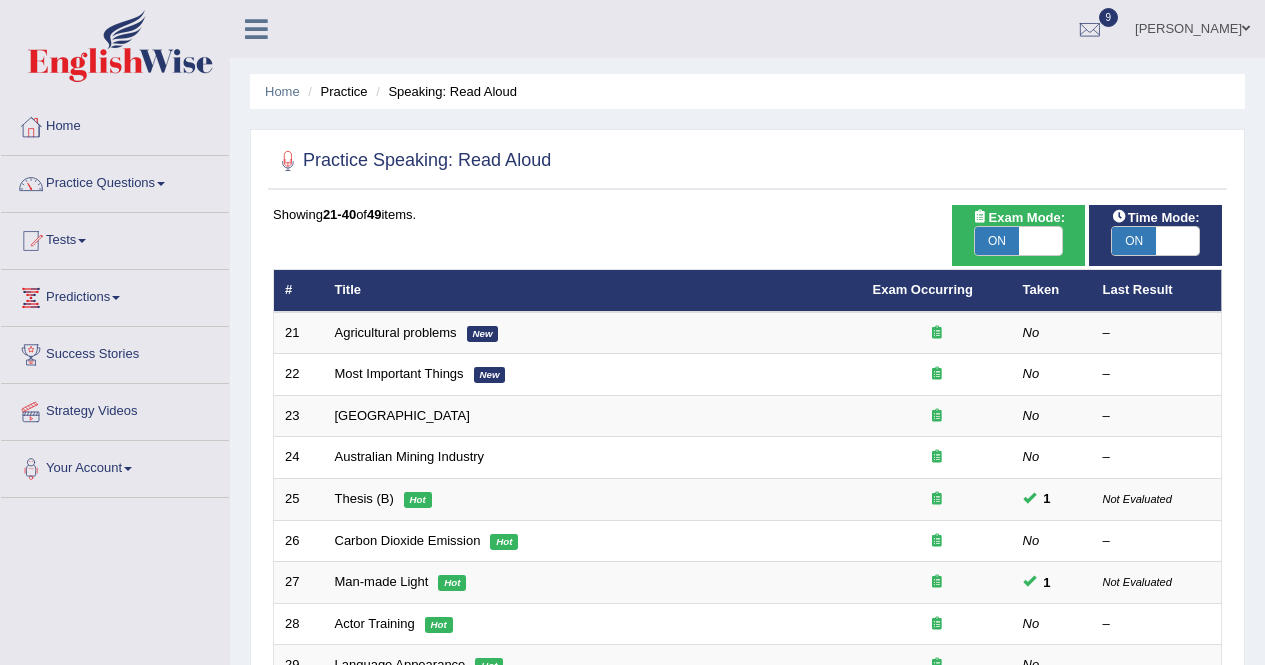 scroll, scrollTop: 0, scrollLeft: 0, axis: both 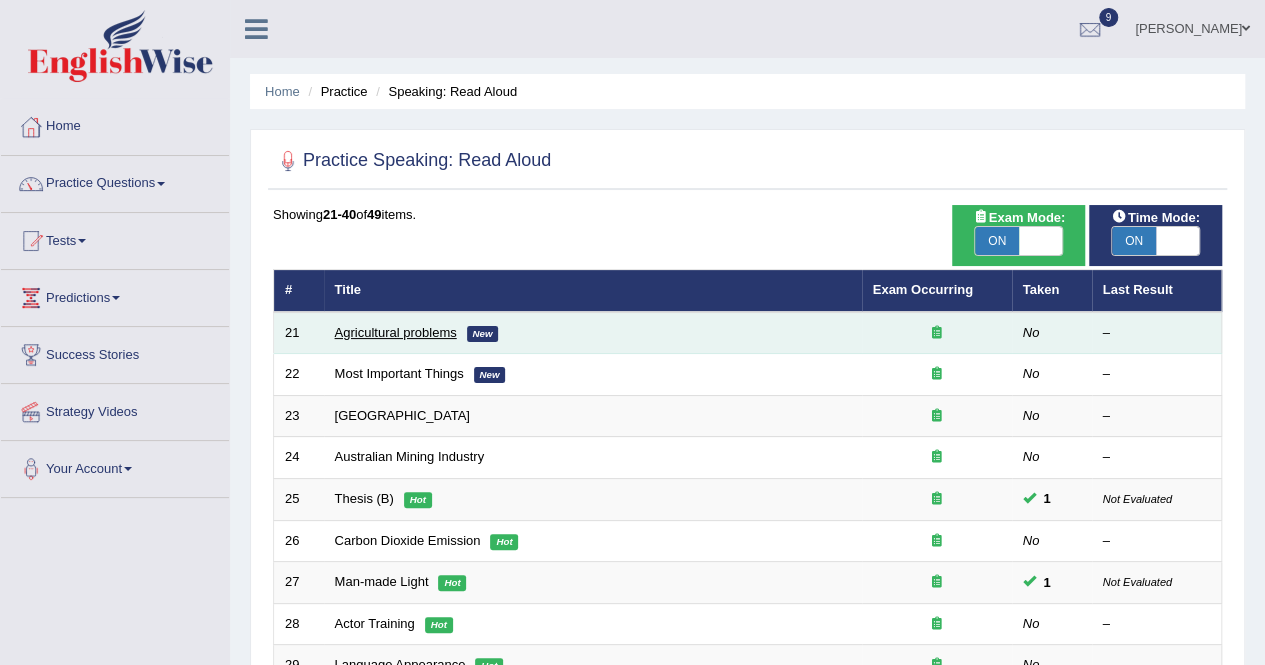 click on "Agricultural problems" at bounding box center [396, 332] 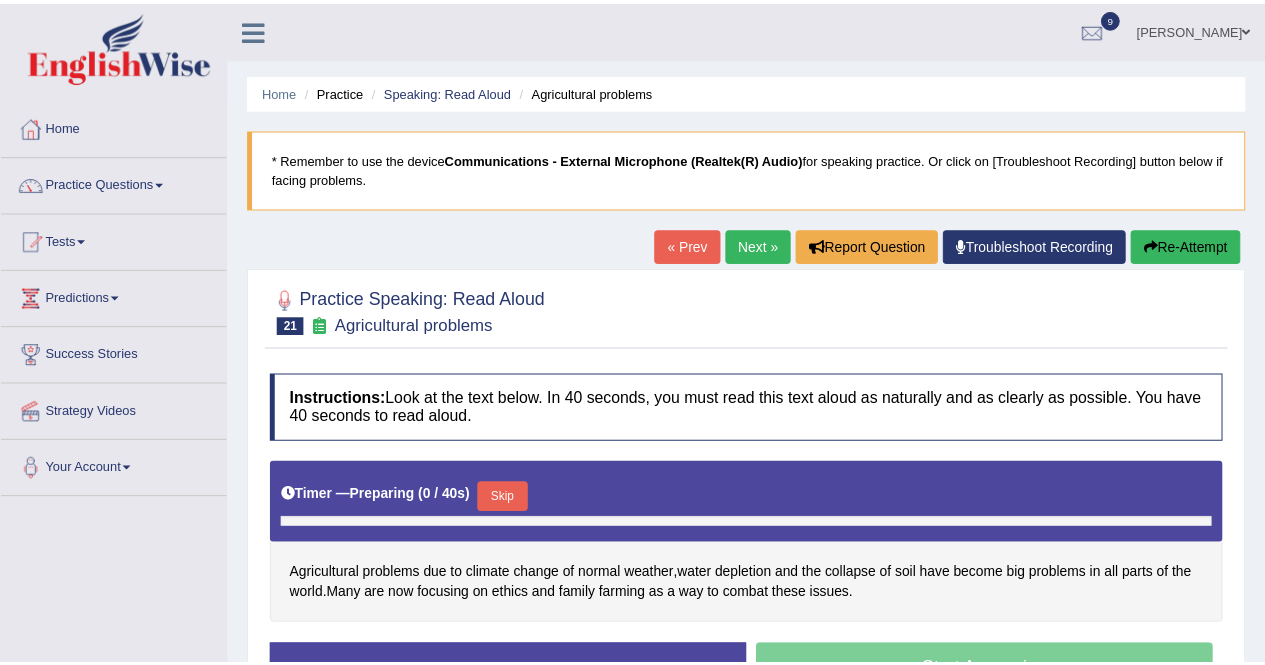scroll, scrollTop: 0, scrollLeft: 0, axis: both 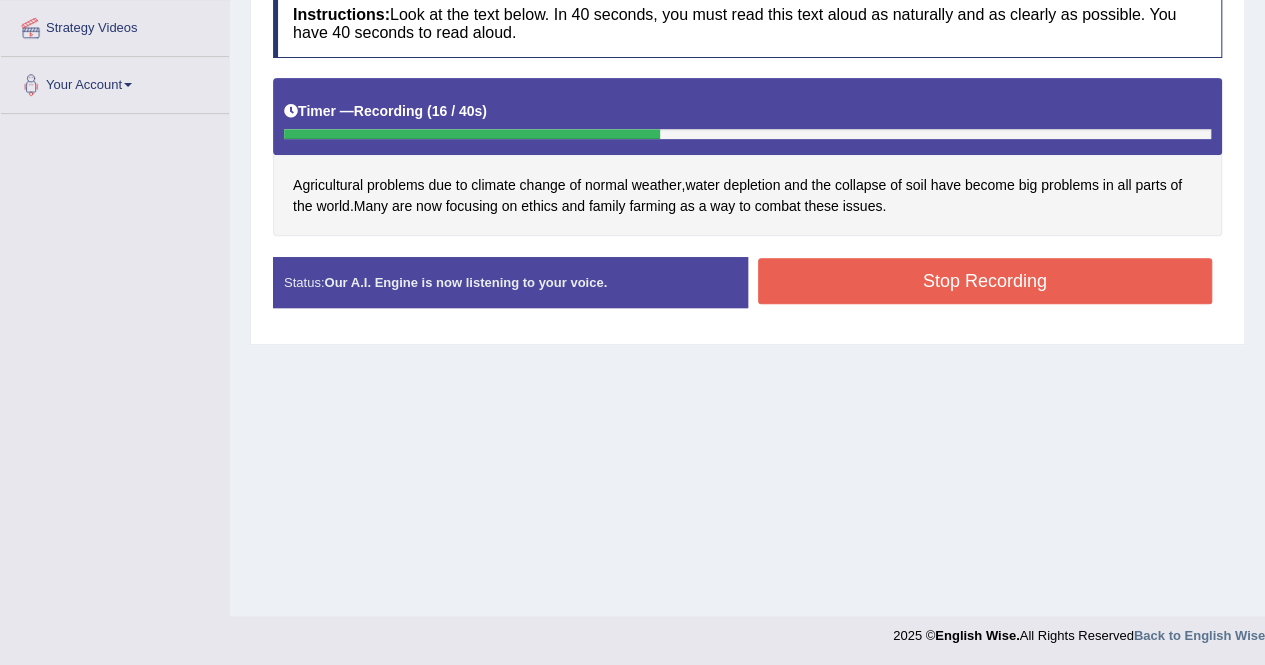 click on "Stop Recording" at bounding box center (985, 281) 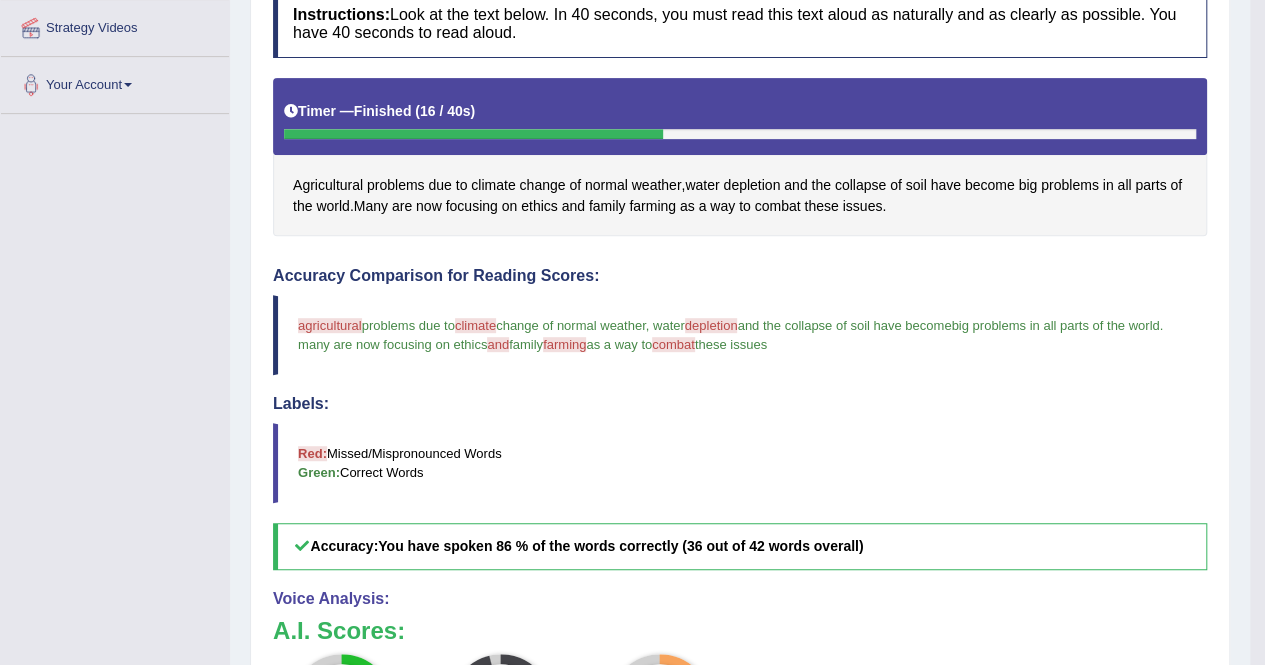 scroll, scrollTop: 732, scrollLeft: 0, axis: vertical 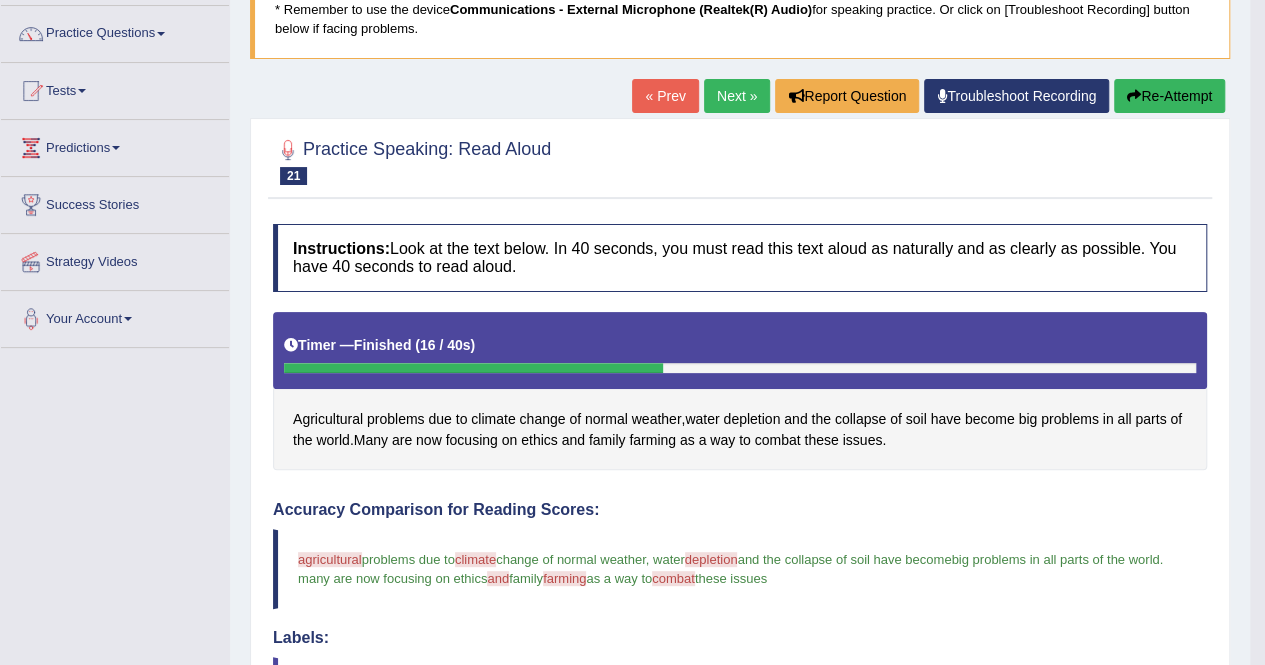 click on "Next »" at bounding box center (737, 96) 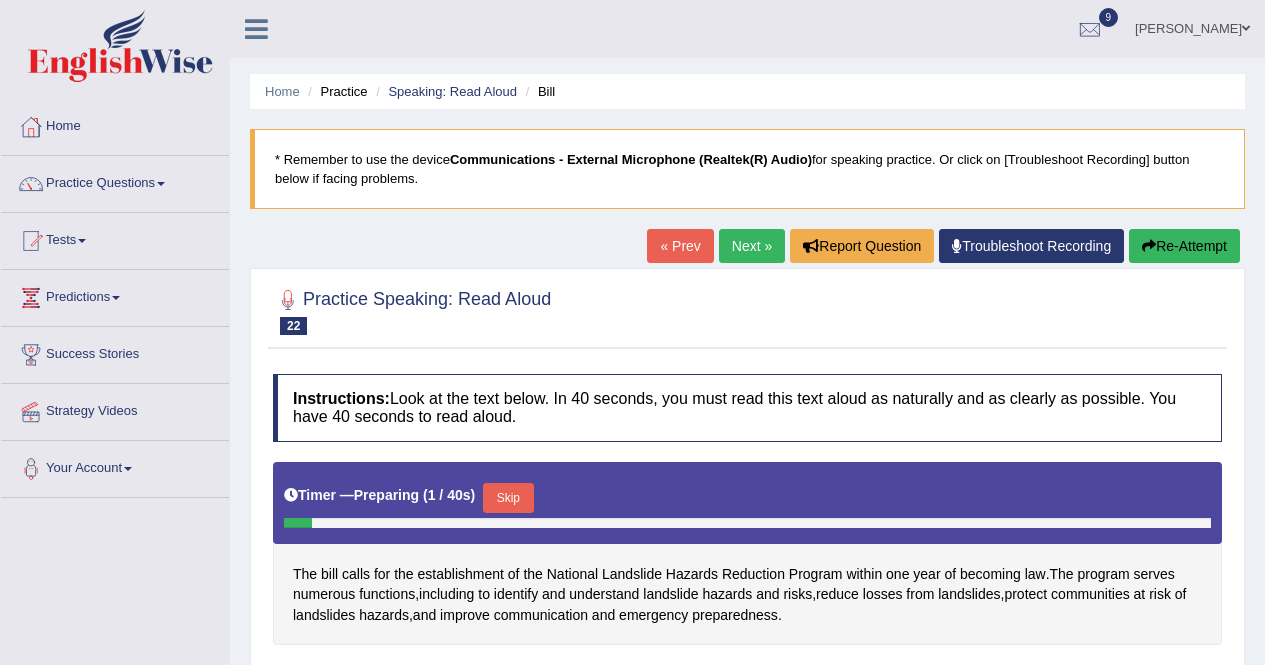 scroll, scrollTop: 0, scrollLeft: 0, axis: both 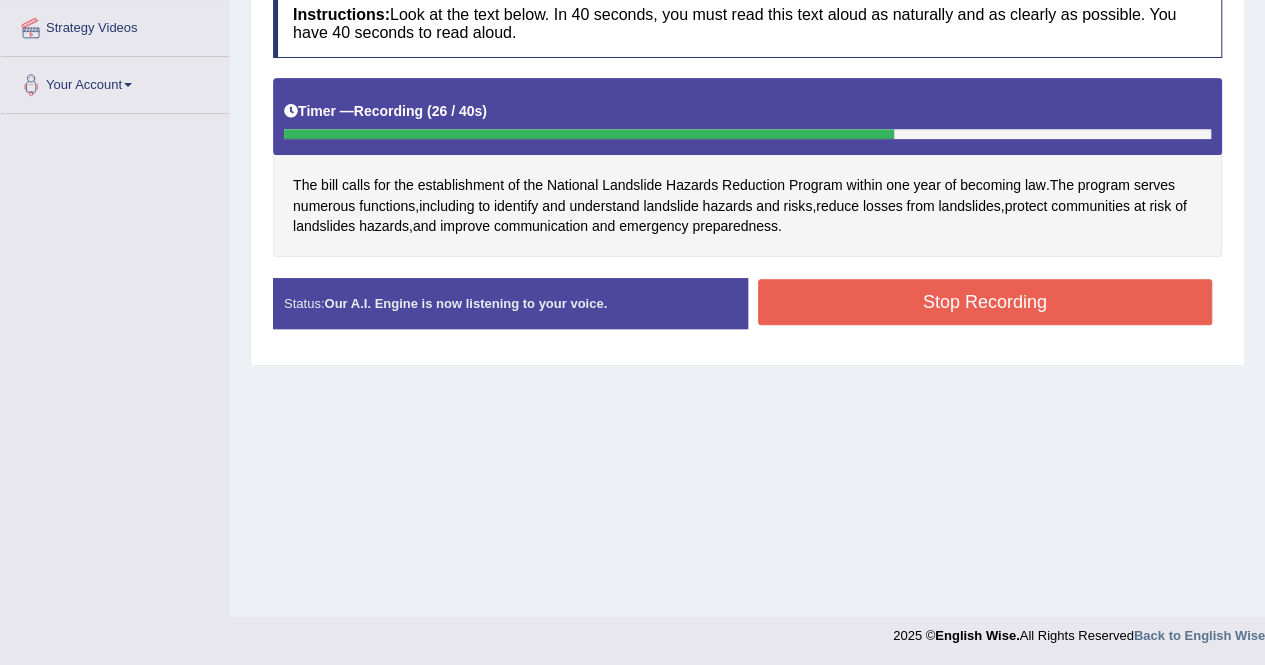 click on "Stop Recording" at bounding box center [985, 302] 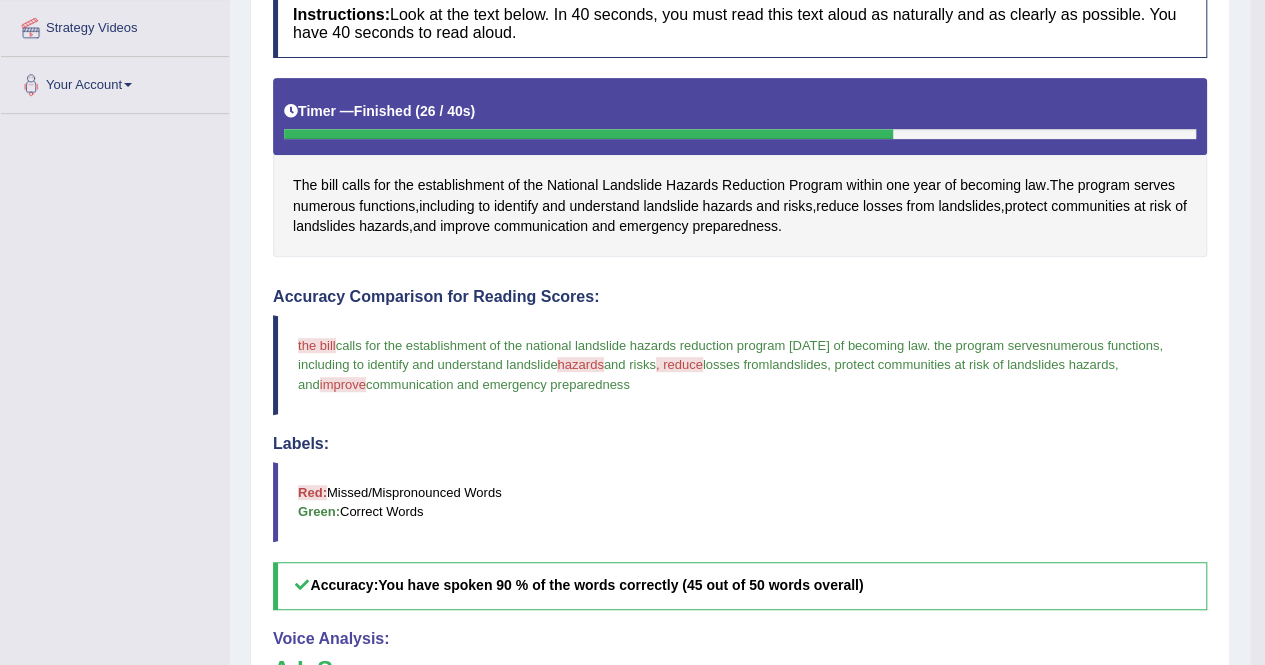scroll, scrollTop: 772, scrollLeft: 0, axis: vertical 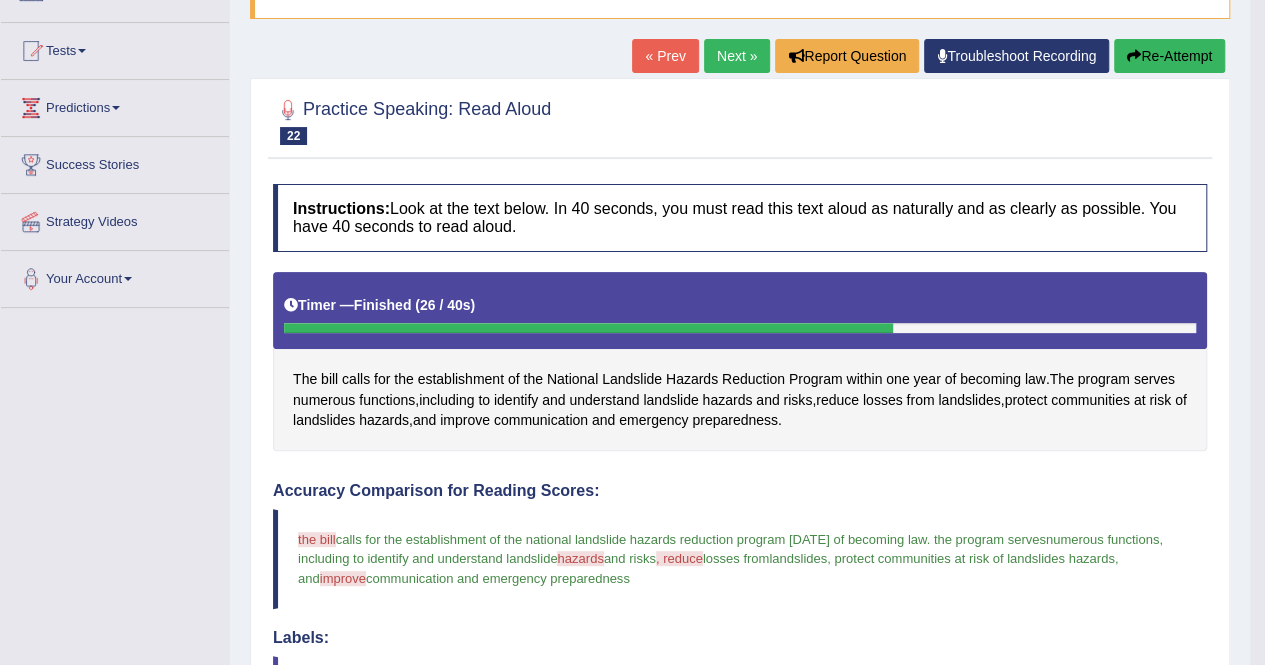 click on "Next »" at bounding box center [737, 56] 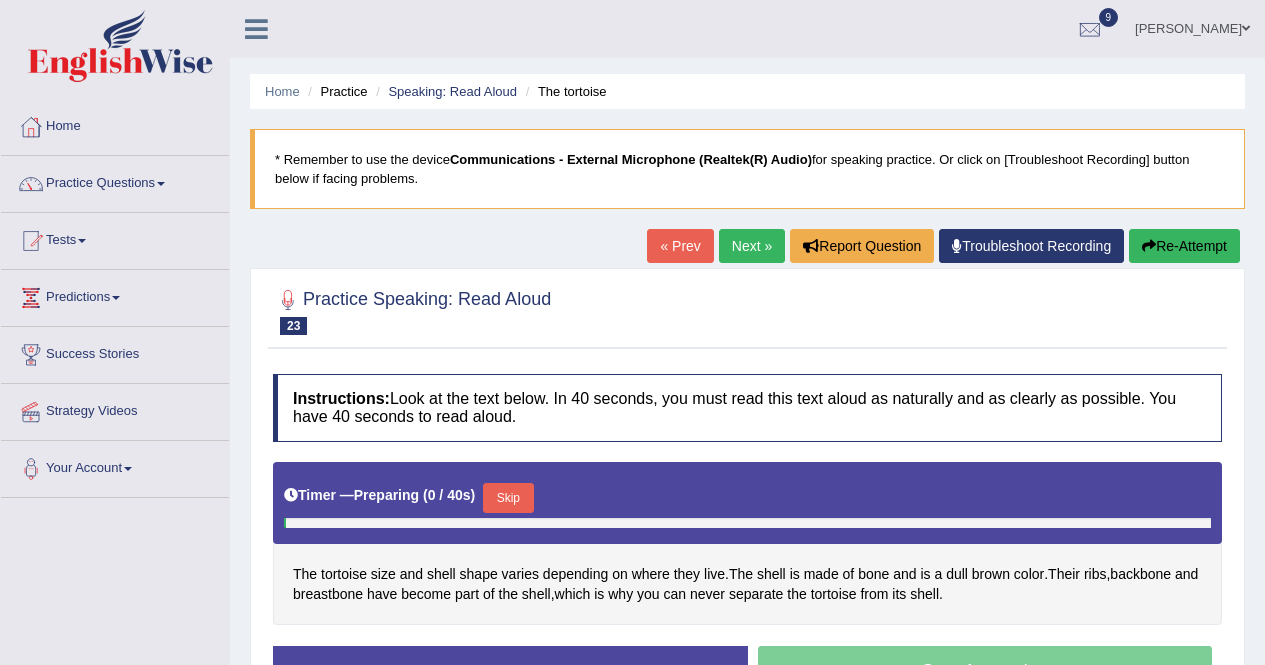 scroll, scrollTop: 0, scrollLeft: 0, axis: both 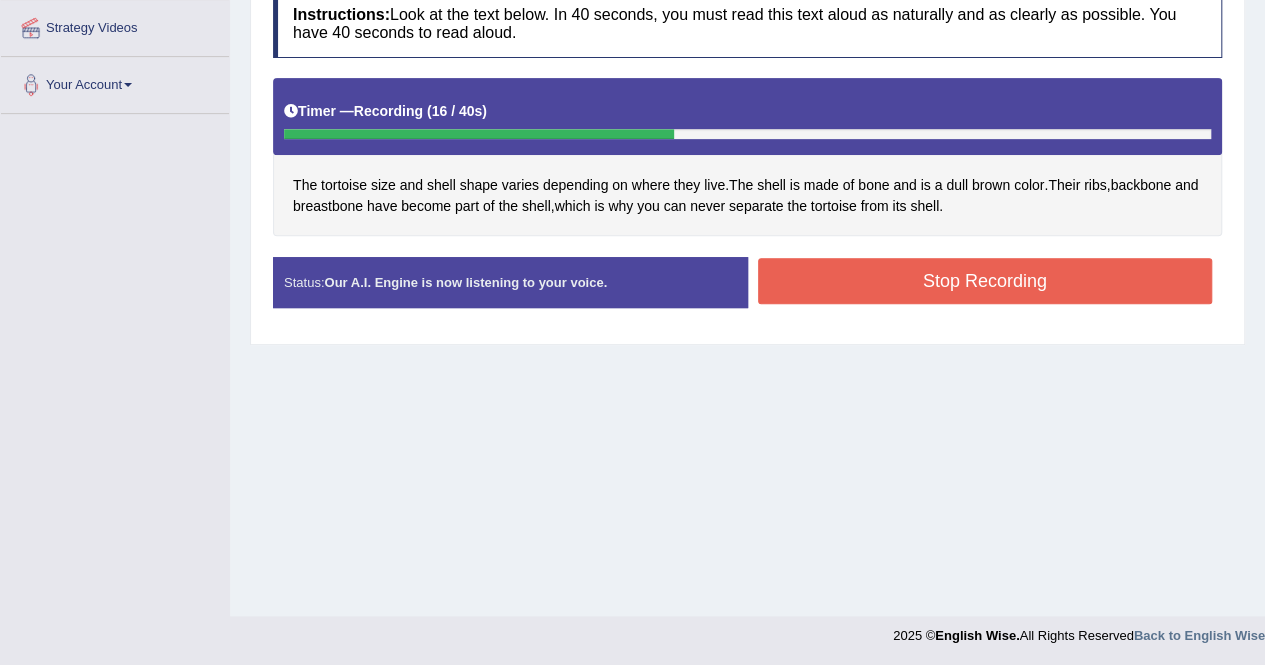 click on "Stop Recording" at bounding box center (985, 281) 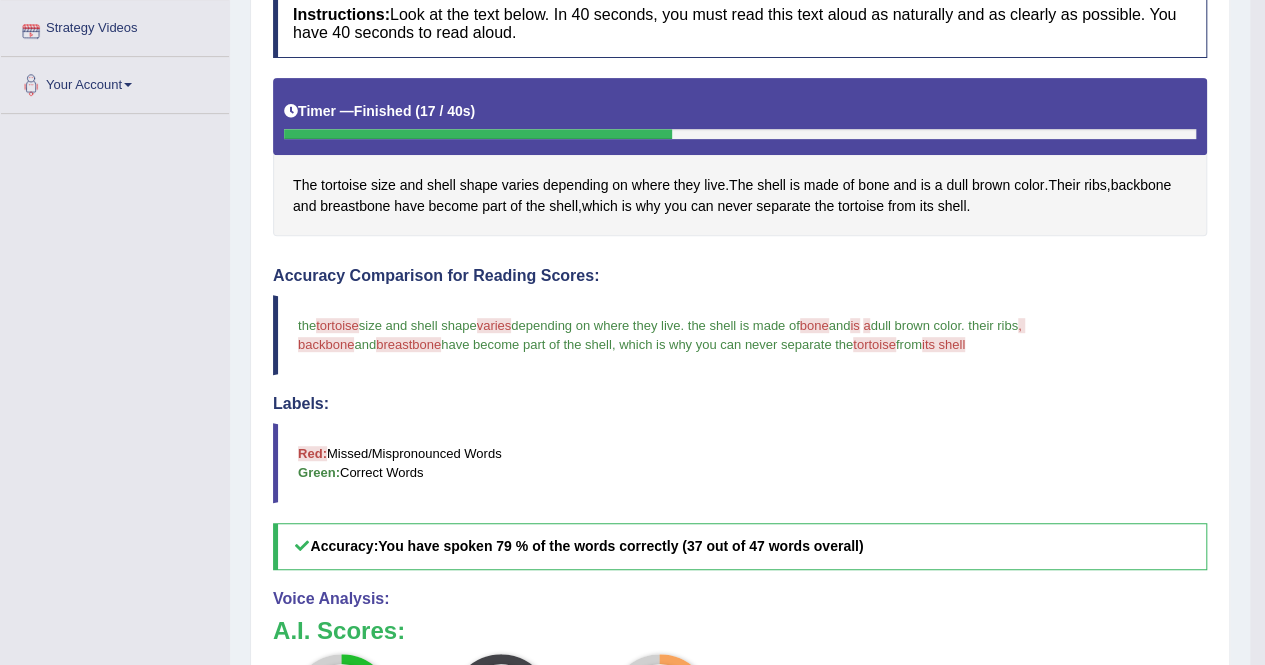scroll, scrollTop: 732, scrollLeft: 0, axis: vertical 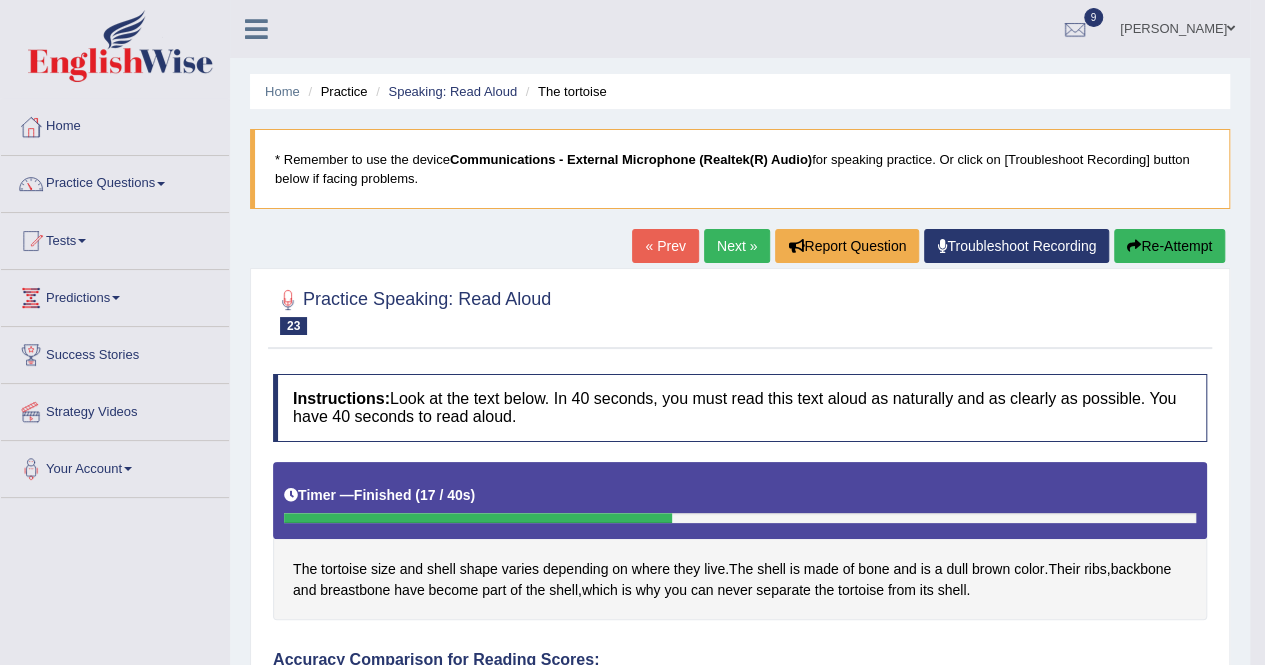 click on "Next »" at bounding box center (737, 246) 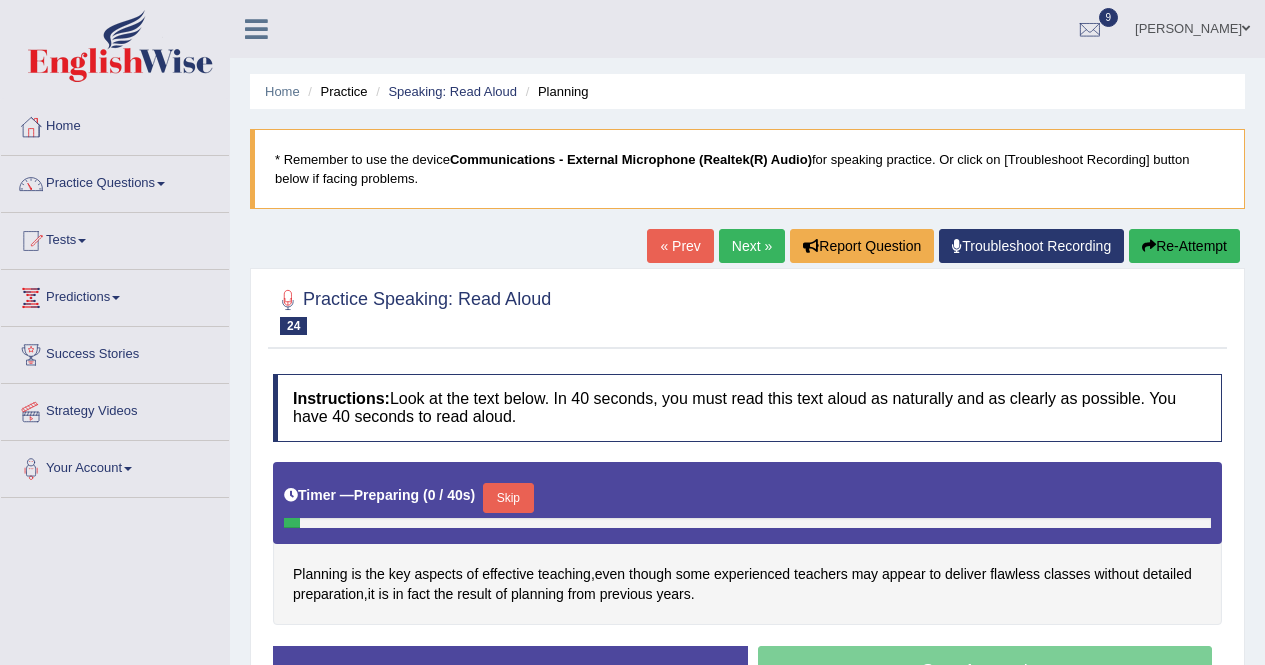 scroll, scrollTop: 0, scrollLeft: 0, axis: both 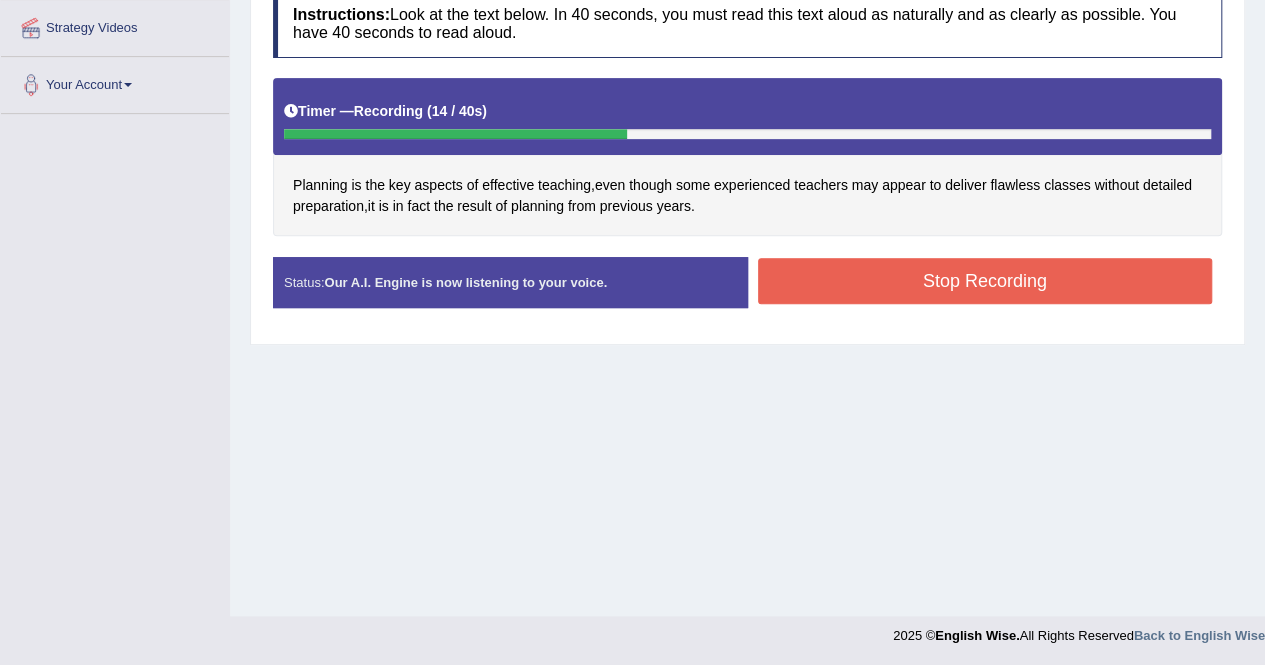 click on "Stop Recording" at bounding box center (985, 281) 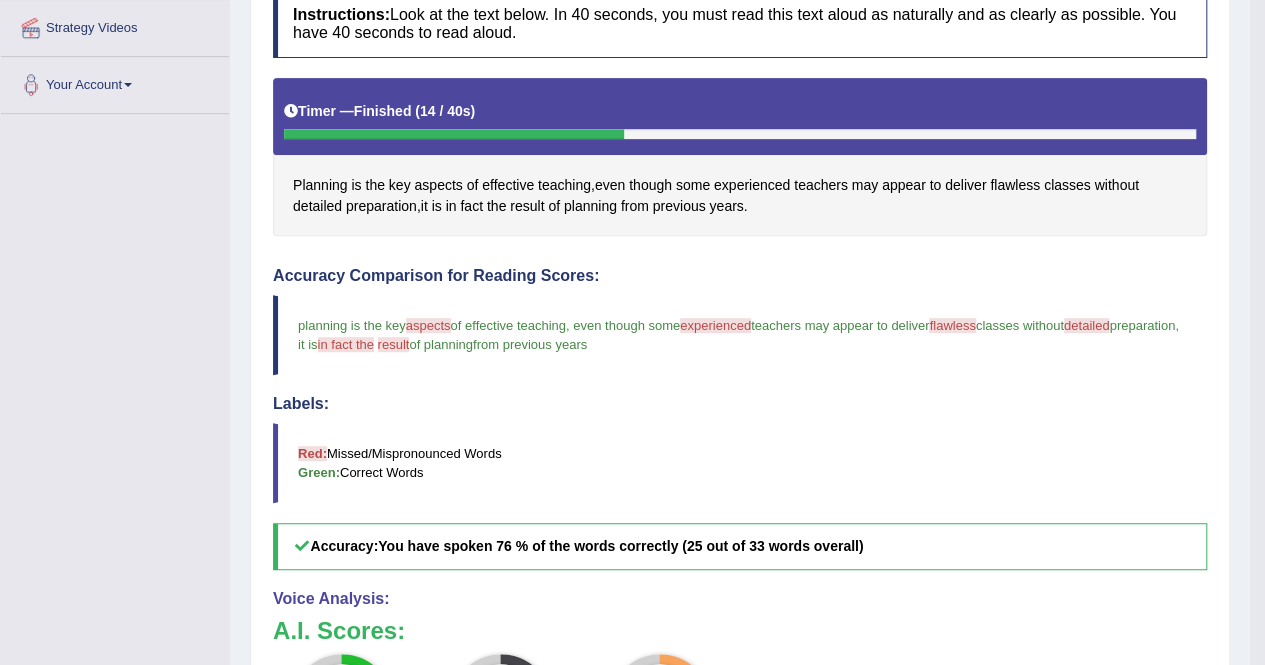 scroll, scrollTop: 732, scrollLeft: 0, axis: vertical 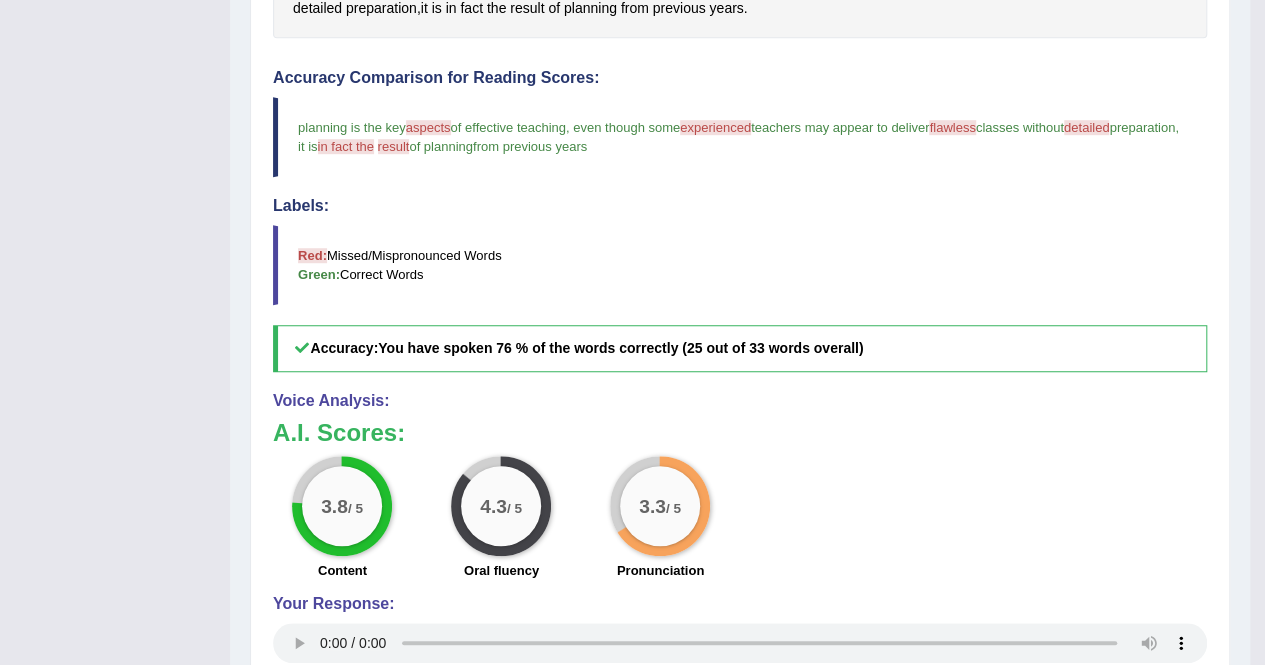 click on "Toggle navigation
Home
Practice Questions   Speaking Practice Read Aloud
Repeat Sentence
Describe Image
Re-tell Lecture
Answer Short Question
Writing Practice  Summarize Written Text
Write Essay
Reading Practice  Reading & Writing: Fill In The Blanks
Choose Multiple Answers
Re-order Paragraphs
Fill In The Blanks
Choose Single Answer
Listening Practice  Summarize Spoken Text
Highlight Incorrect Words
Highlight Correct Summary
Select Missing Word
Choose Single Answer
Choose Multiple Answers
Fill In The Blanks
Write From Dictation
Pronunciation
Tests  Take Practice Sectional Test
Take Mock Test
History
Predictions" at bounding box center (632, -250) 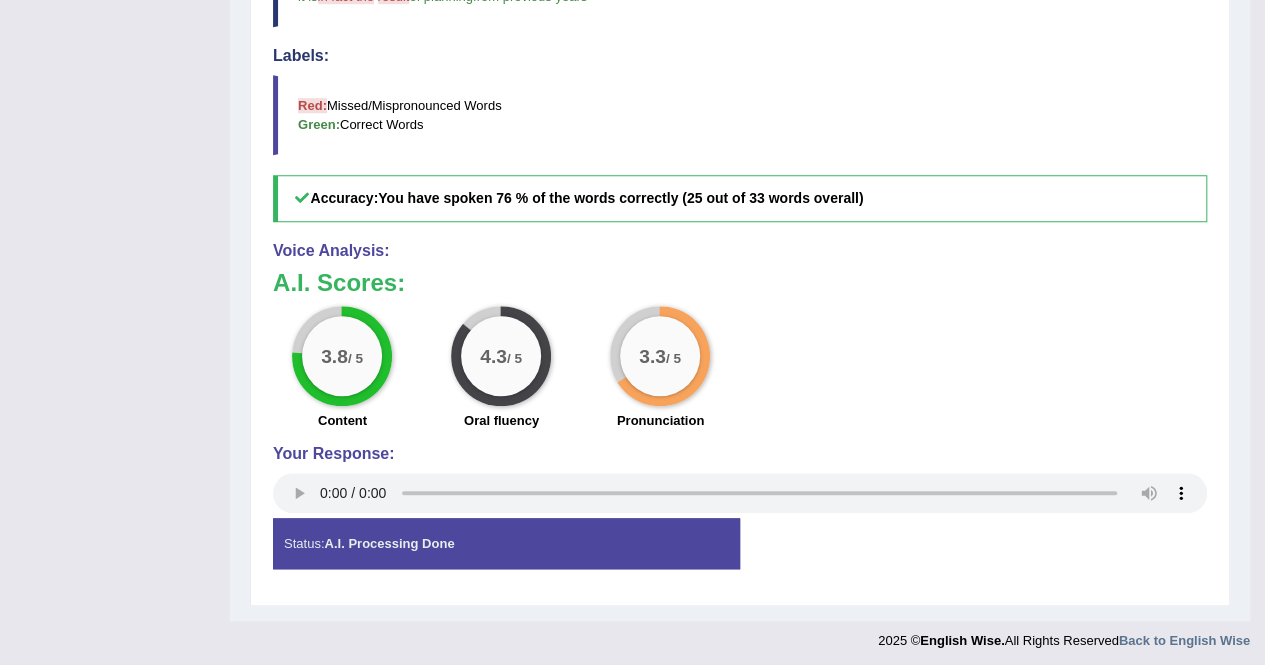 scroll, scrollTop: 150, scrollLeft: 0, axis: vertical 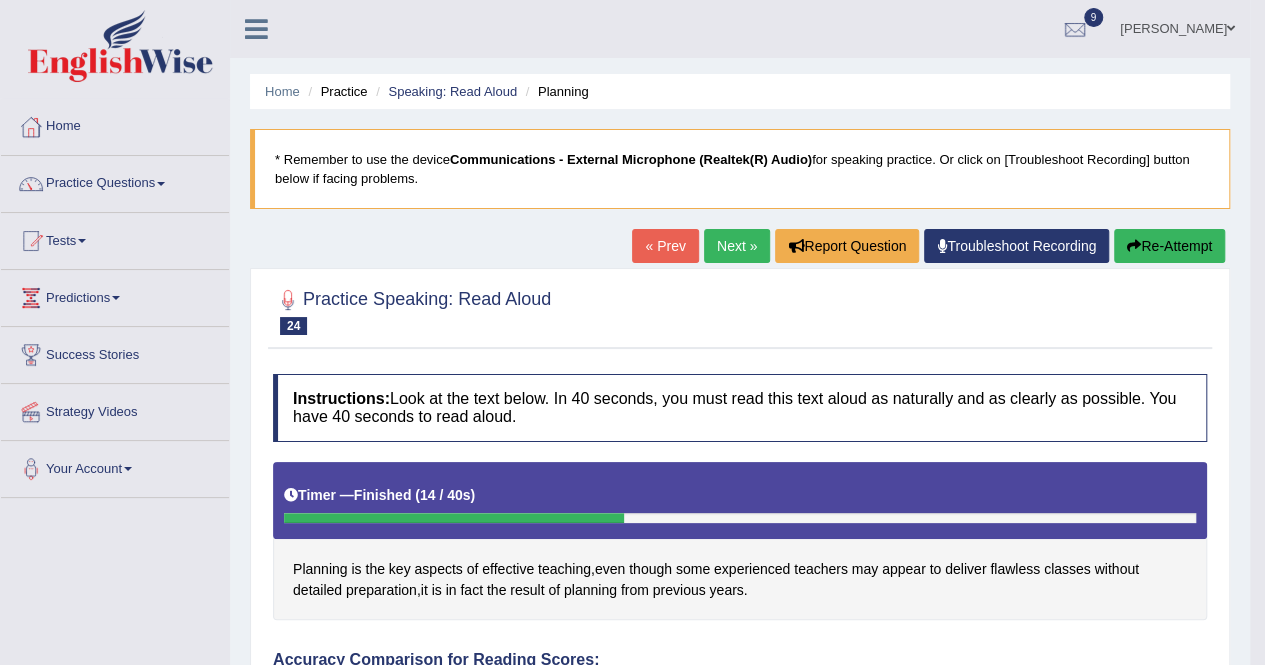 click on "Next »" at bounding box center (737, 246) 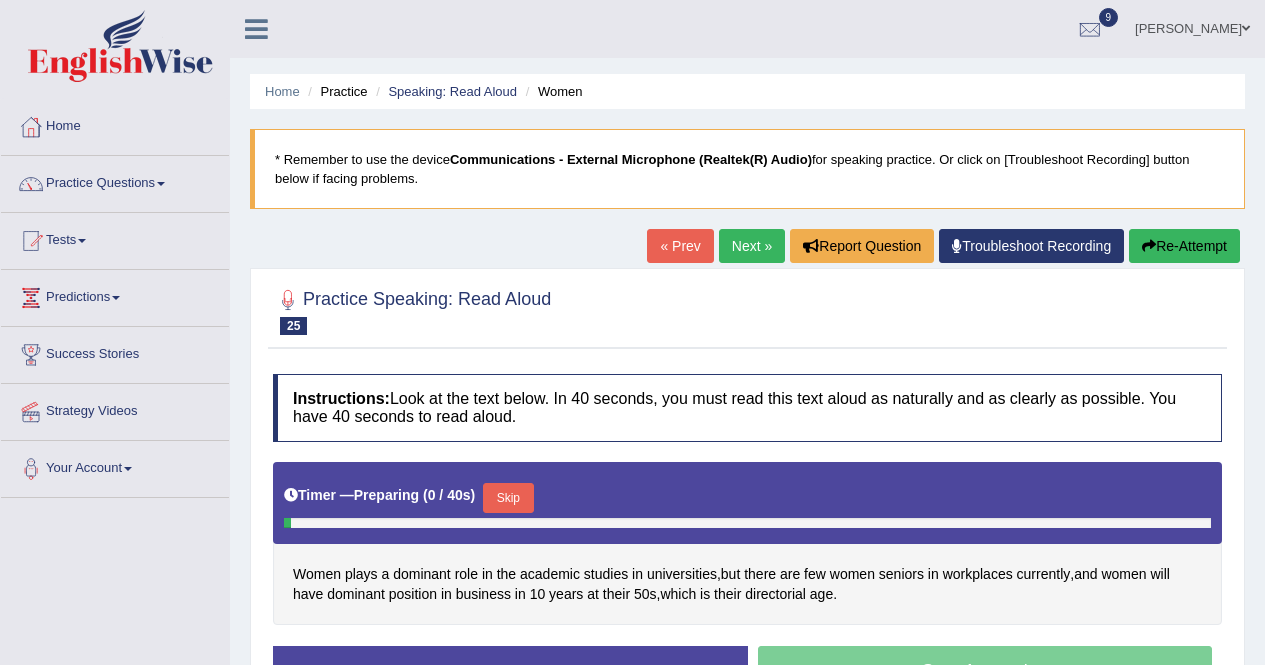 scroll, scrollTop: 0, scrollLeft: 0, axis: both 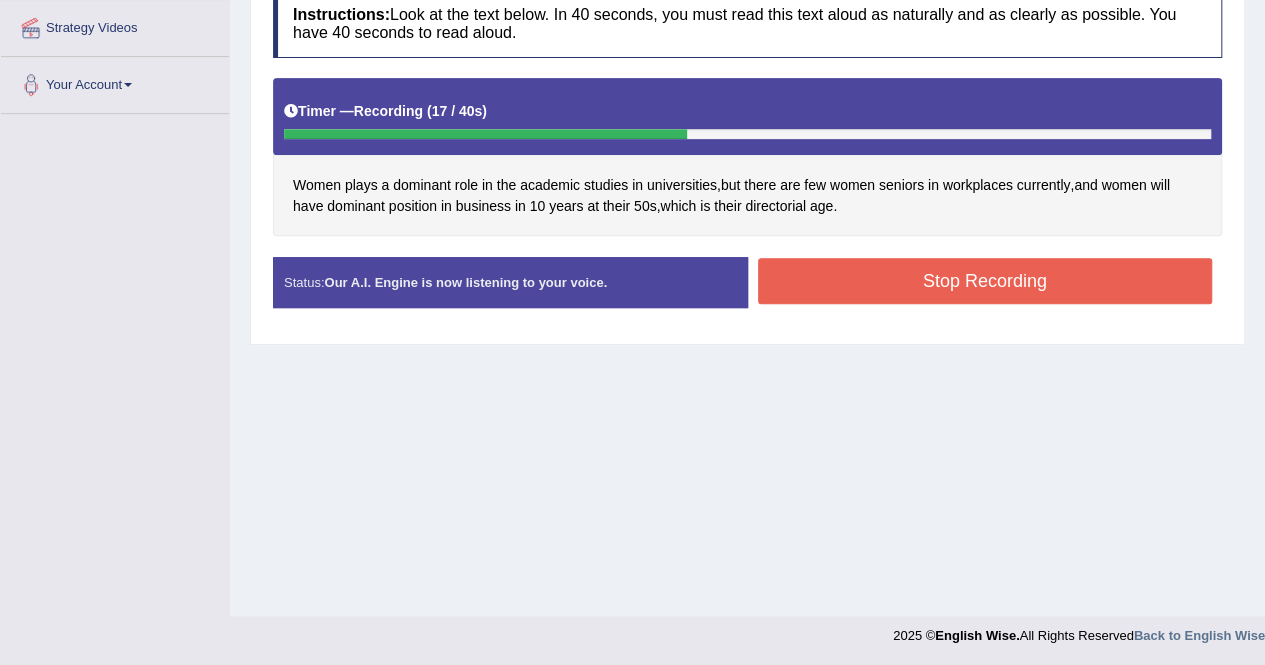 click on "Stop Recording" at bounding box center [985, 281] 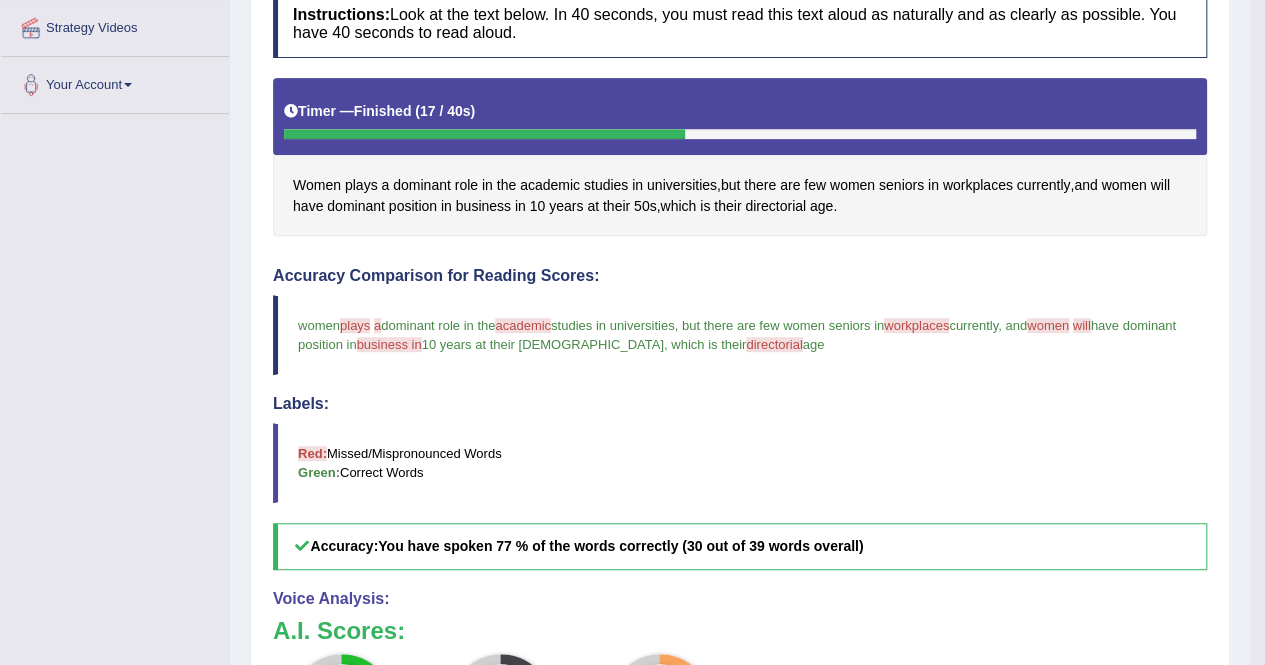 scroll, scrollTop: 732, scrollLeft: 0, axis: vertical 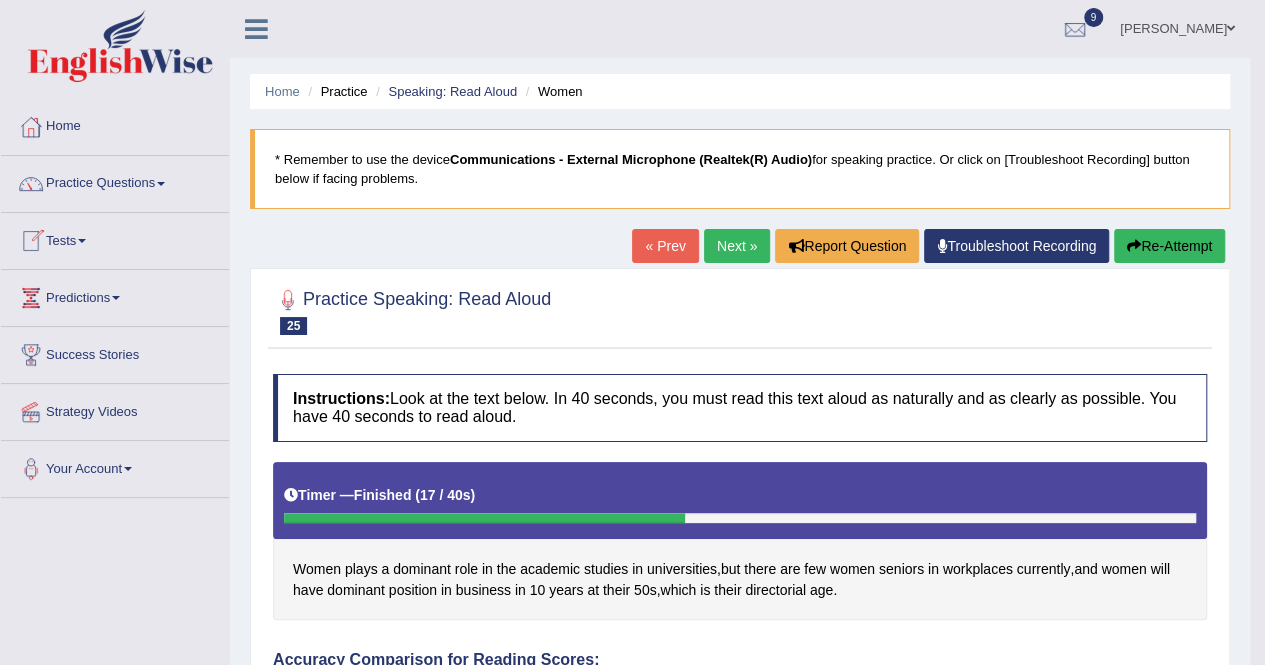 click at bounding box center (161, 184) 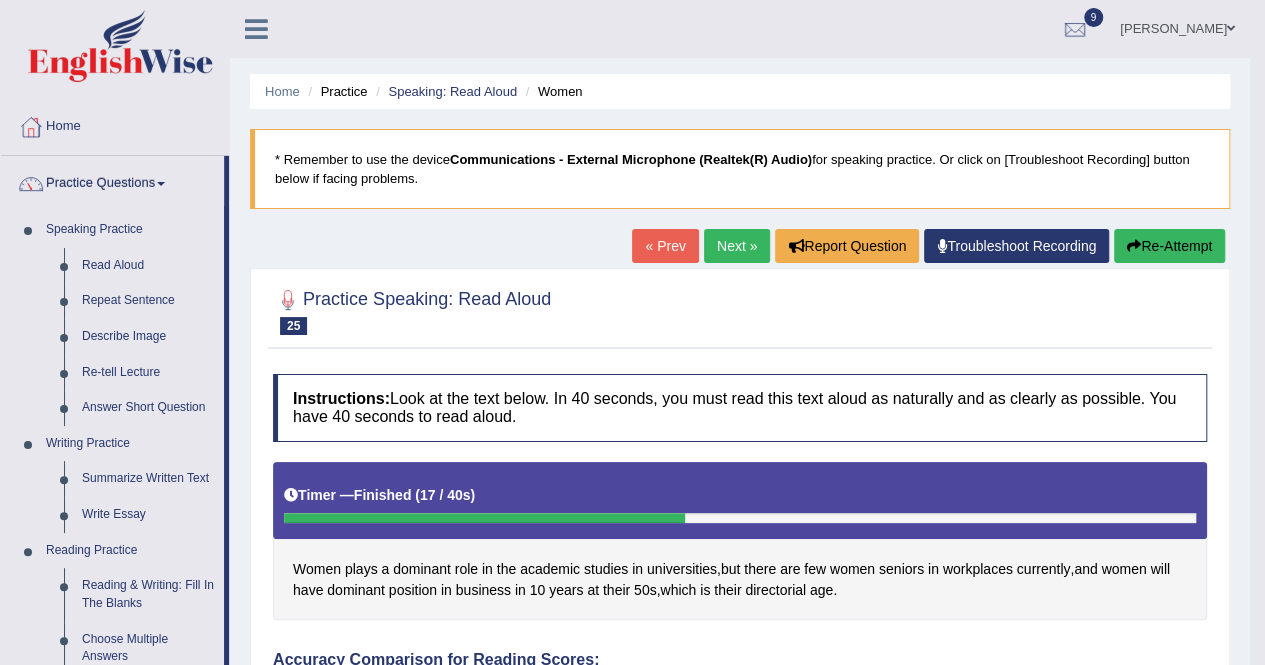 scroll, scrollTop: 582, scrollLeft: 0, axis: vertical 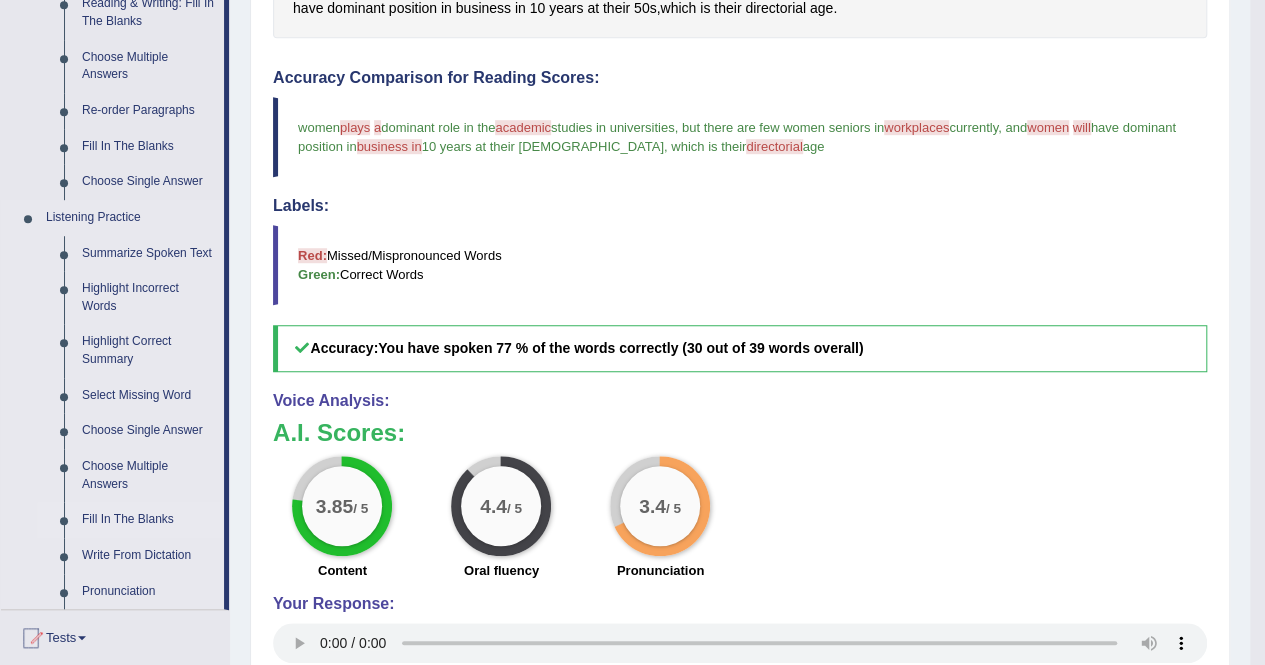 click on "Fill In The Blanks" at bounding box center (148, 520) 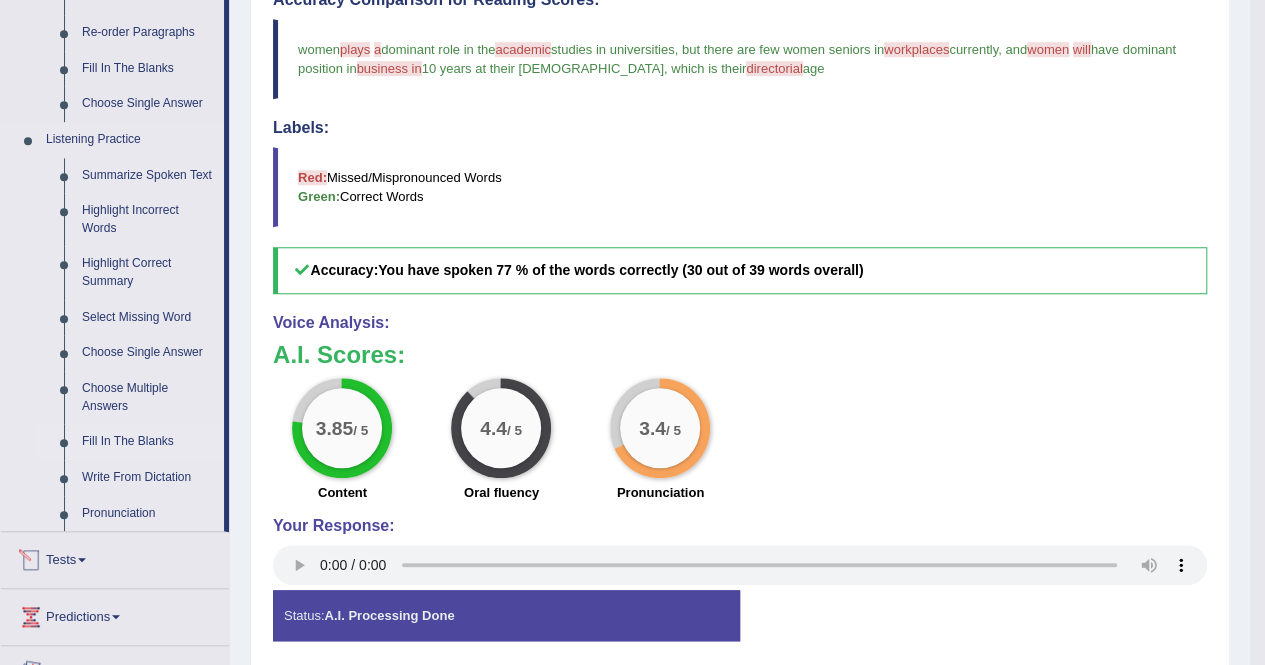 scroll, scrollTop: 732, scrollLeft: 0, axis: vertical 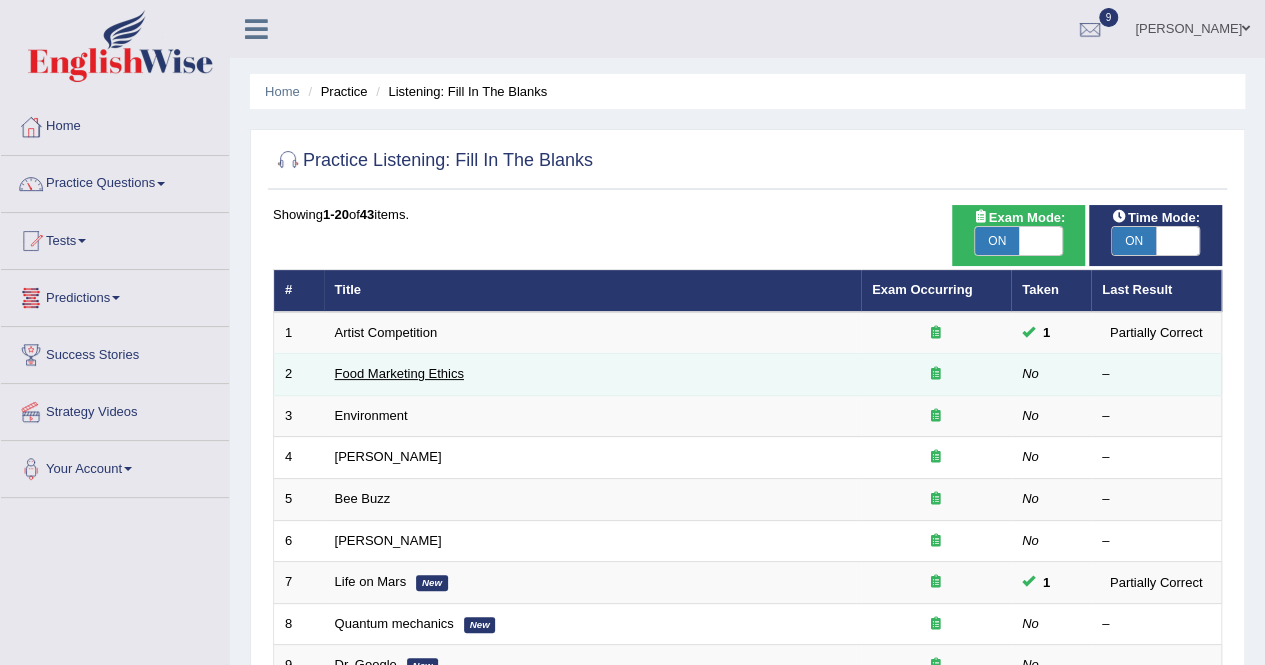 click on "Food Marketing Ethics" at bounding box center [399, 373] 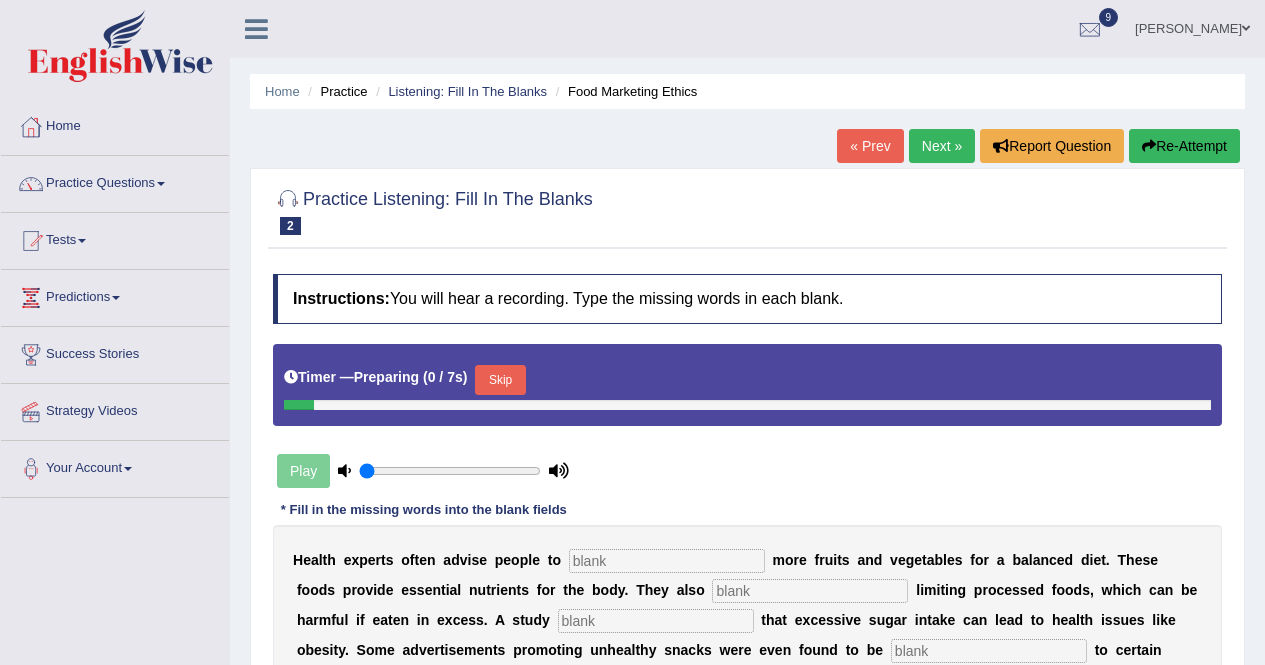 scroll, scrollTop: 0, scrollLeft: 0, axis: both 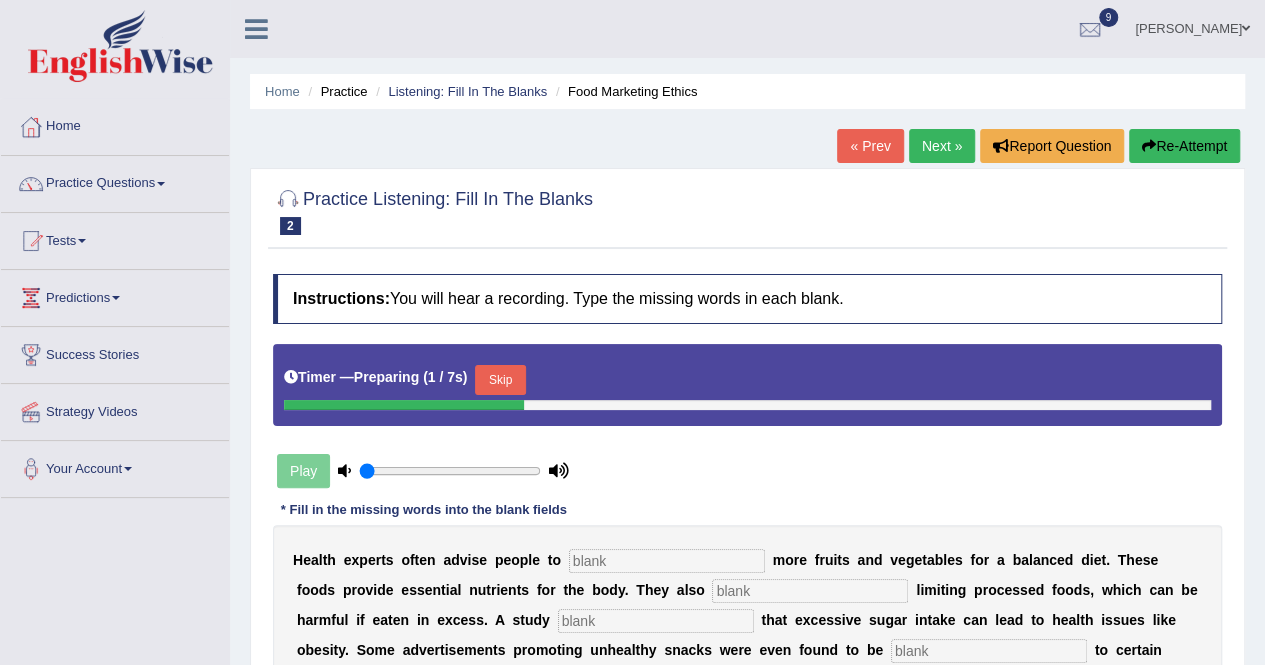 click at bounding box center (667, 561) 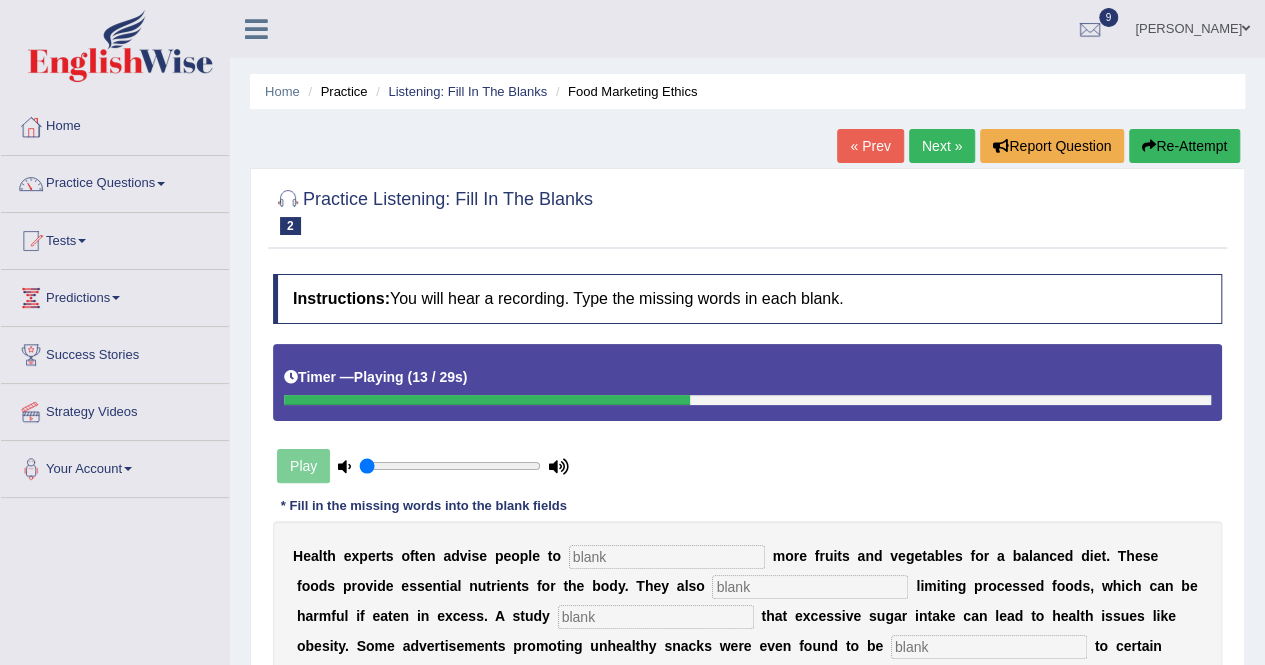 scroll, scrollTop: 384, scrollLeft: 0, axis: vertical 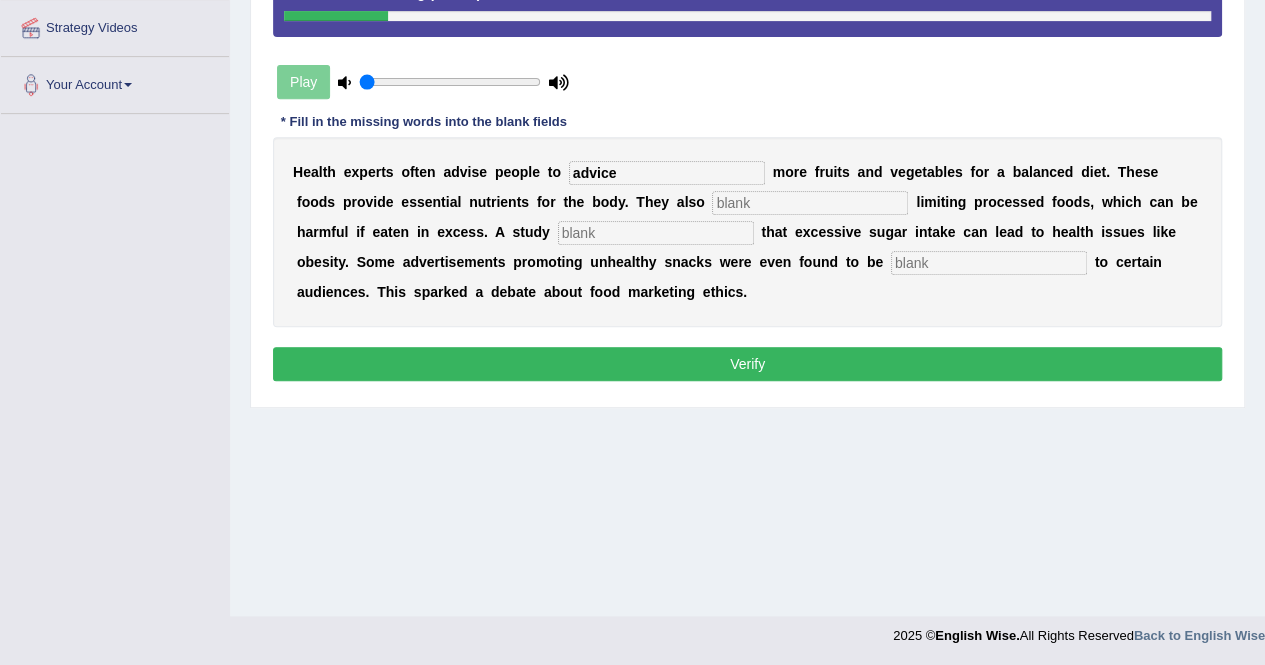 type on "advice" 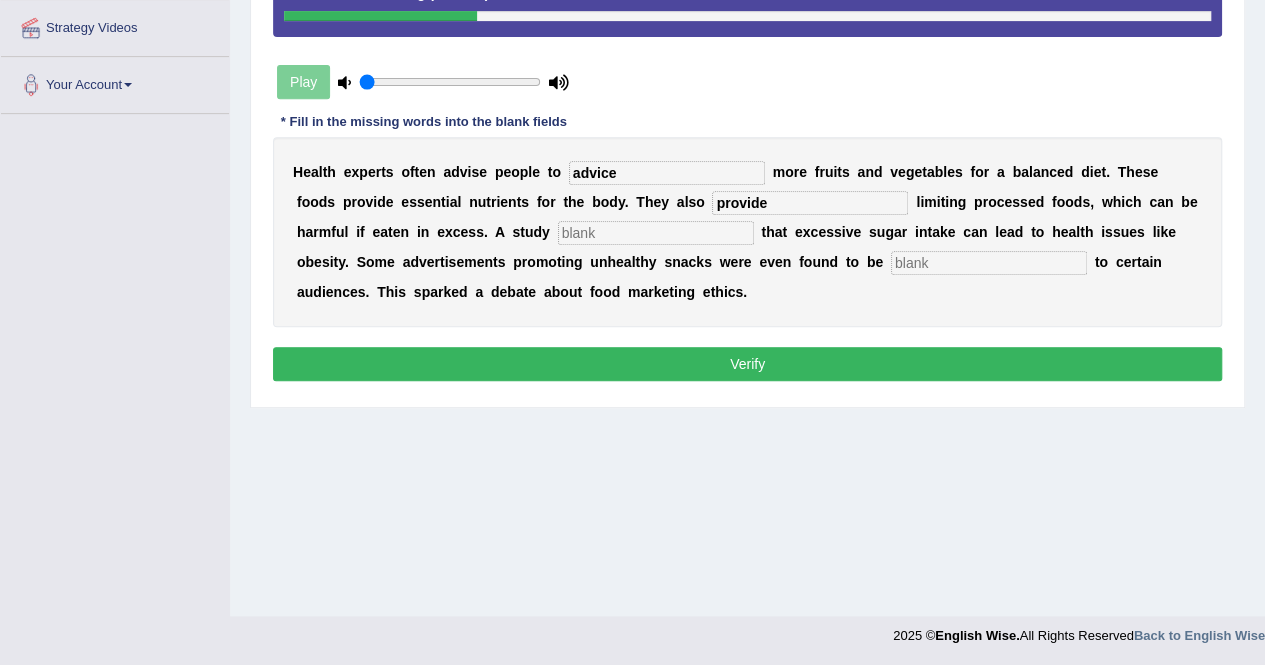 type on "provide" 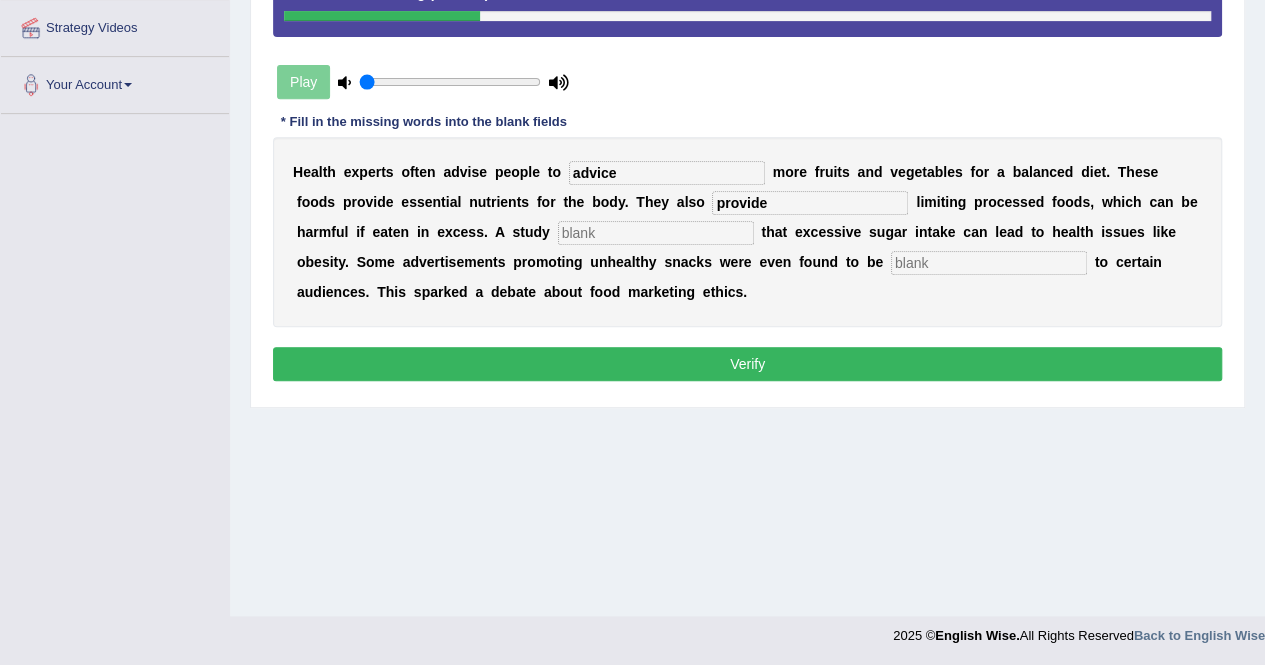 click at bounding box center [656, 233] 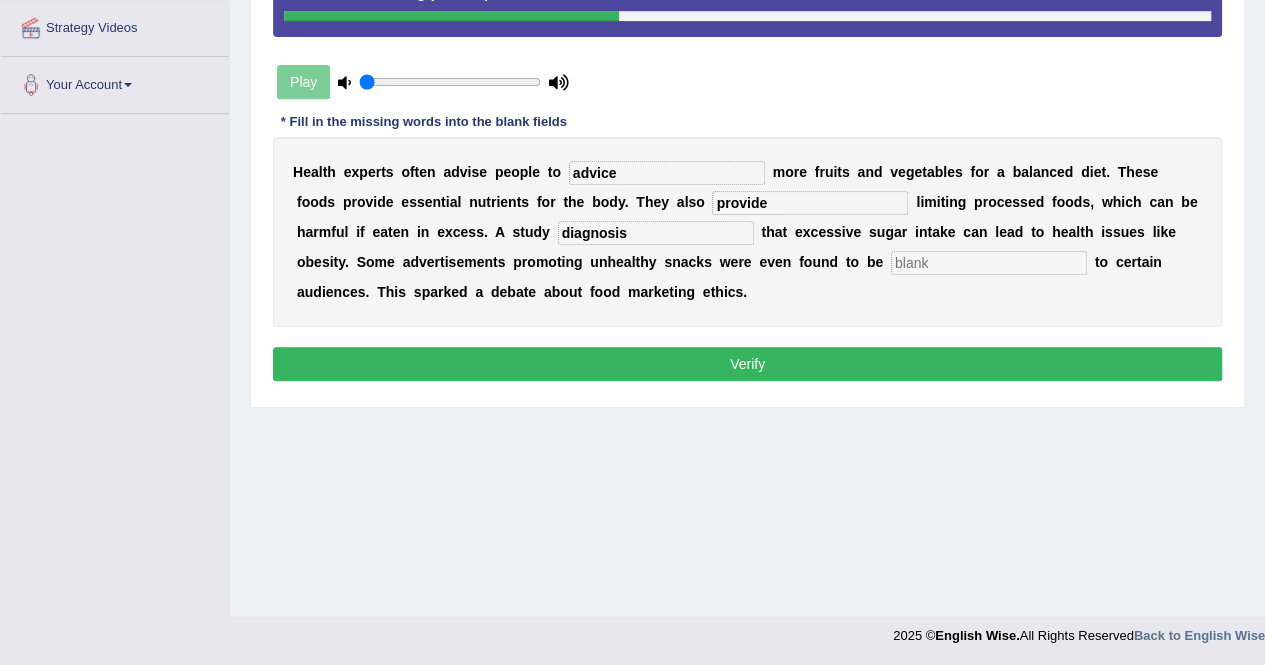 type on "diagnosis" 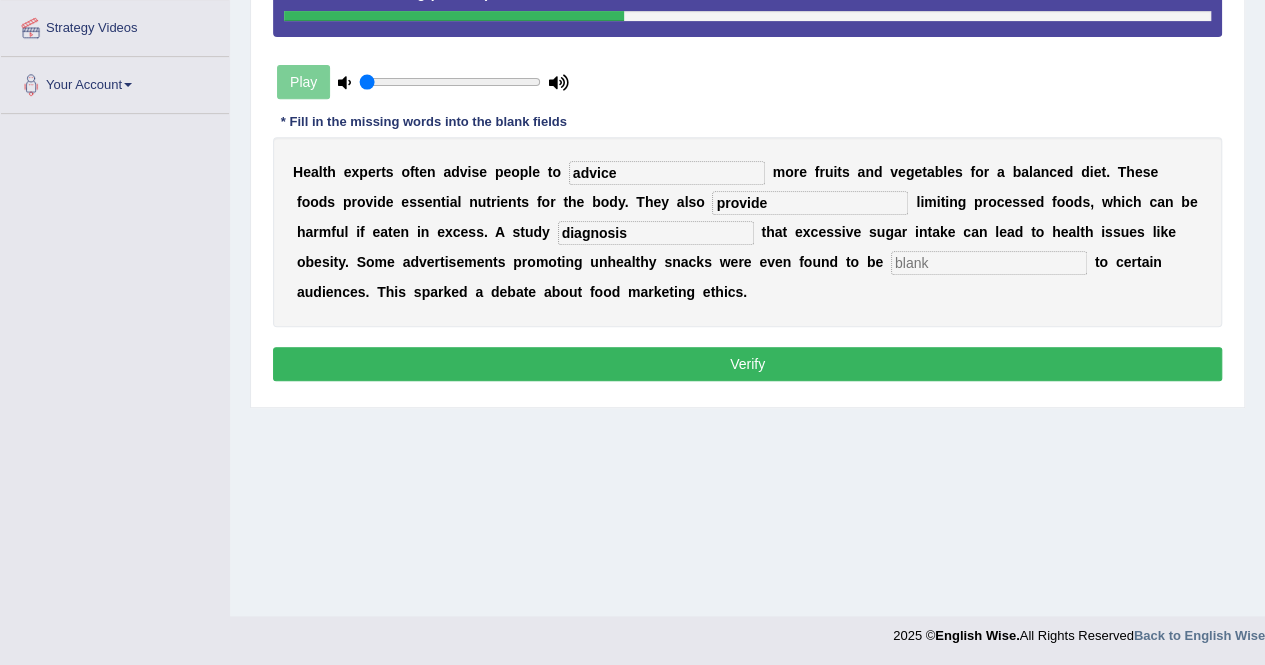 click at bounding box center [989, 263] 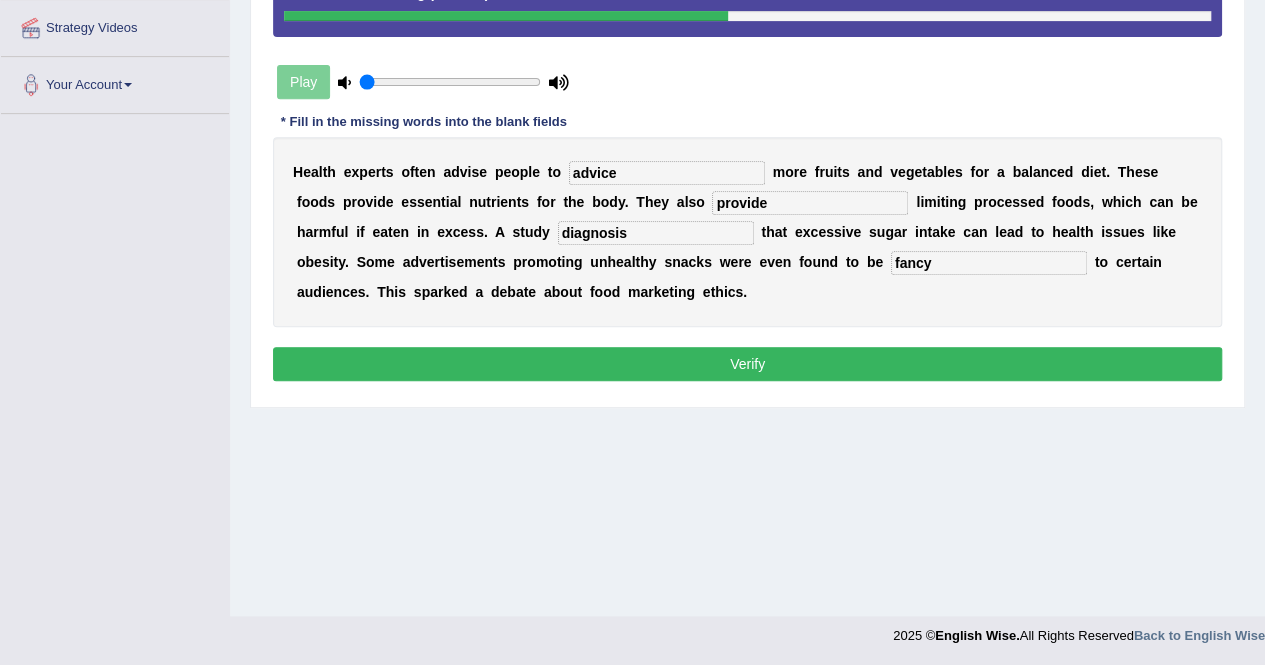 type on "fancy" 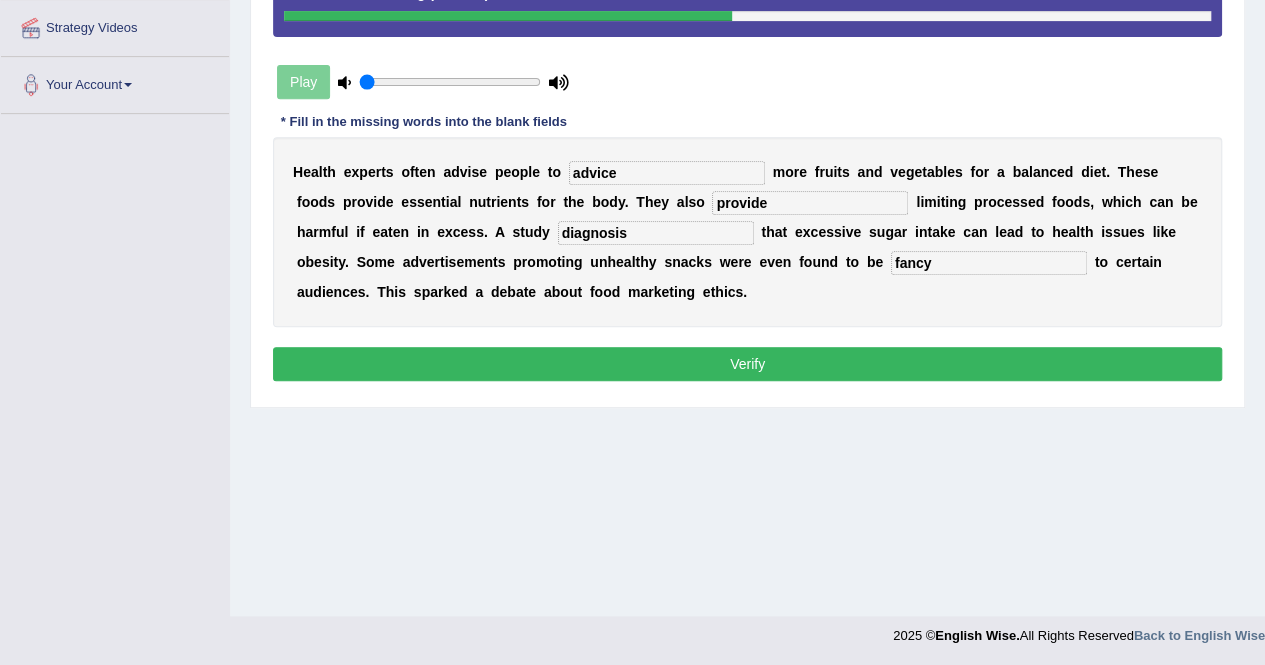 click on "Verify" at bounding box center [747, 364] 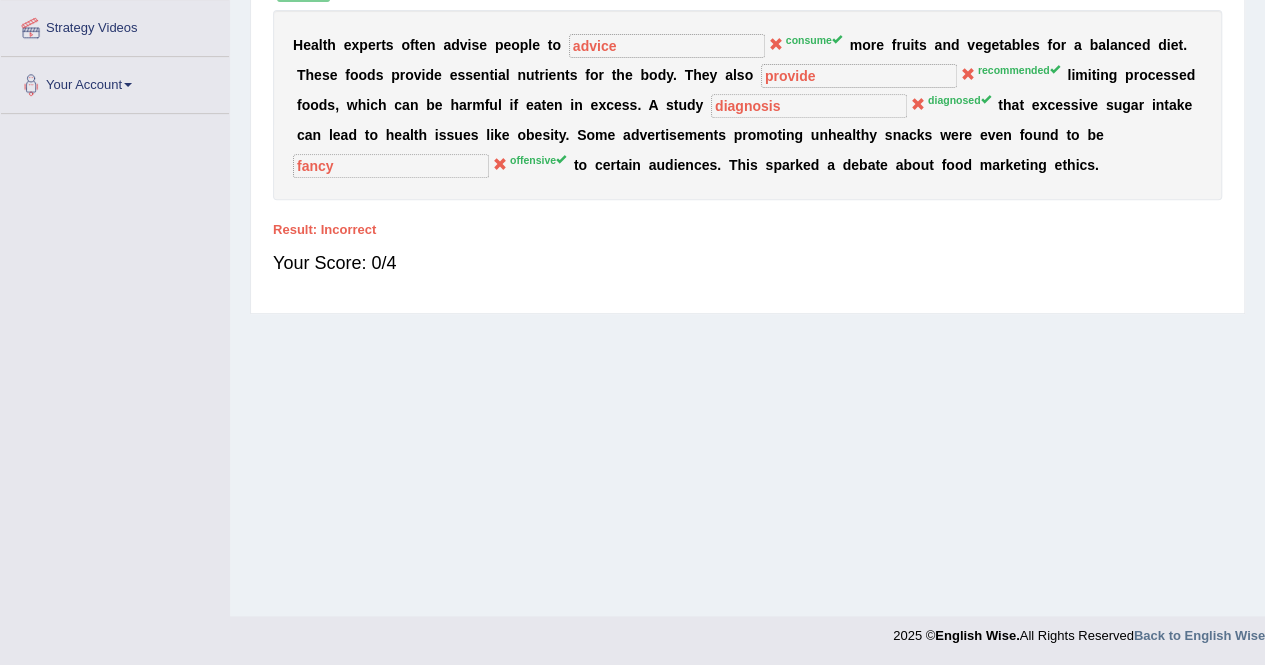 scroll, scrollTop: 0, scrollLeft: 0, axis: both 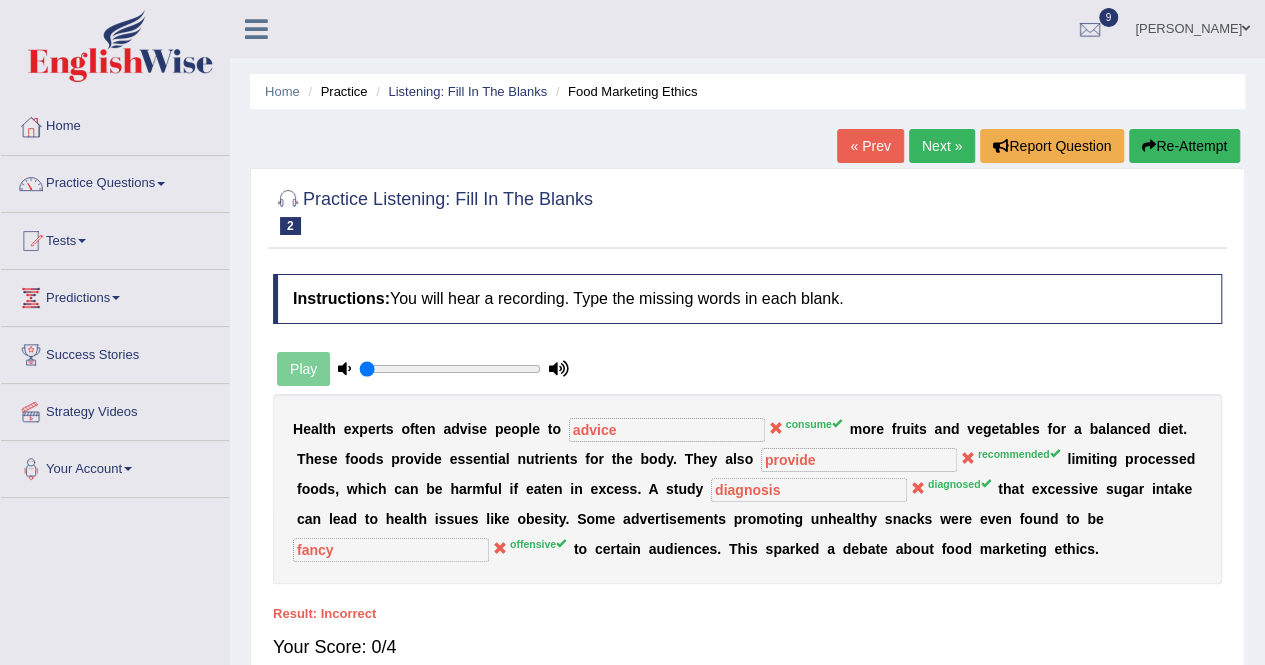 click on "Next »" at bounding box center (942, 146) 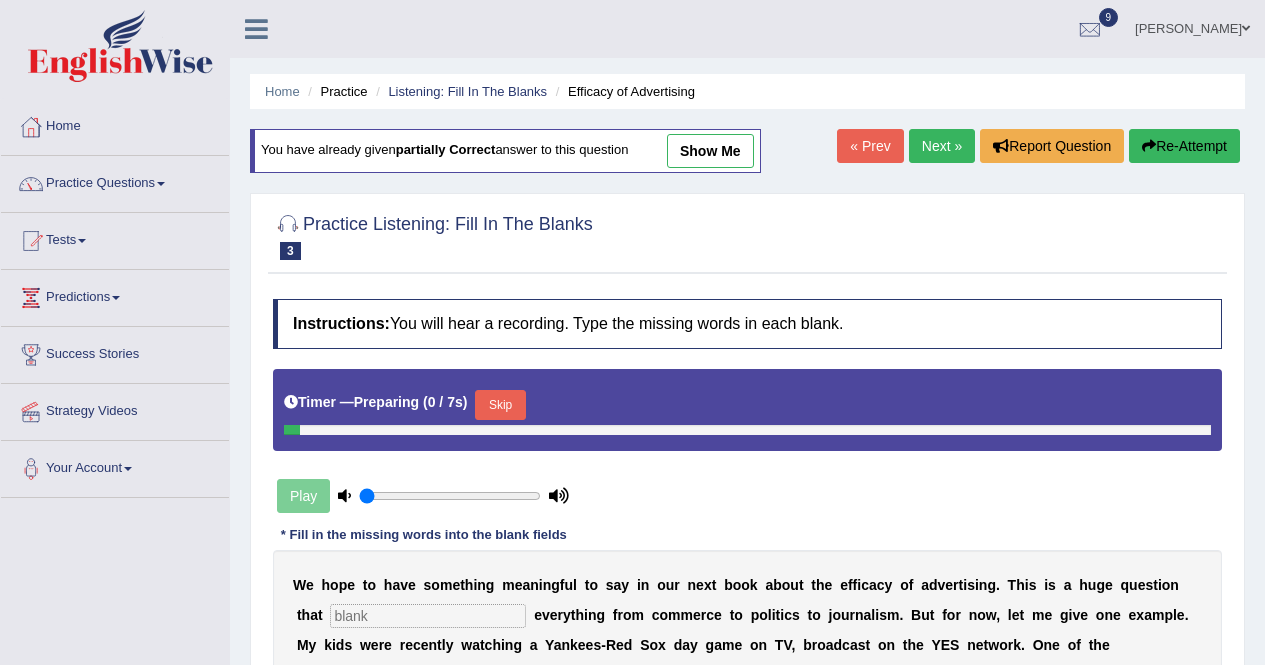 scroll, scrollTop: 0, scrollLeft: 0, axis: both 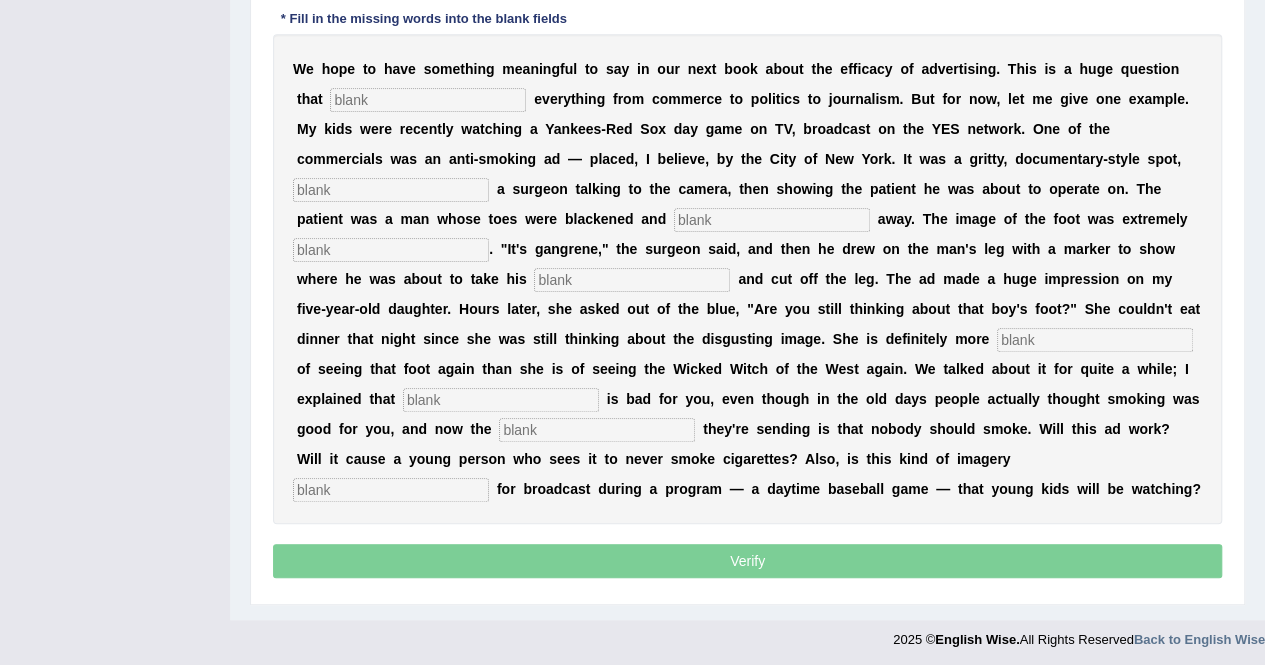 click at bounding box center [428, 100] 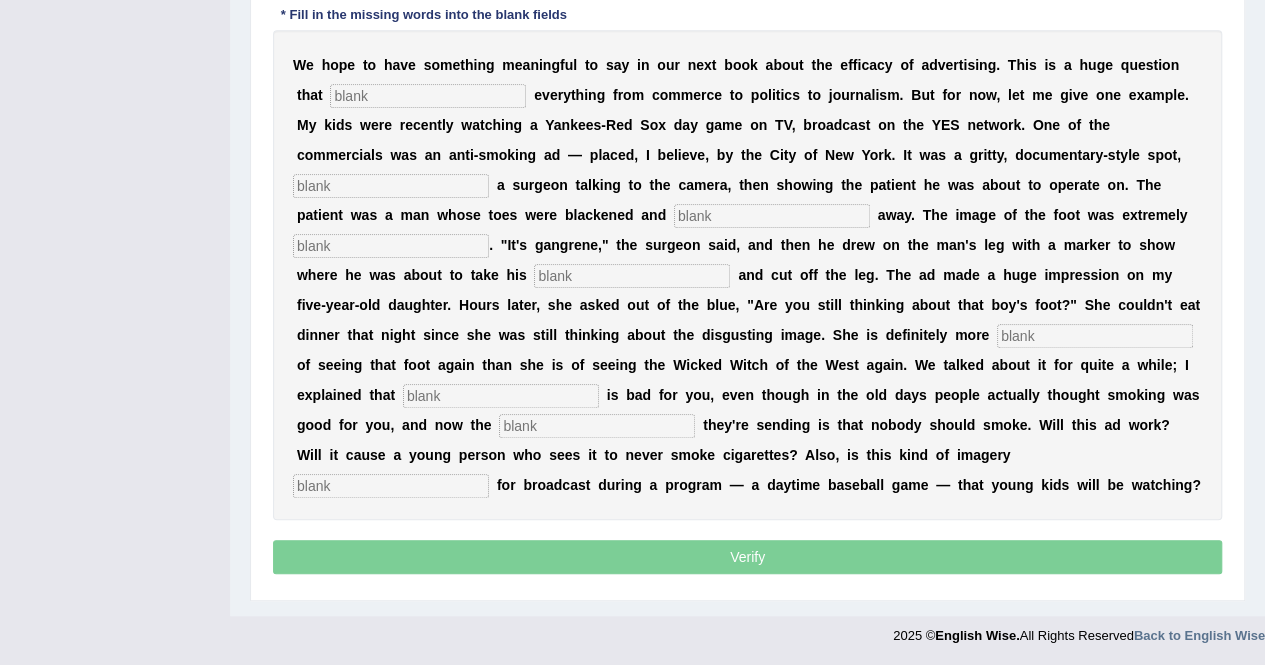 scroll, scrollTop: 512, scrollLeft: 0, axis: vertical 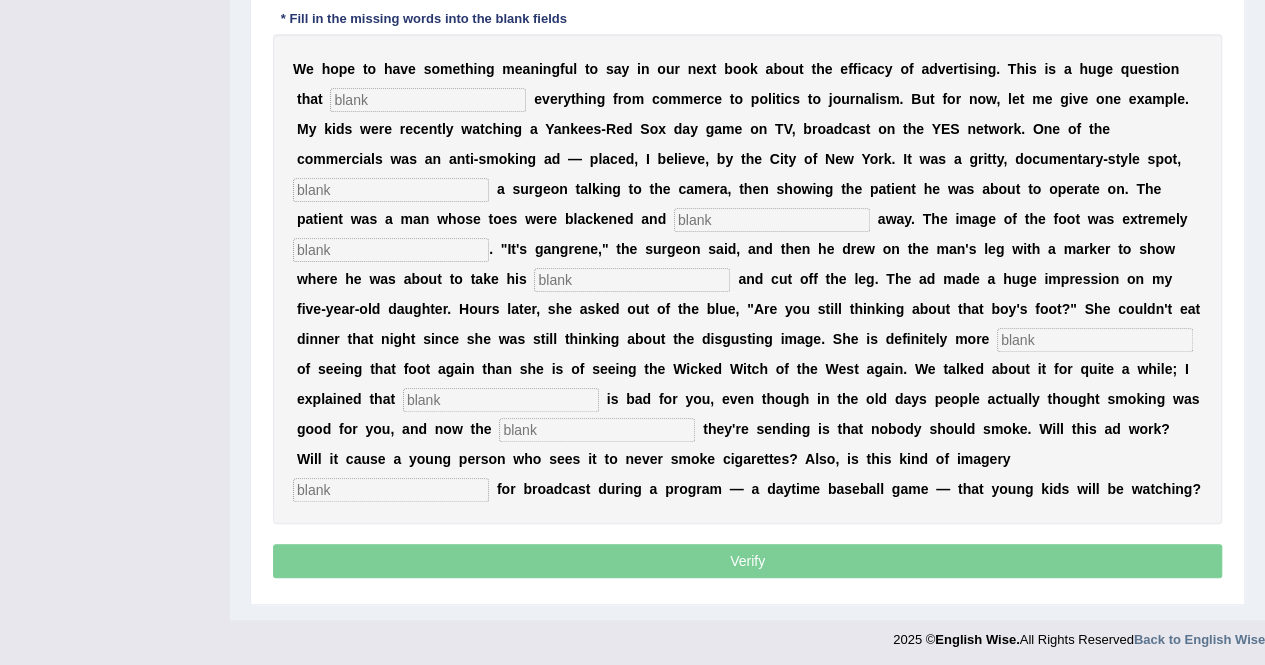 click at bounding box center [428, 100] 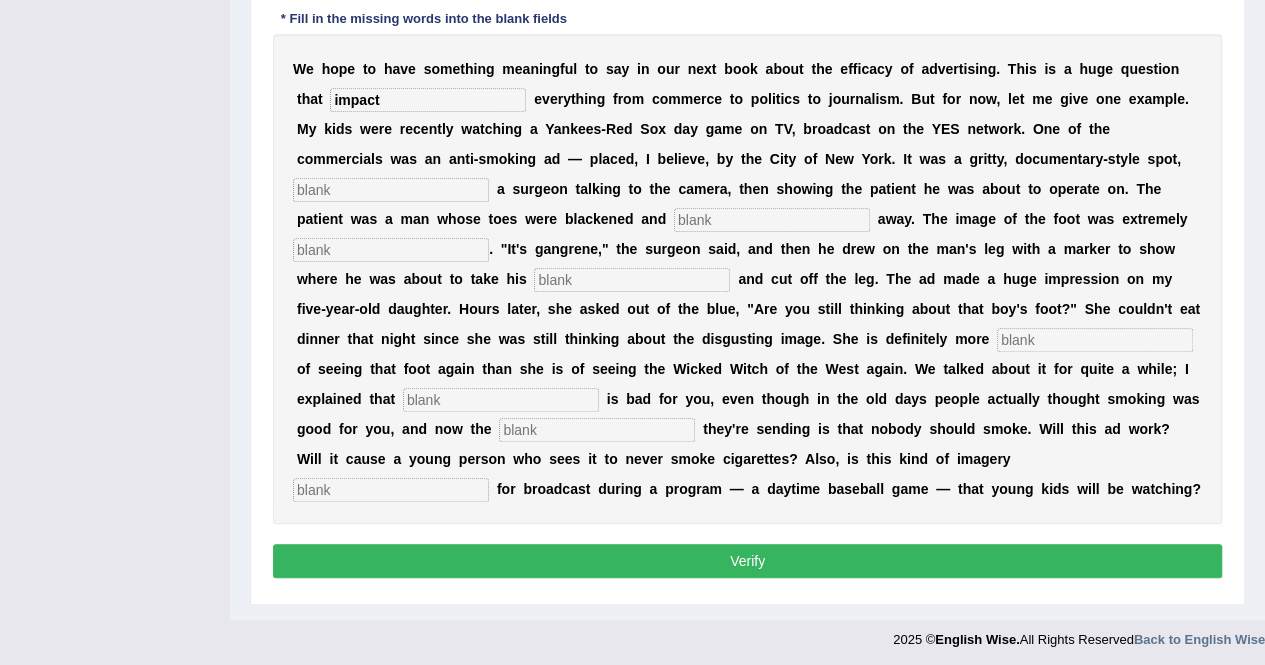 type on "impact" 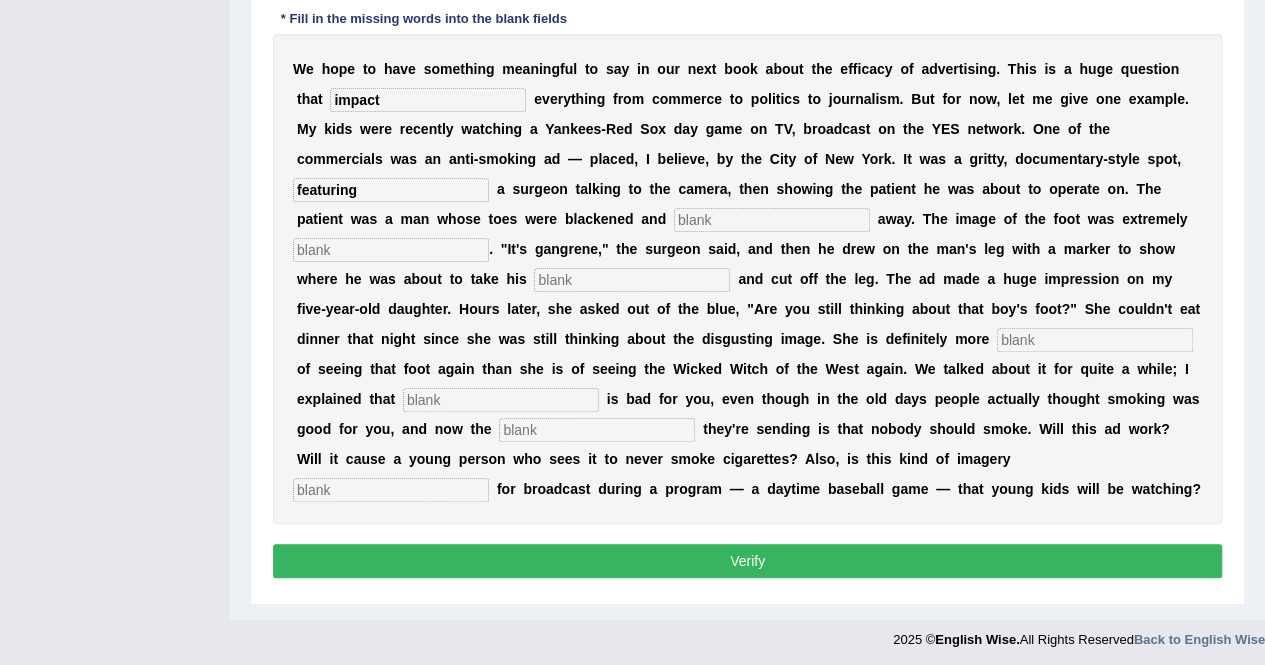 type on "featuring" 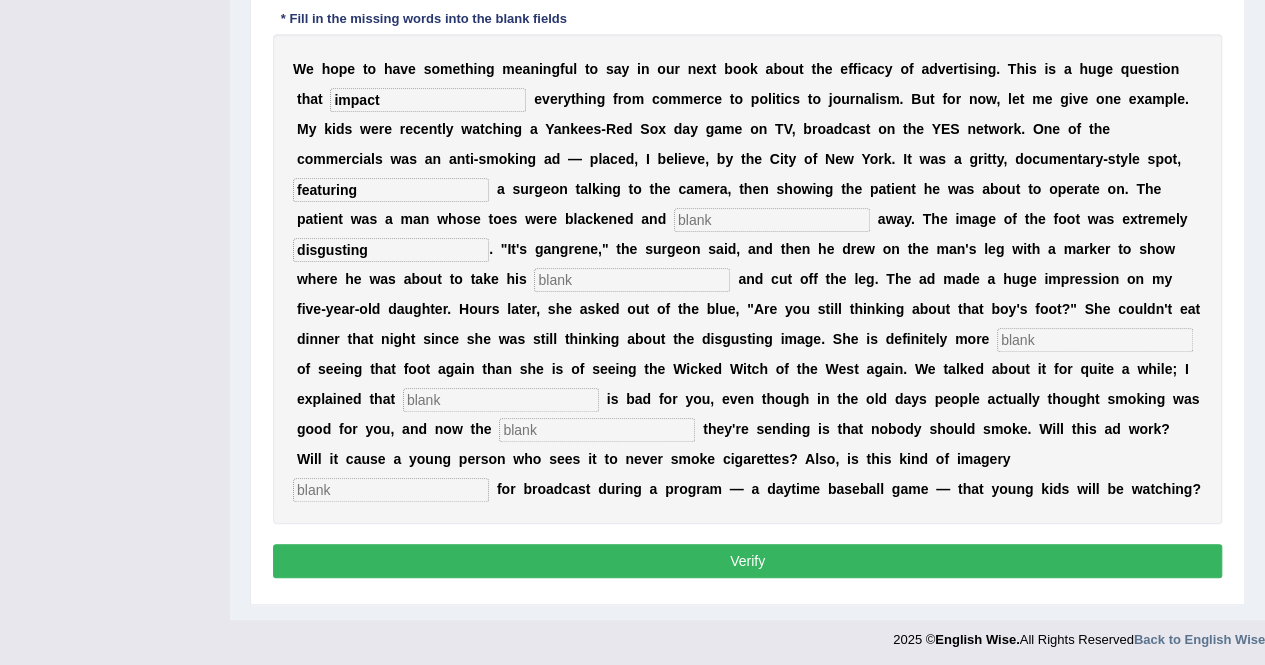 type on "disgusting" 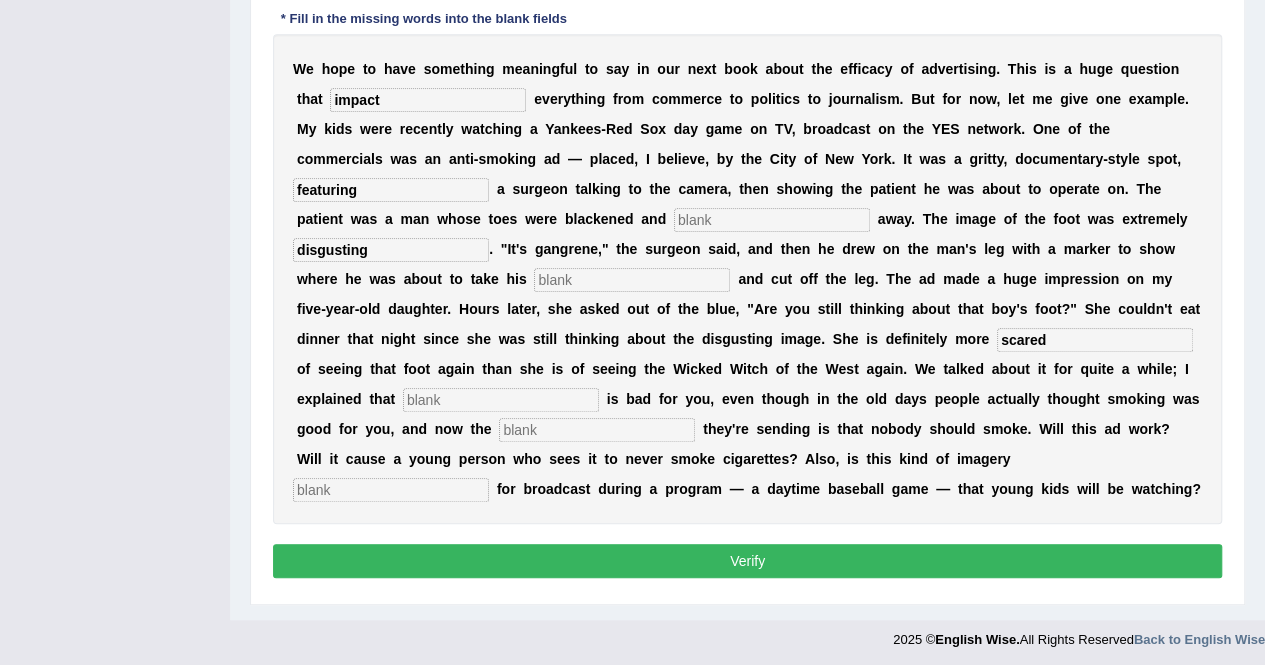 type on "scared" 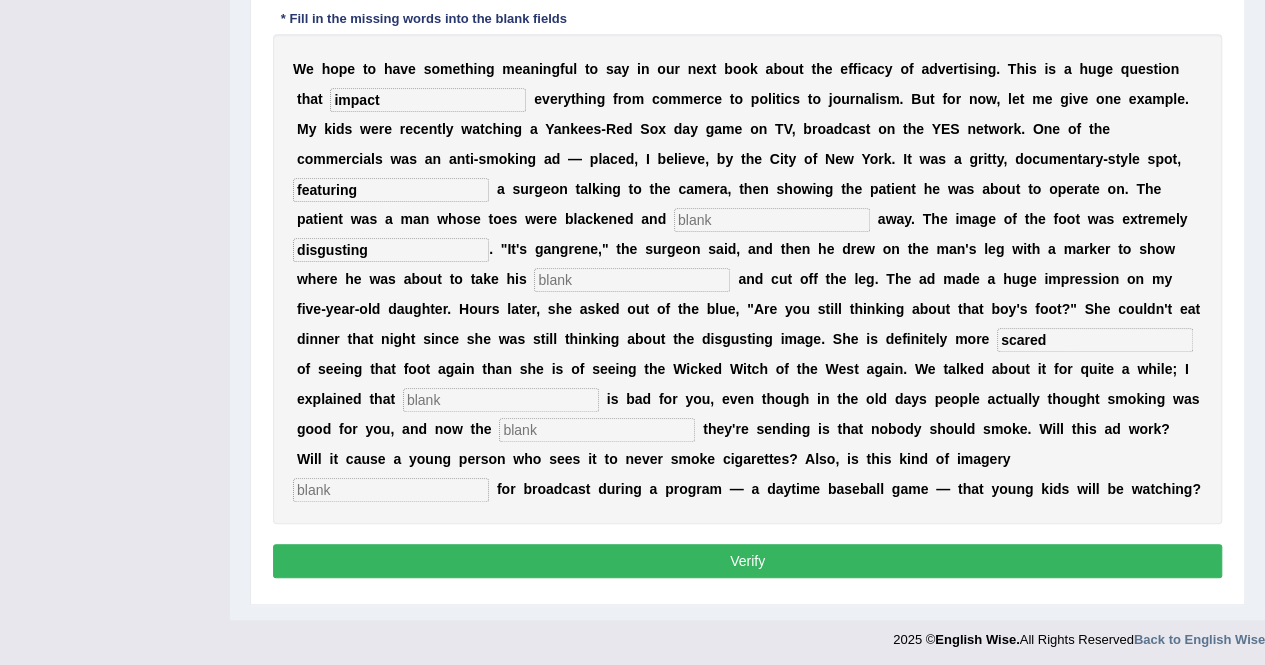 scroll, scrollTop: 465, scrollLeft: 0, axis: vertical 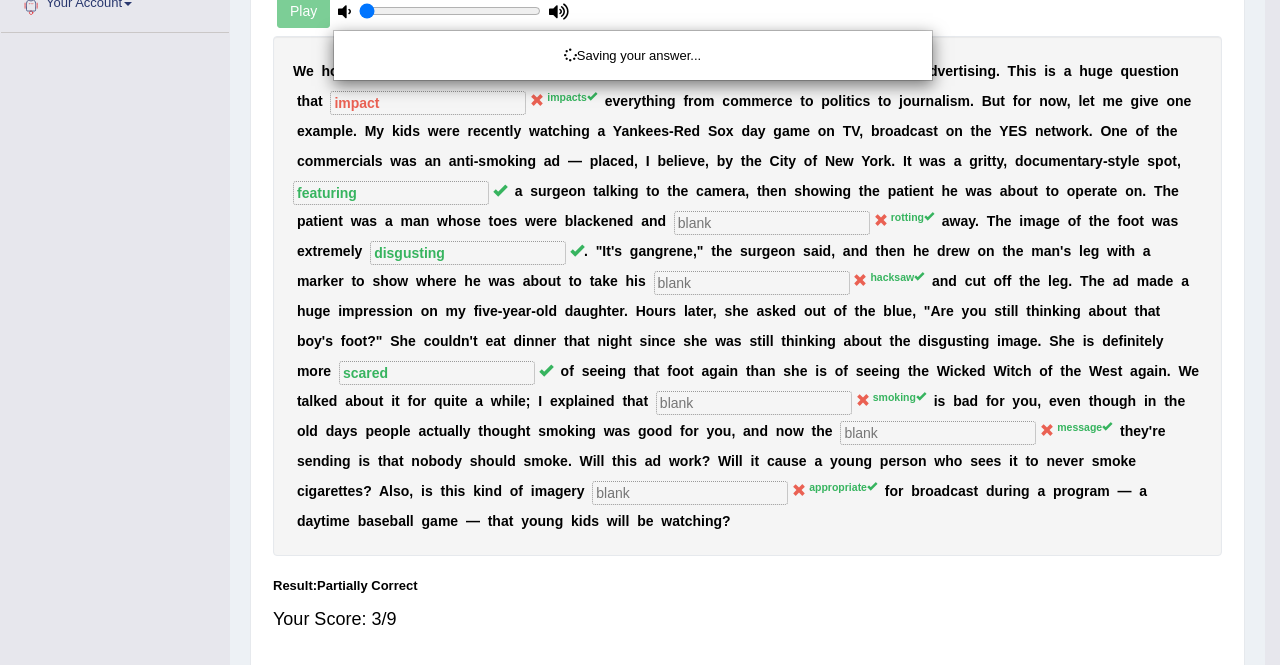 click on "Toggle navigation
Home
Practice Questions   Speaking Practice Read Aloud
Repeat Sentence
Describe Image
Re-tell Lecture
Answer Short Question
Writing Practice  Summarize Written Text
Write Essay
Reading Practice  Reading & Writing: Fill In The Blanks
Choose Multiple Answers
Re-order Paragraphs
Fill In The Blanks
Choose Single Answer
Listening Practice  Summarize Spoken Text
Highlight Incorrect Words
Highlight Correct Summary
Select Missing Word
Choose Single Answer
Choose Multiple Answers
Fill In The Blanks
Write From Dictation
Pronunciation
Tests  Take Practice Sectional Test
Take Mock Test
History
Predictions" at bounding box center (640, -133) 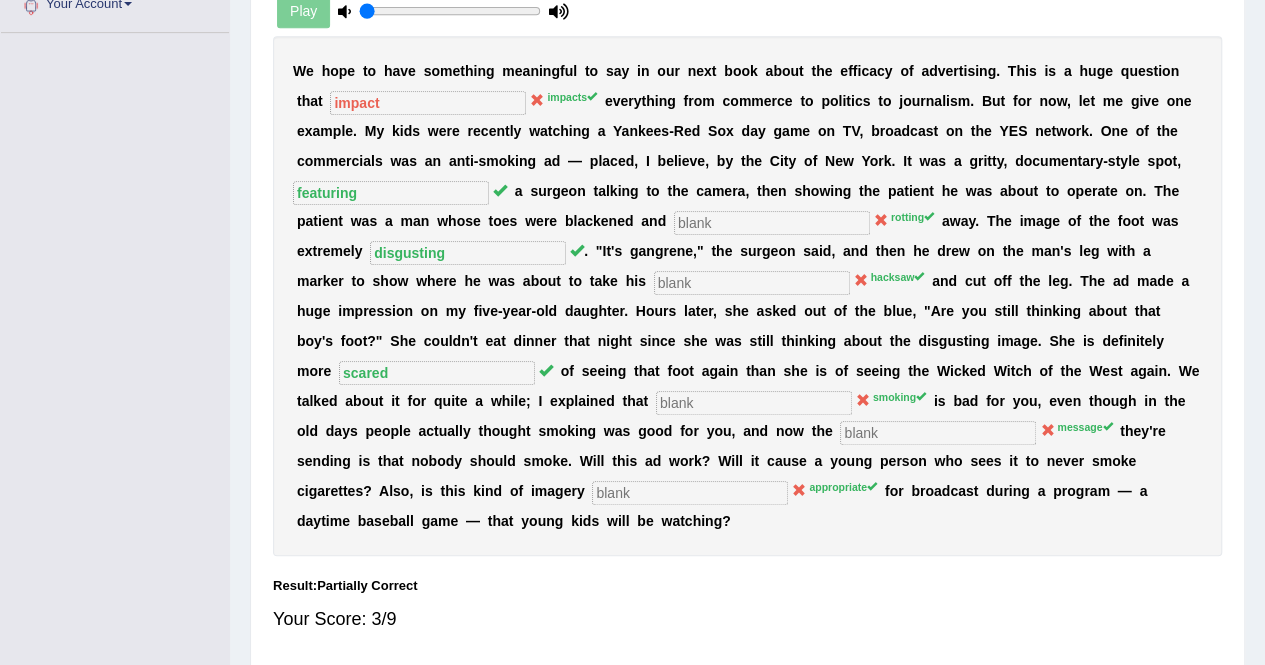 scroll, scrollTop: 0, scrollLeft: 0, axis: both 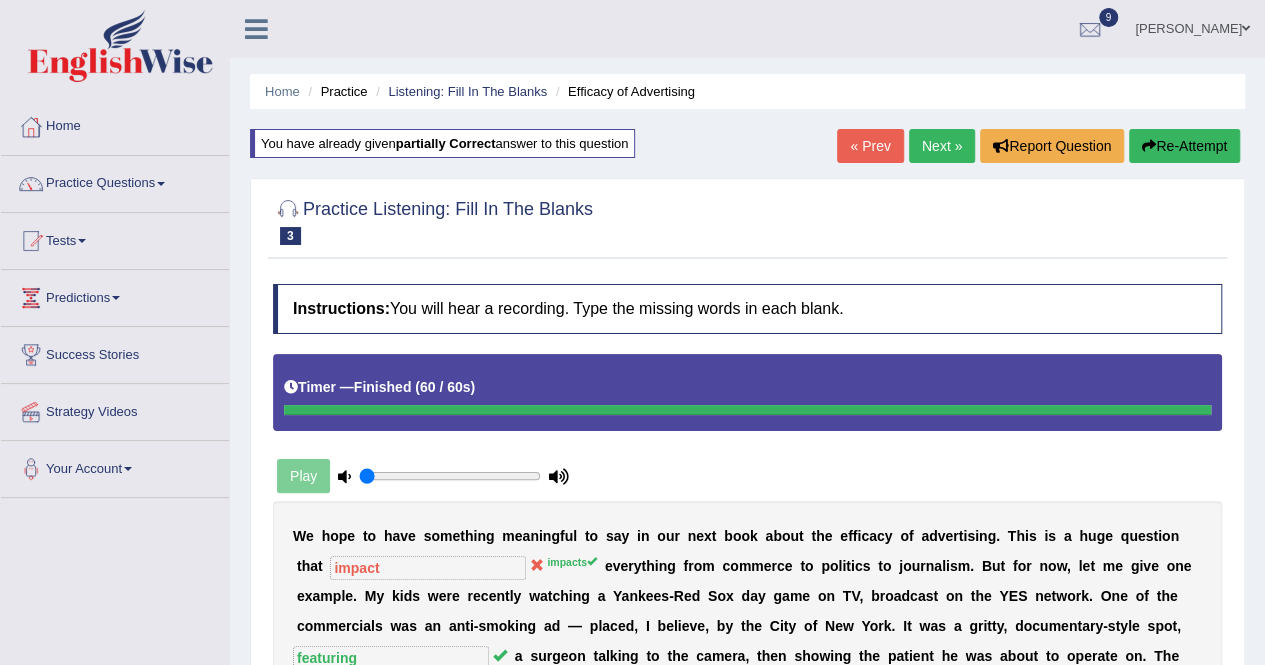 click on "Re-Attempt" at bounding box center (1184, 146) 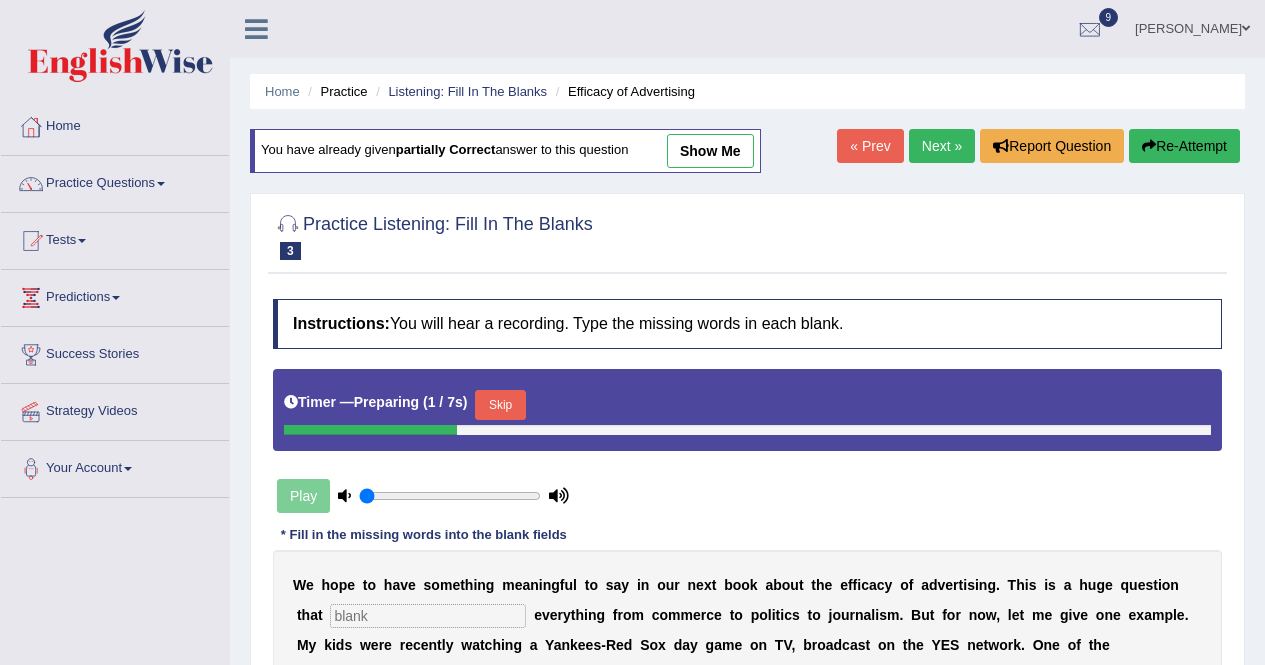 scroll, scrollTop: 0, scrollLeft: 0, axis: both 